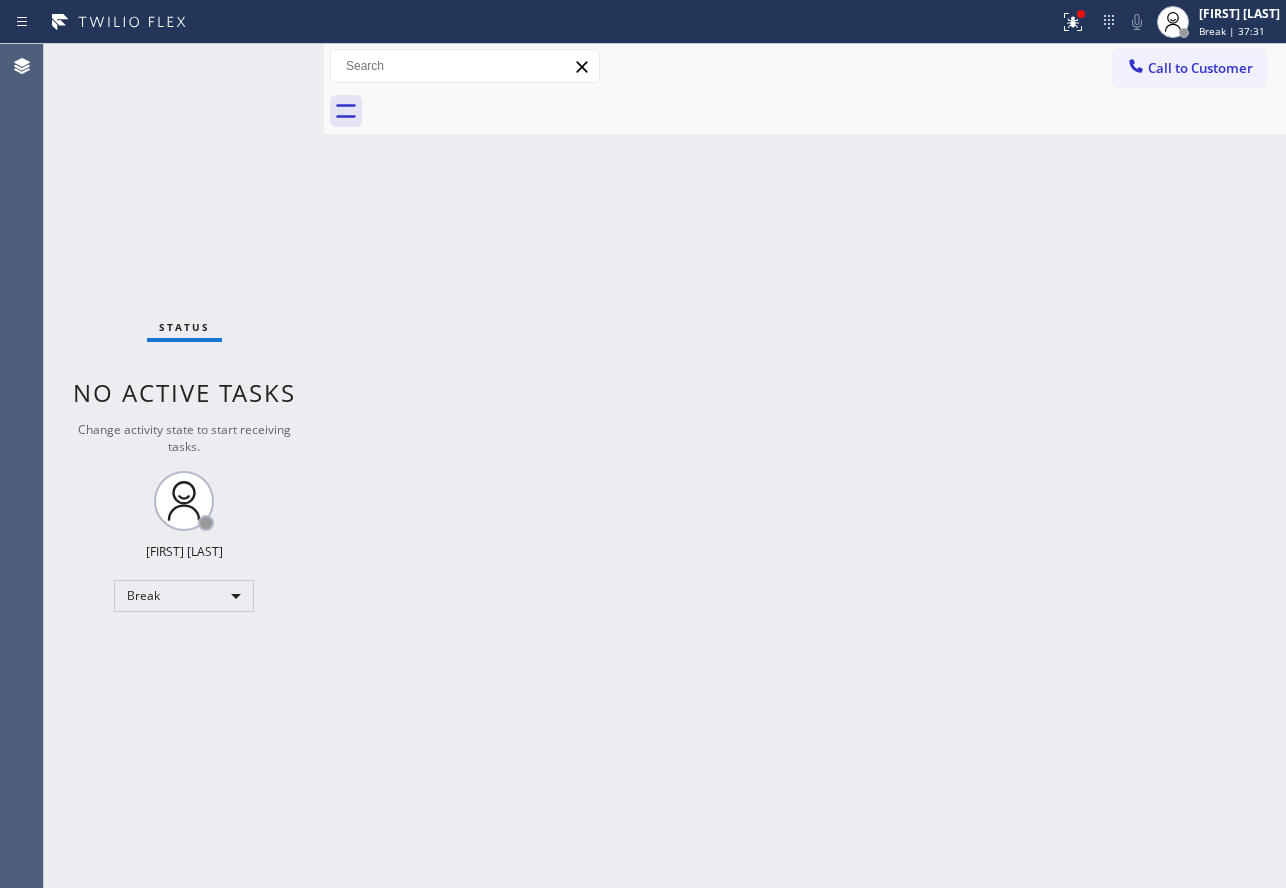 scroll, scrollTop: 0, scrollLeft: 0, axis: both 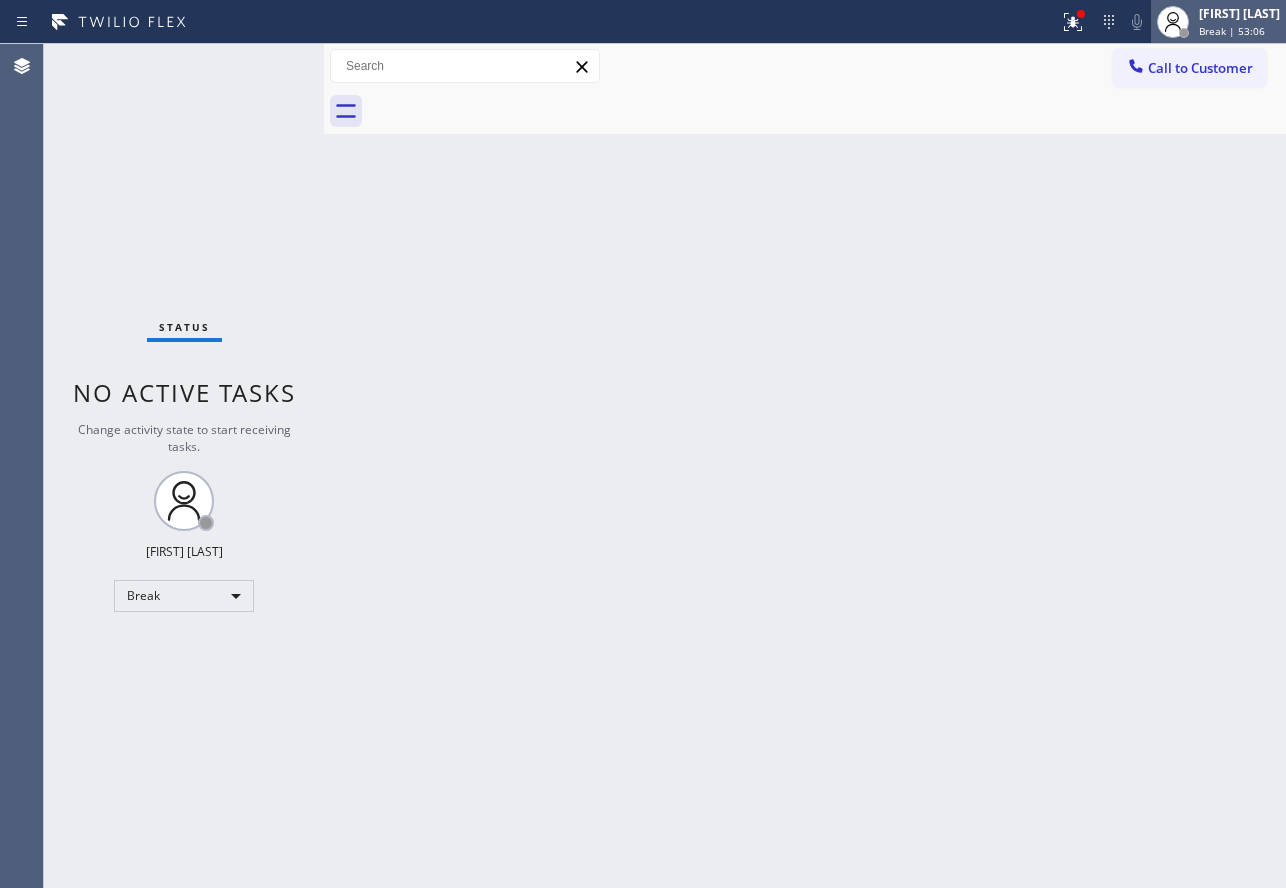 click on "[FIRST] [LAST]" at bounding box center [1239, 13] 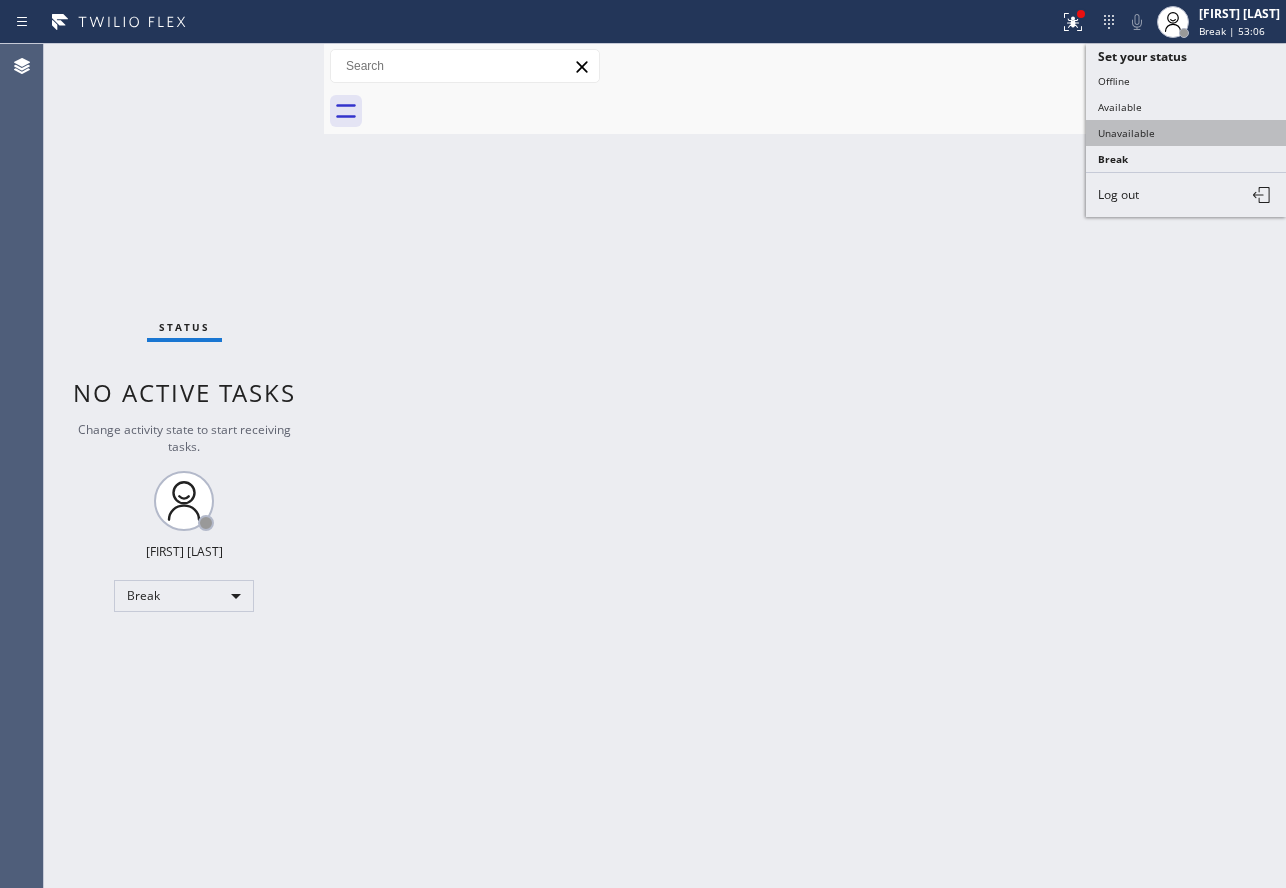 click on "Unavailable" at bounding box center [1186, 133] 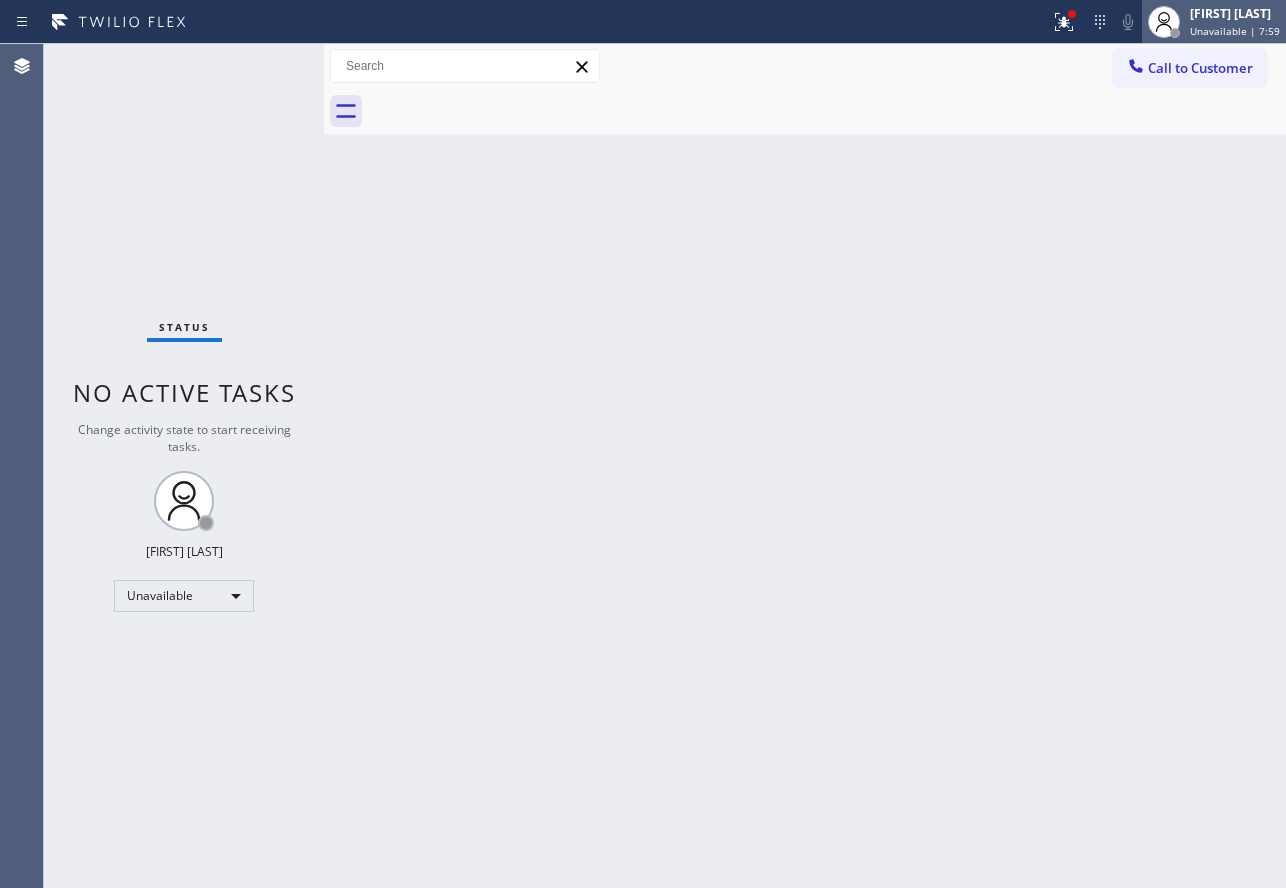 click on "Unavailable | 7:59" at bounding box center (1235, 31) 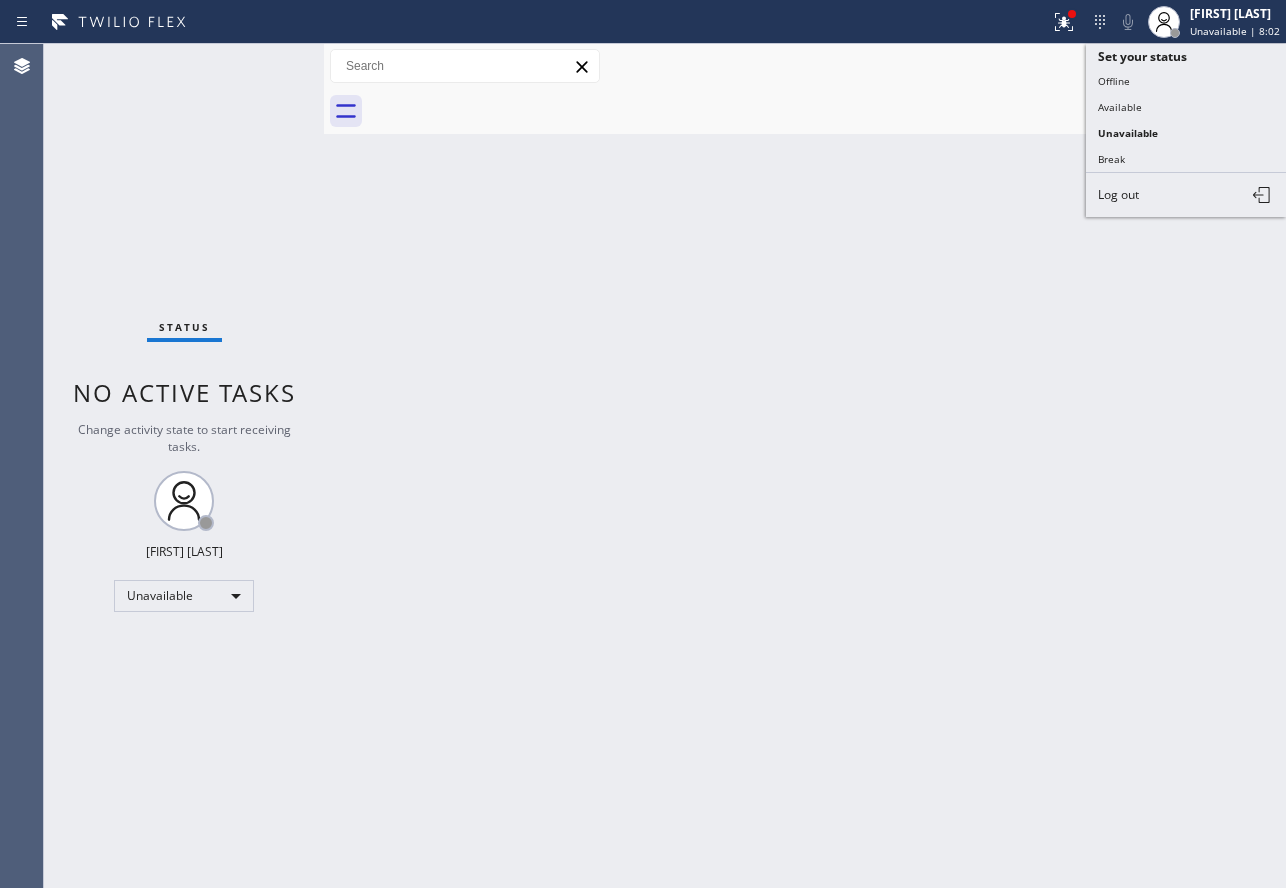click on "Available" at bounding box center (1186, 107) 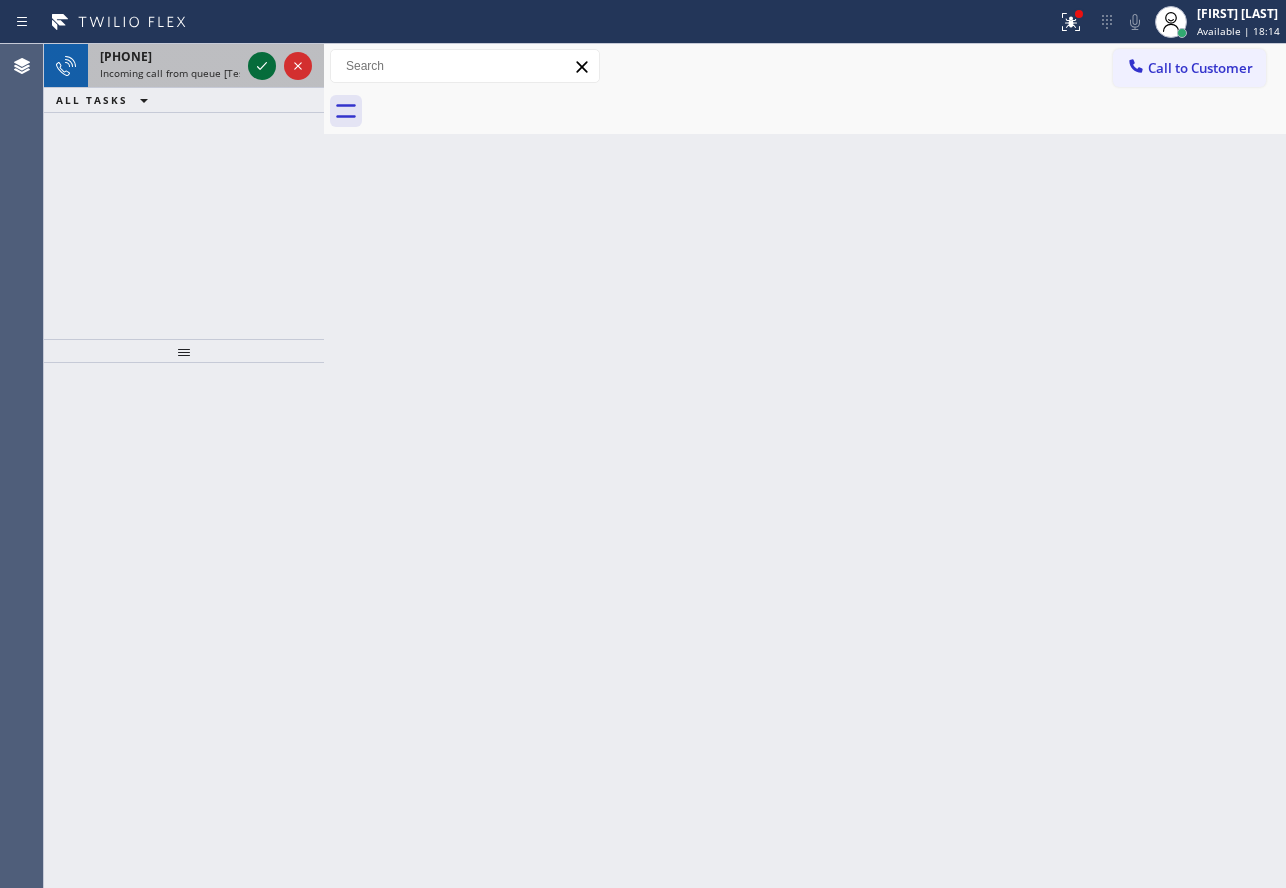 click 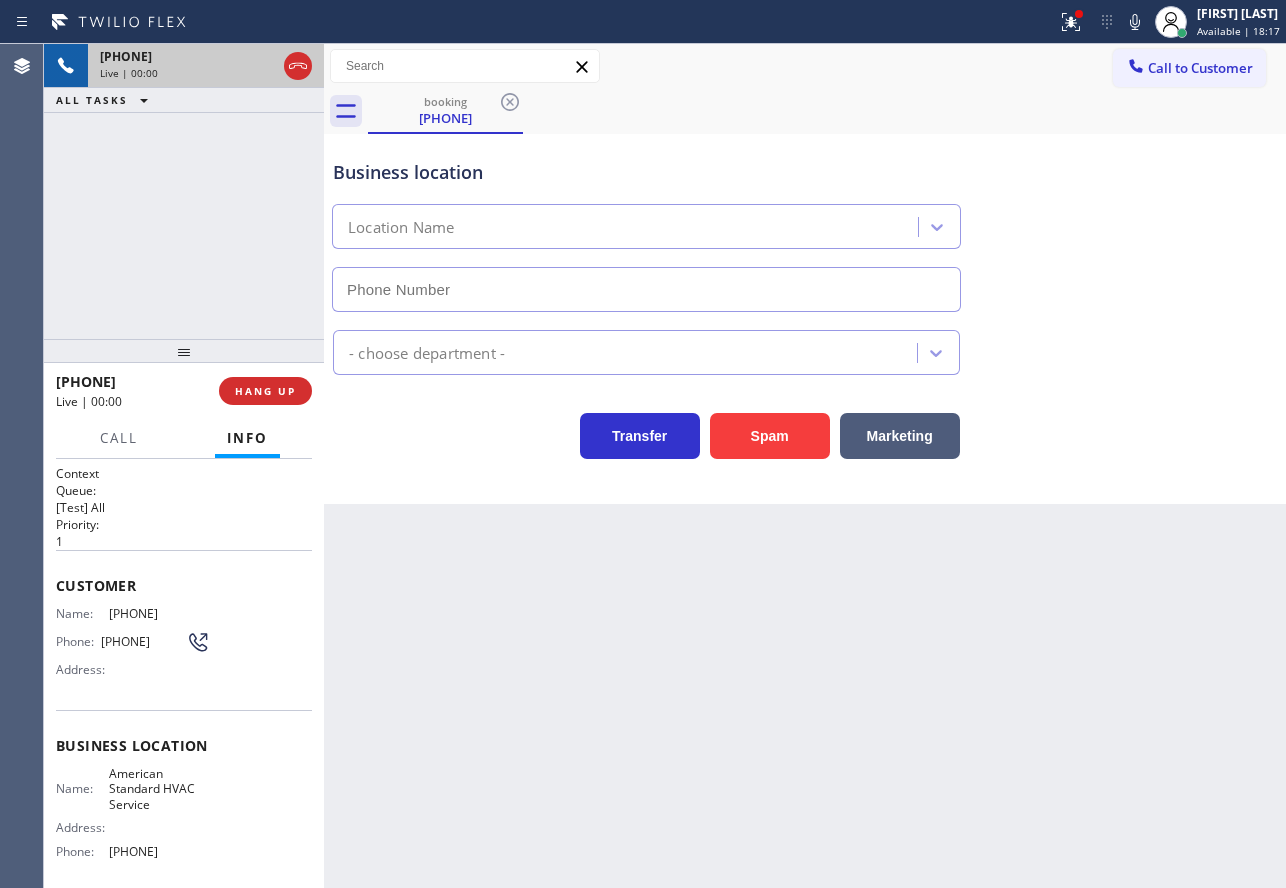 type on "[PHONE]" 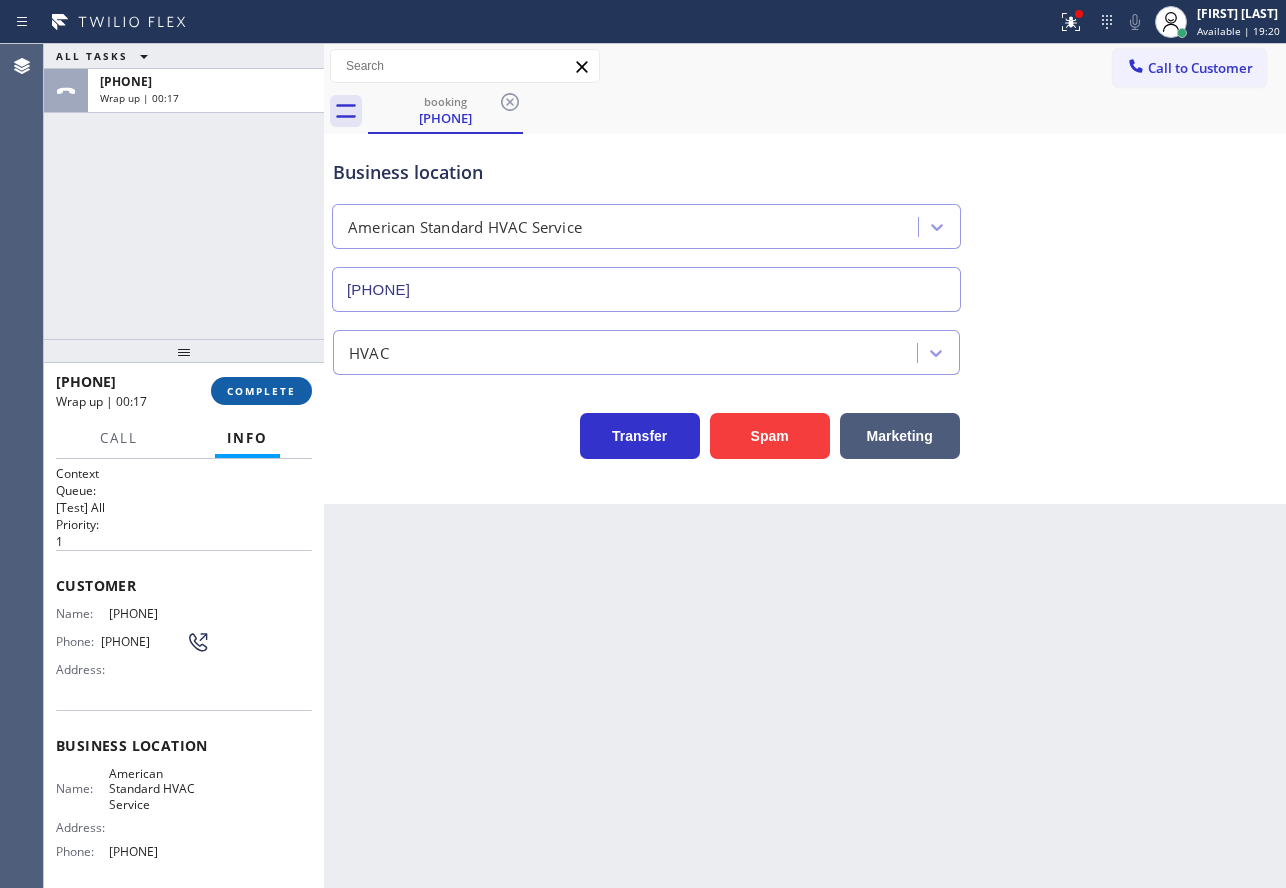 click on "COMPLETE" at bounding box center (261, 391) 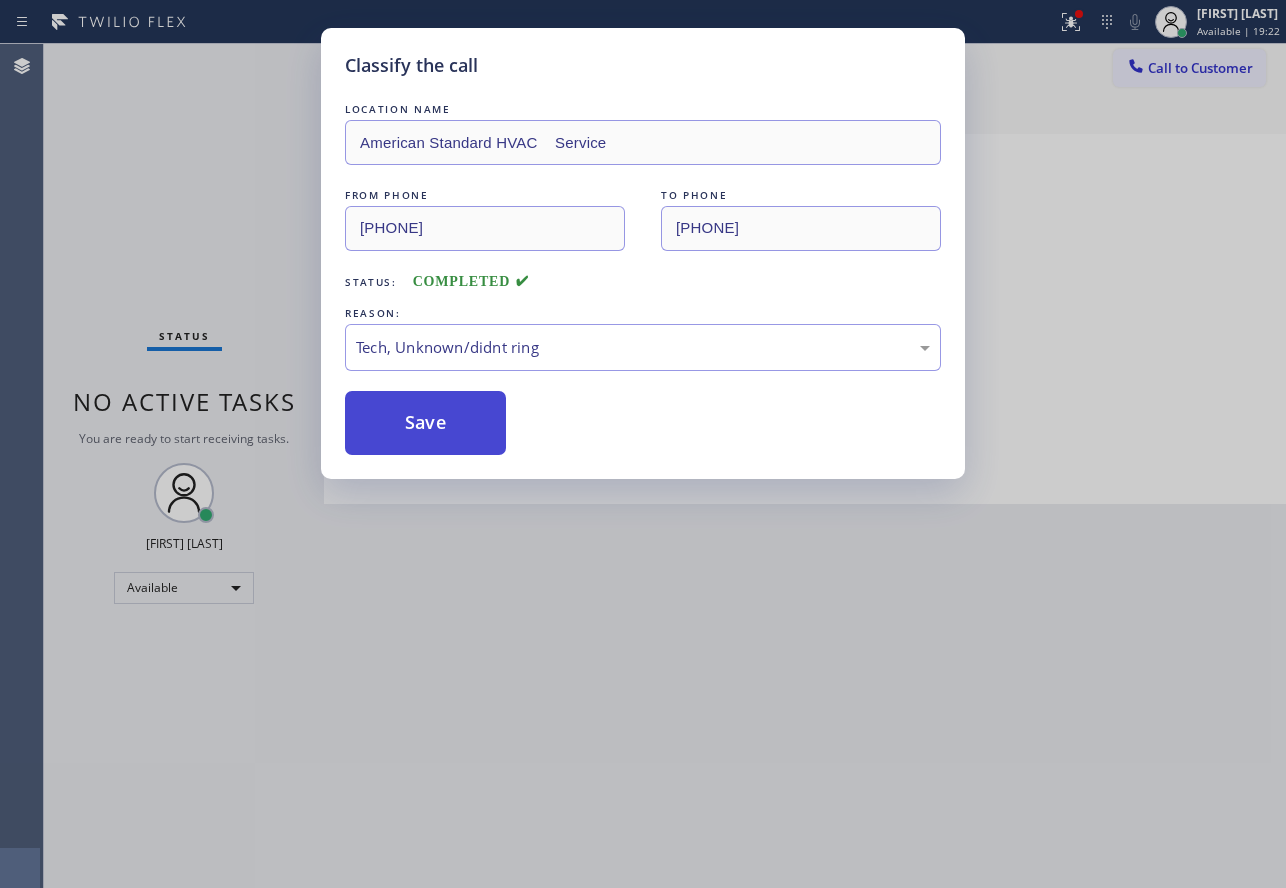 drag, startPoint x: 418, startPoint y: 507, endPoint x: 419, endPoint y: 450, distance: 57.00877 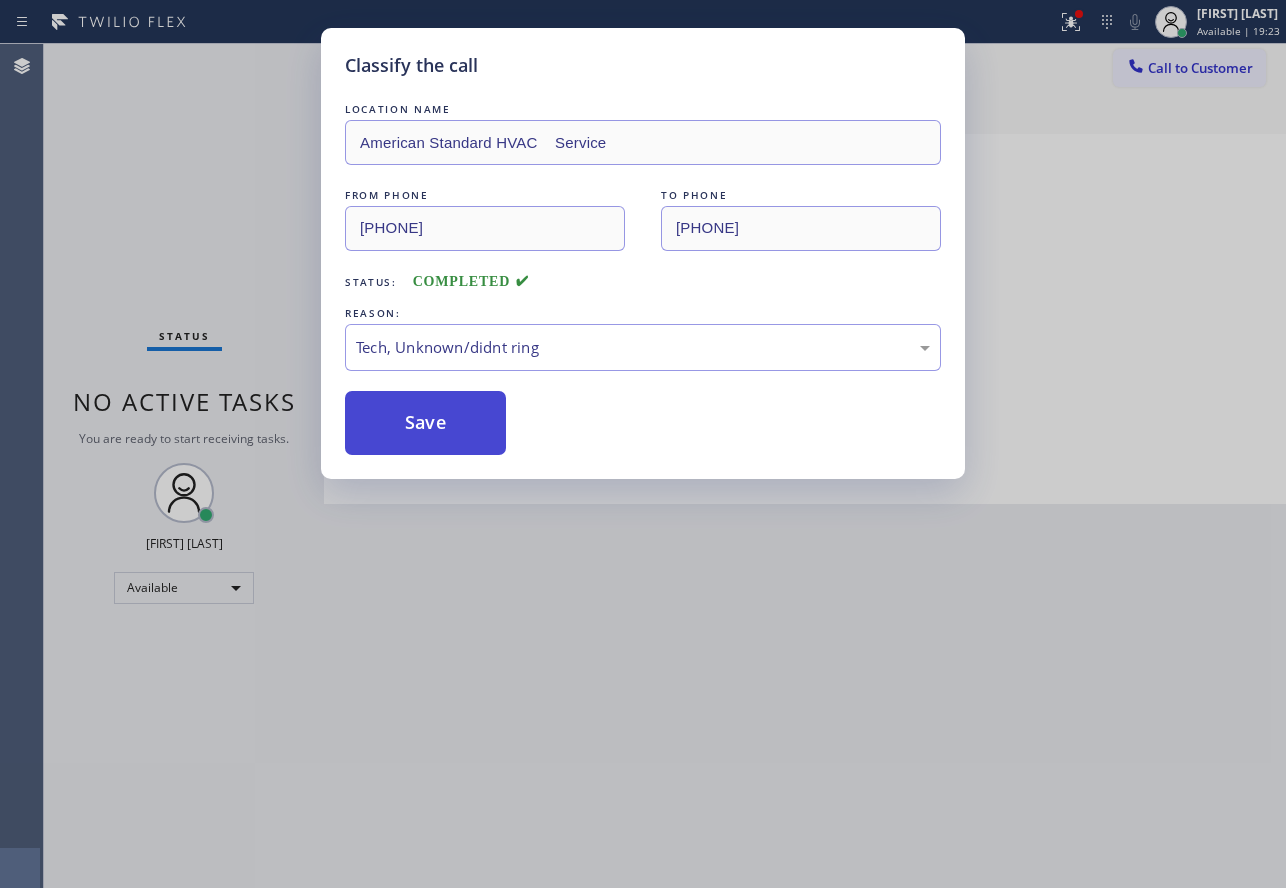 click on "Save" at bounding box center (425, 423) 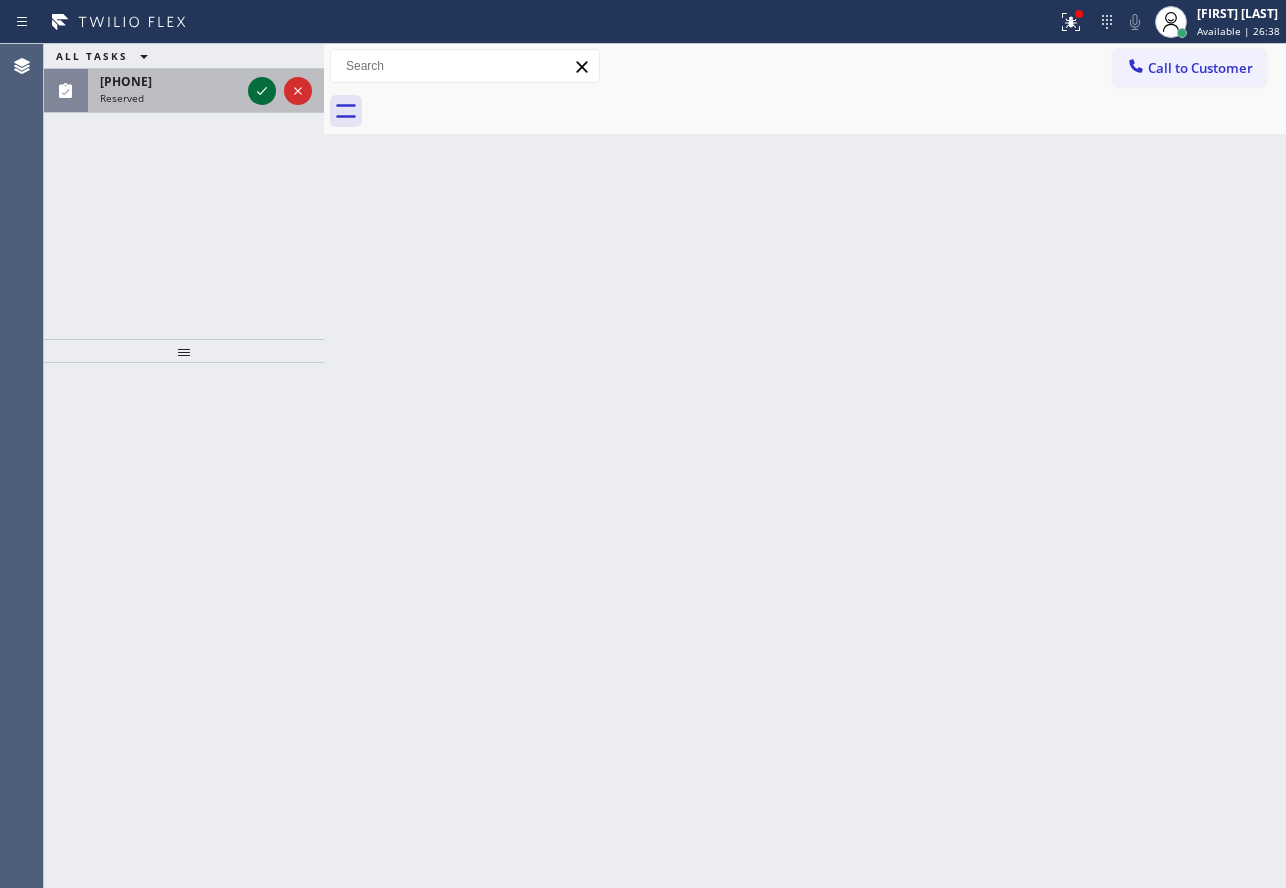 click 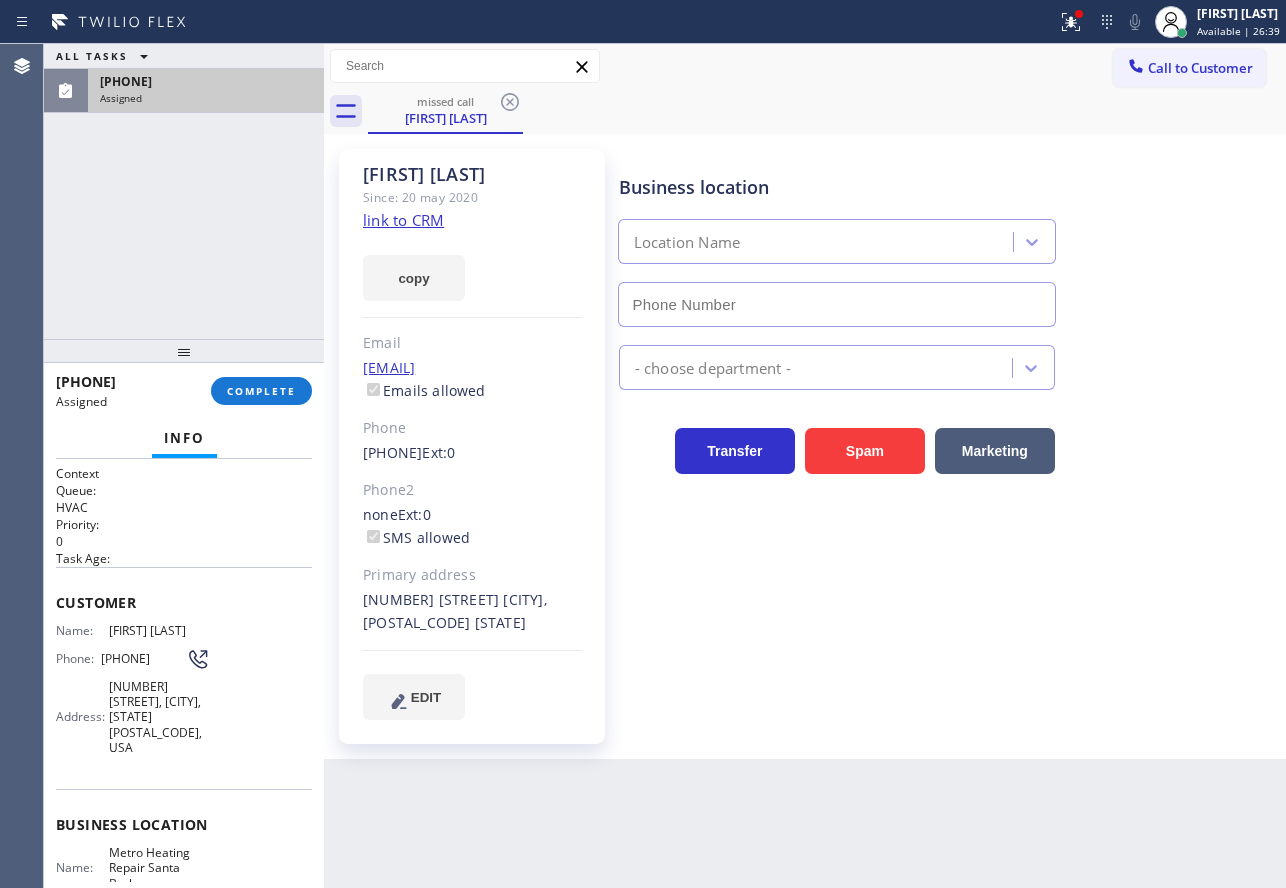 type on "[PHONE]" 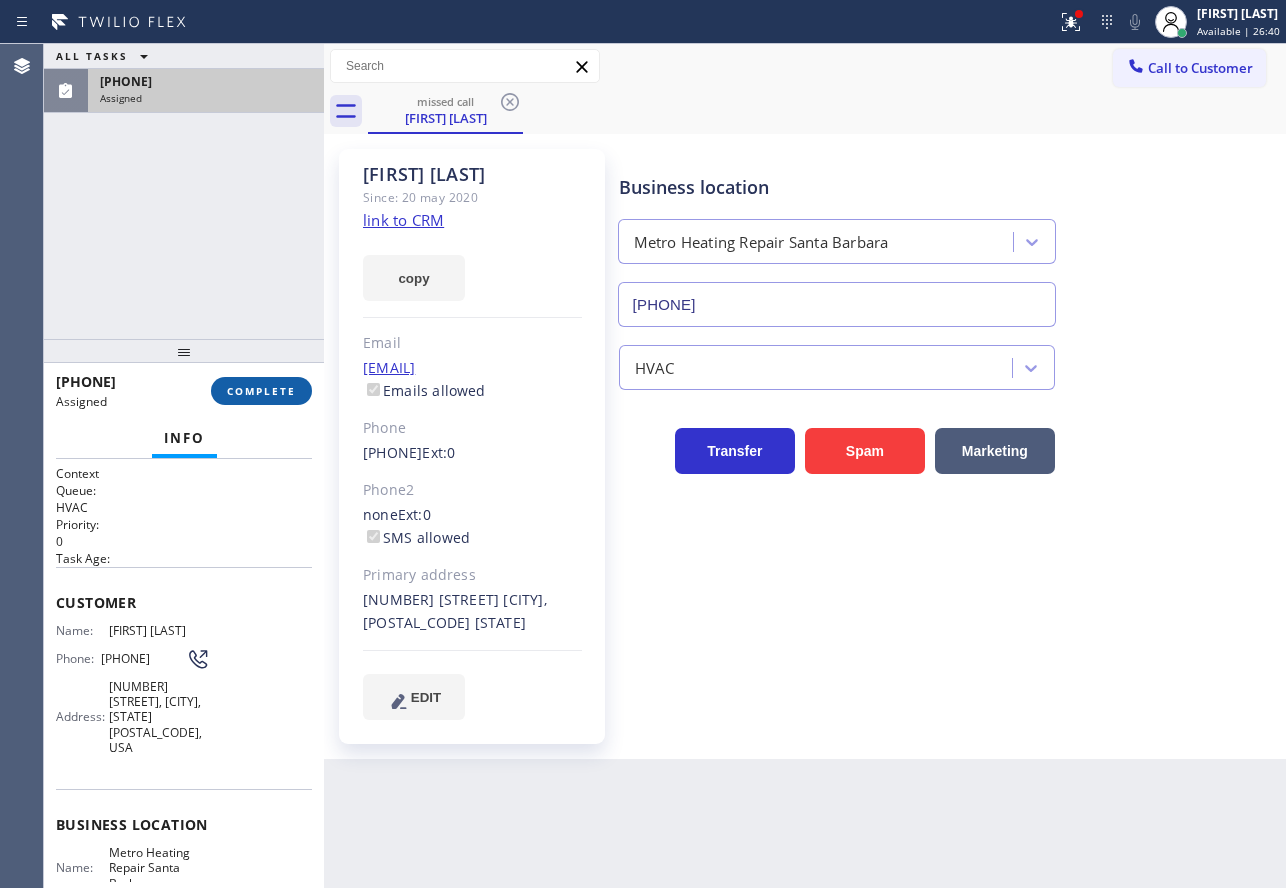 click on "COMPLETE" at bounding box center (261, 391) 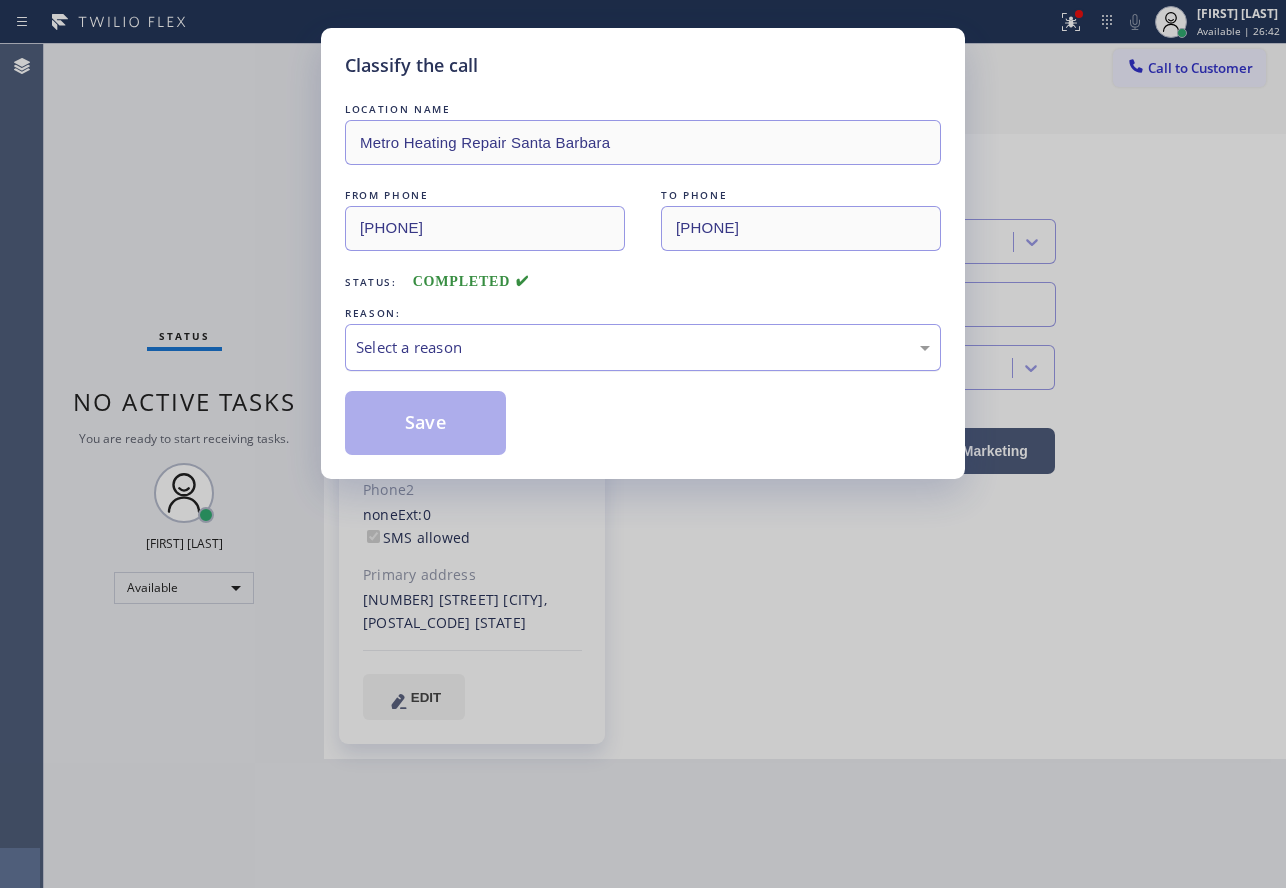 click on "Select a reason" at bounding box center [643, 347] 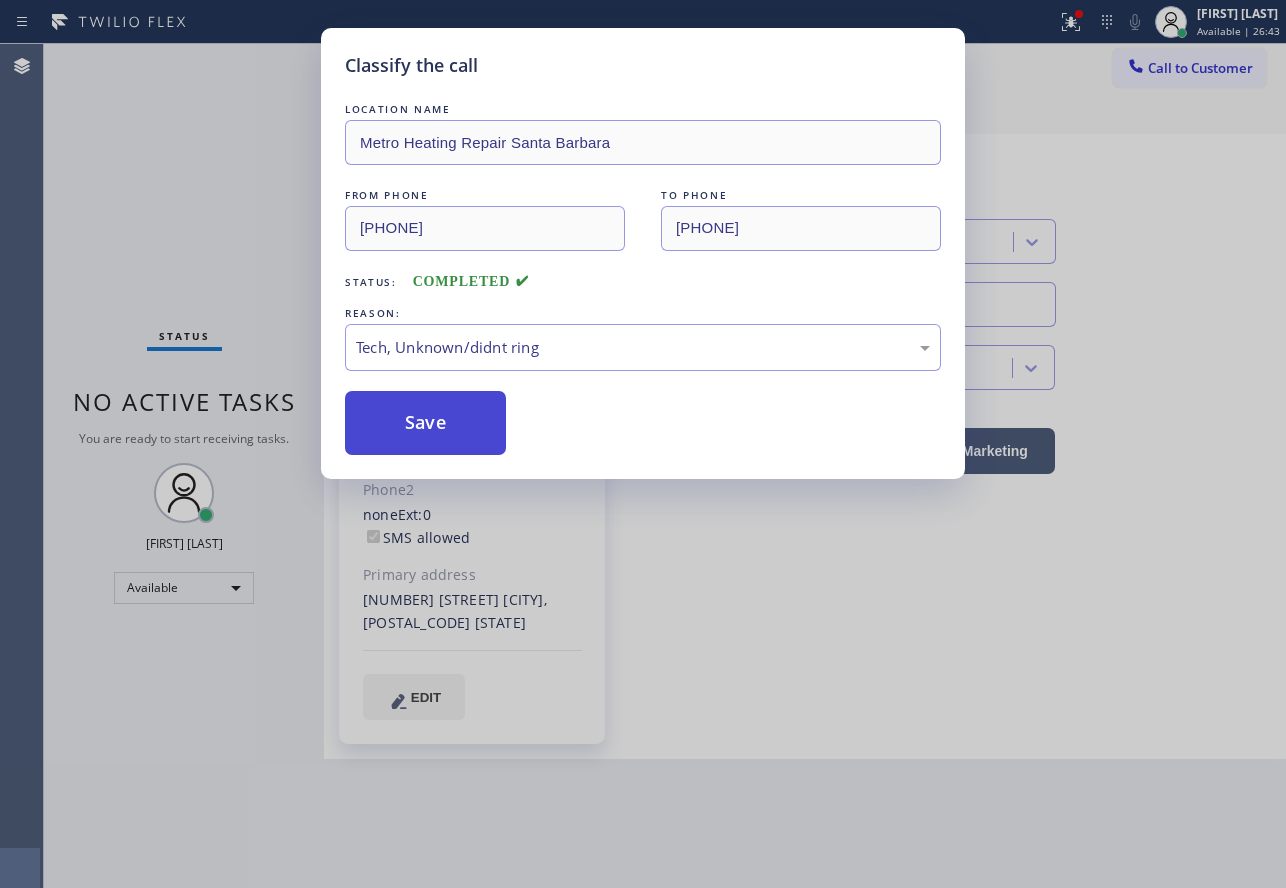 click on "Save" at bounding box center [425, 423] 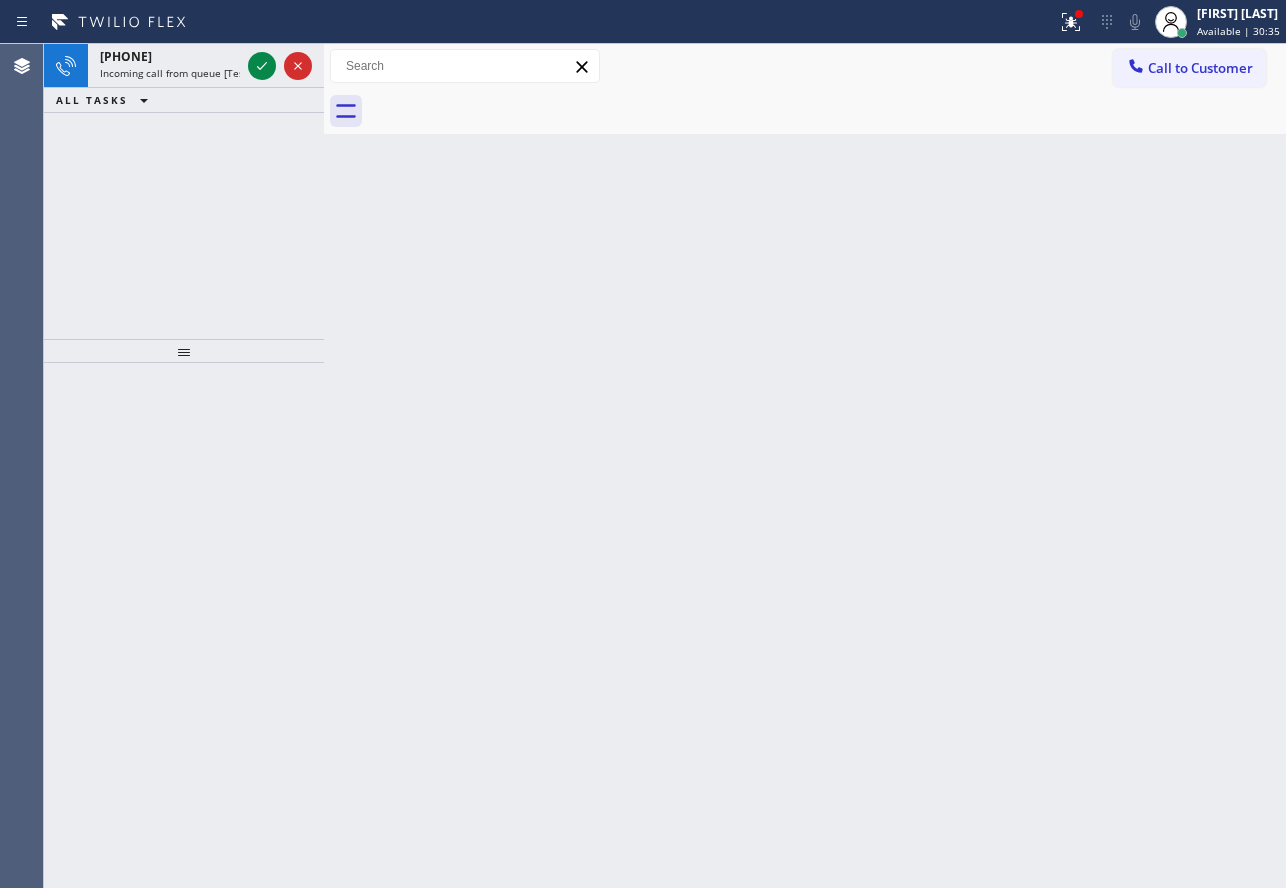 drag, startPoint x: 438, startPoint y: 451, endPoint x: 221, endPoint y: 204, distance: 328.7826 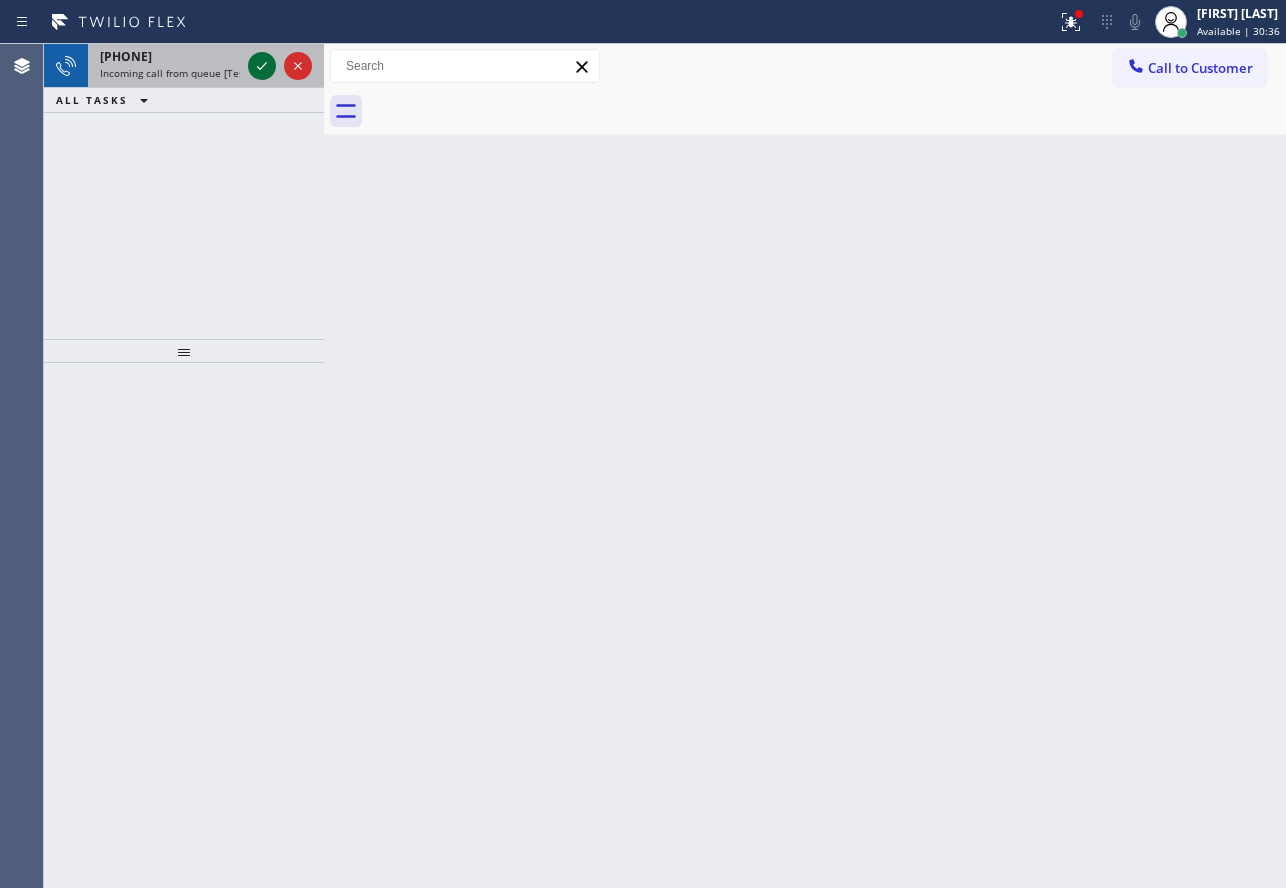 click 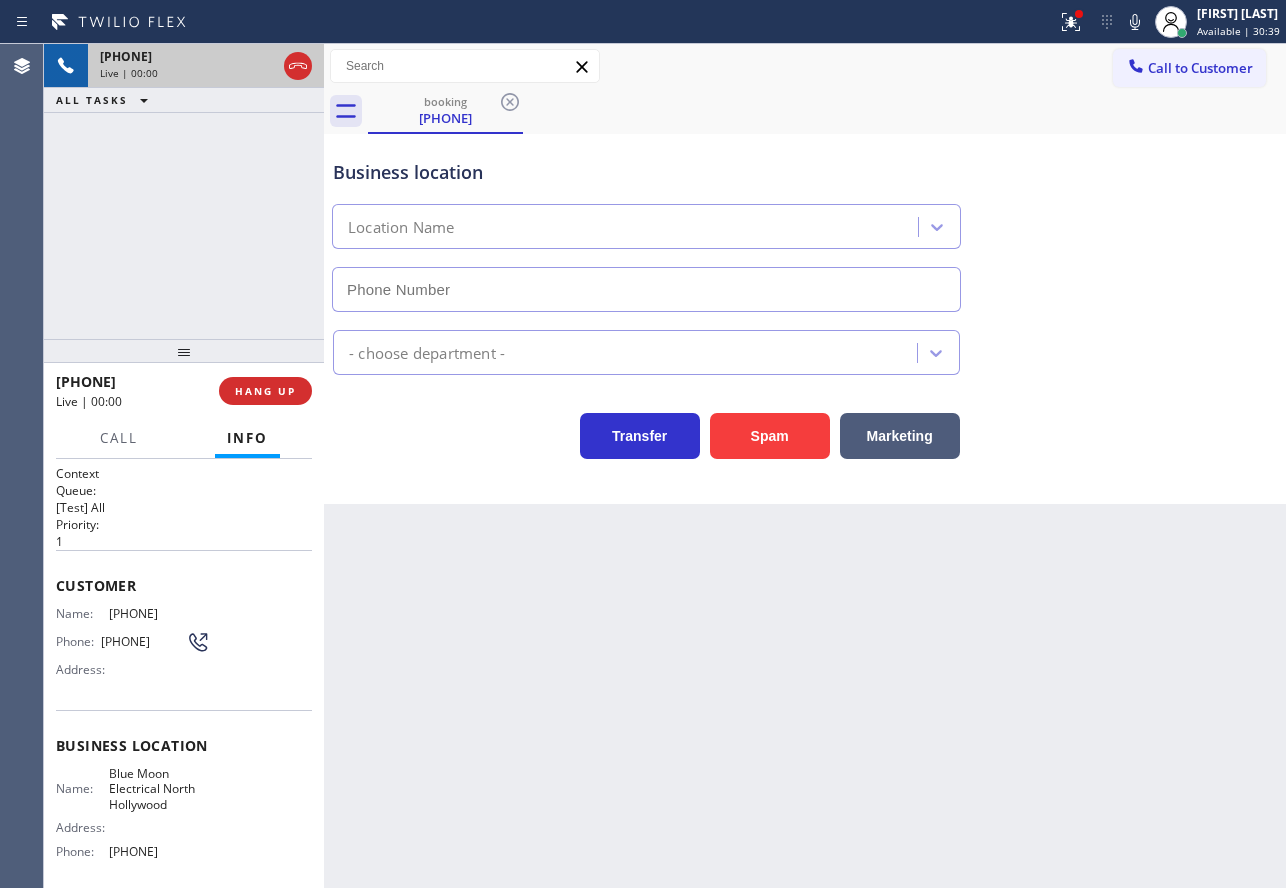 type on "[PHONE]" 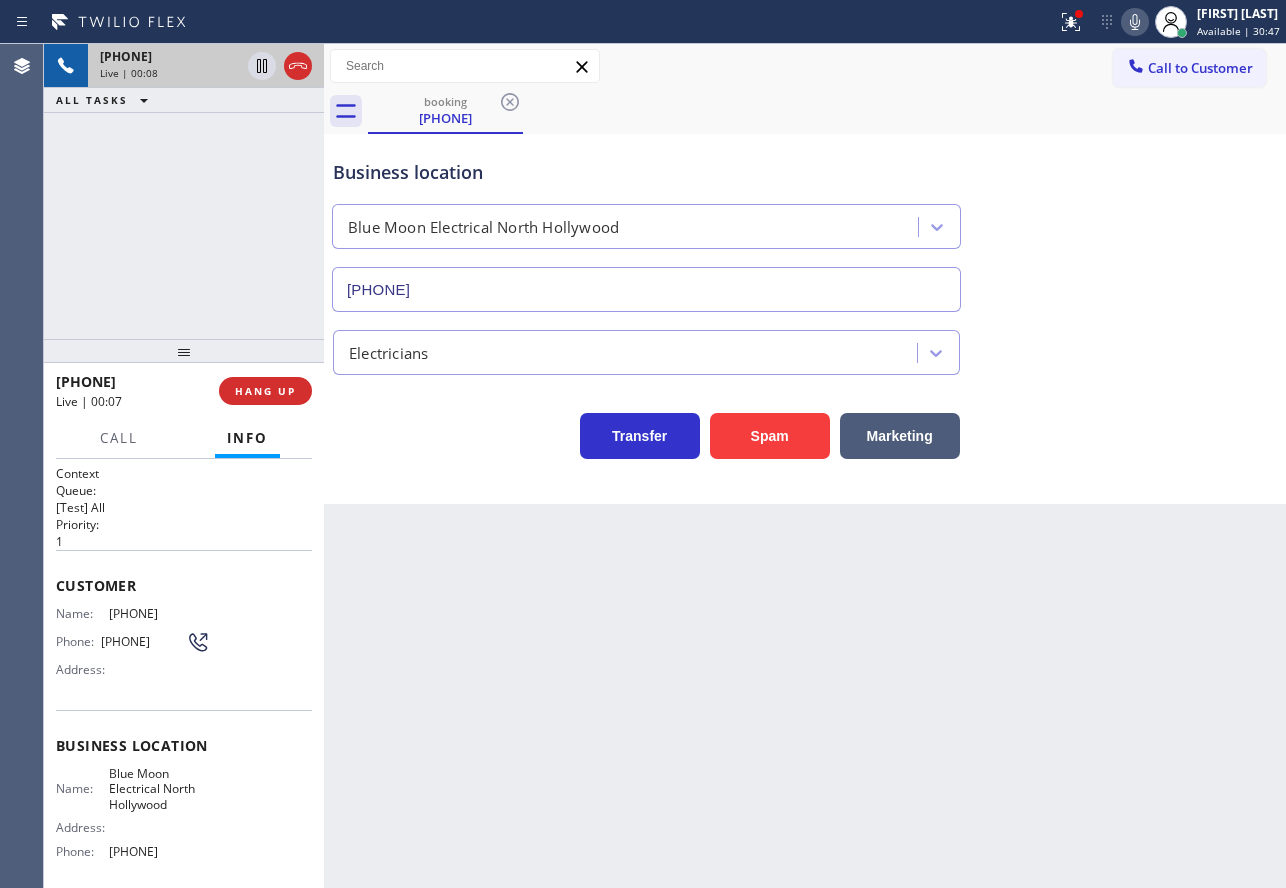 click 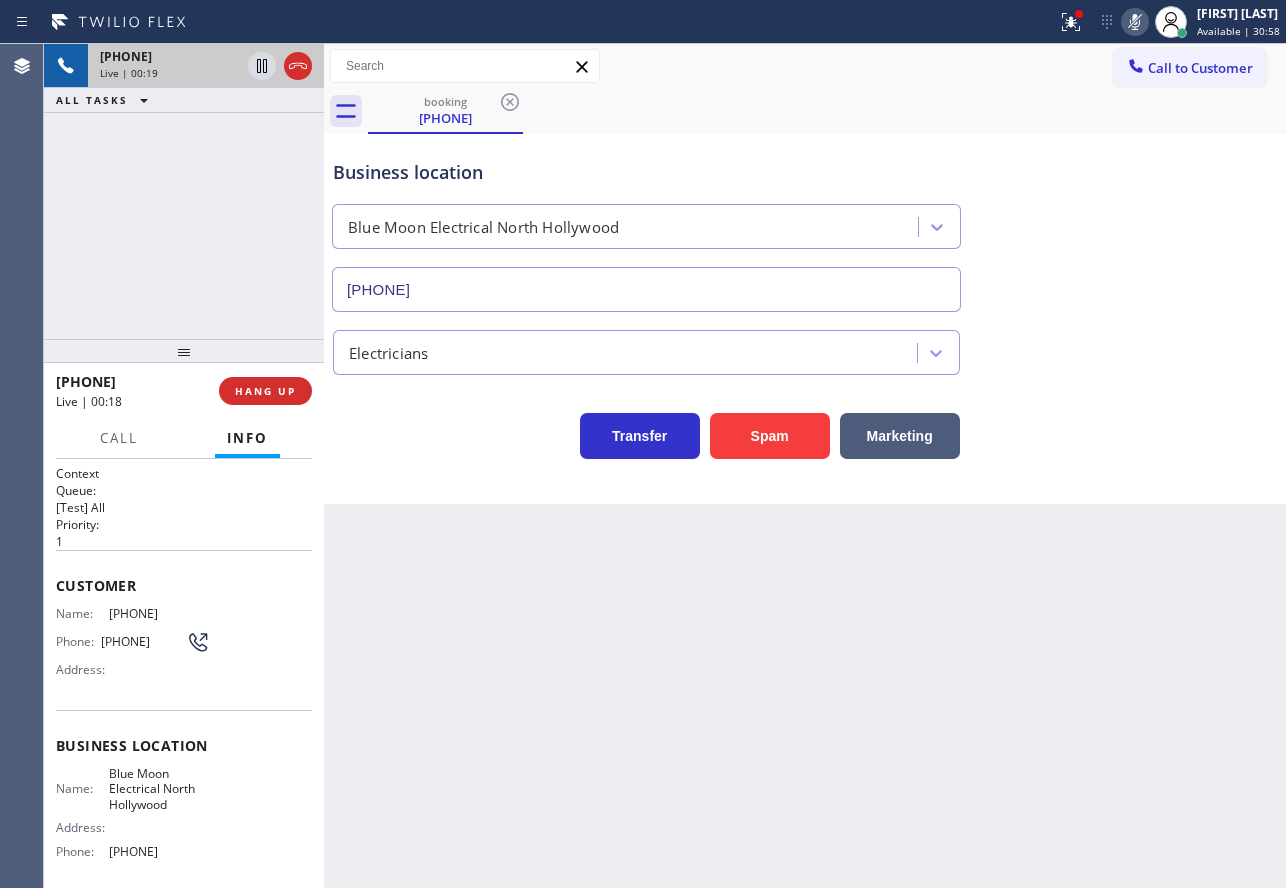 click 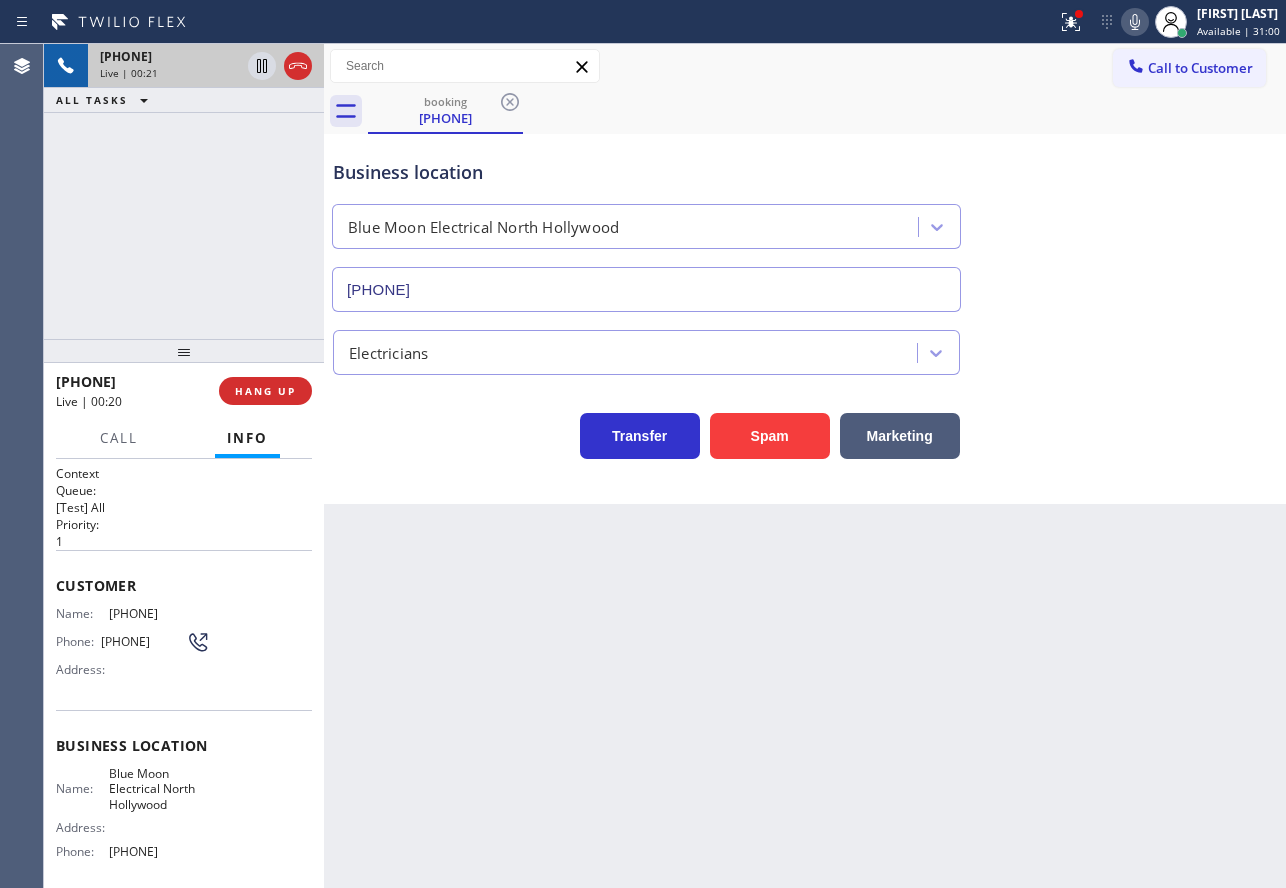click 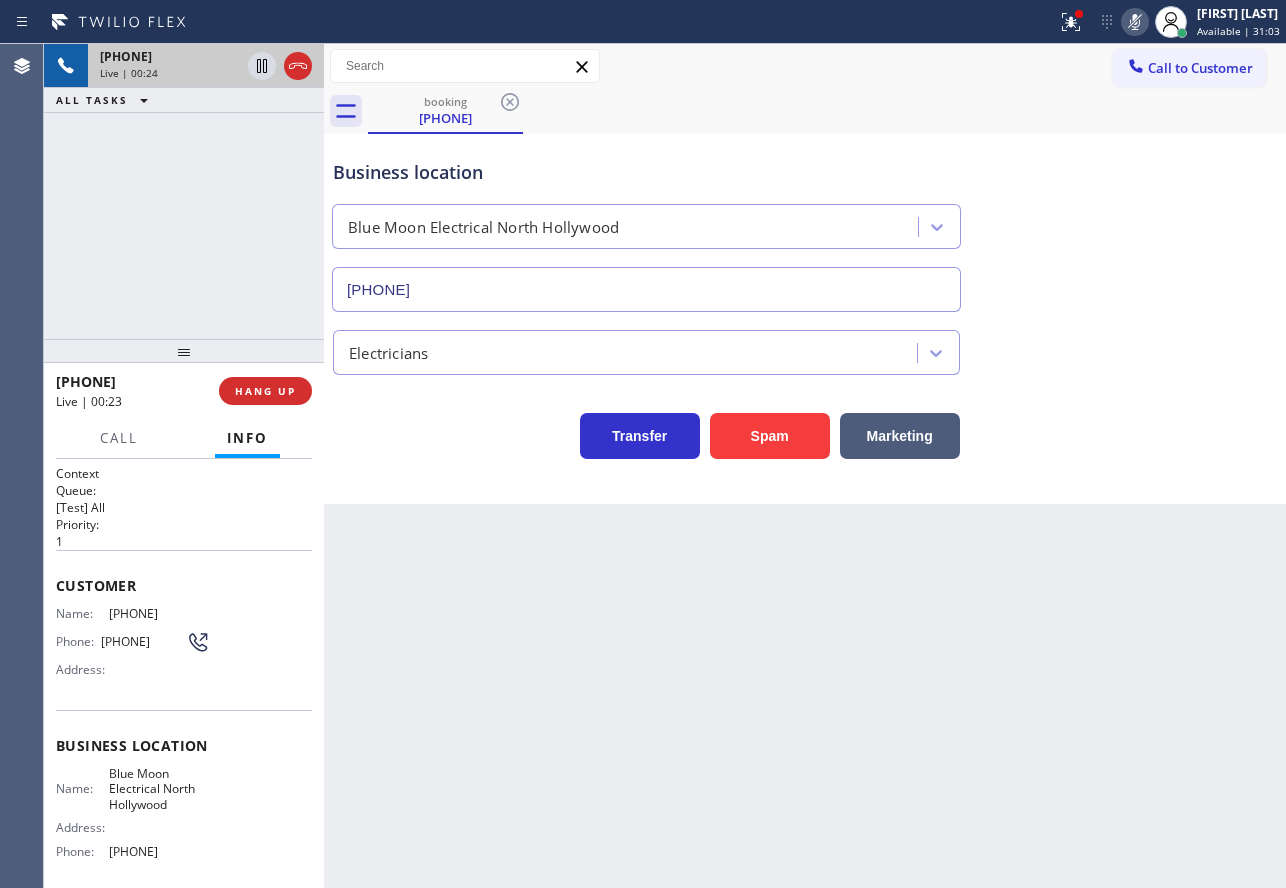 click 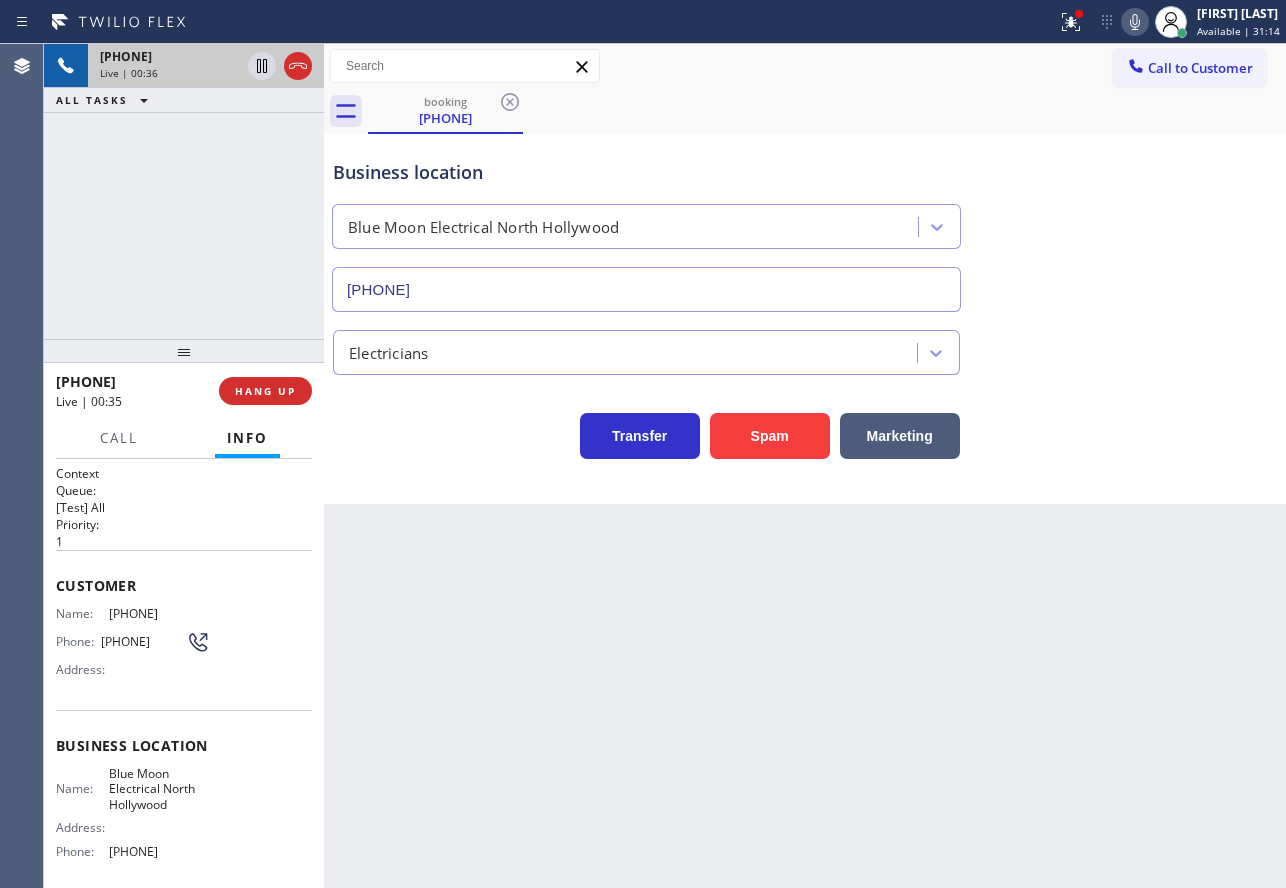 click 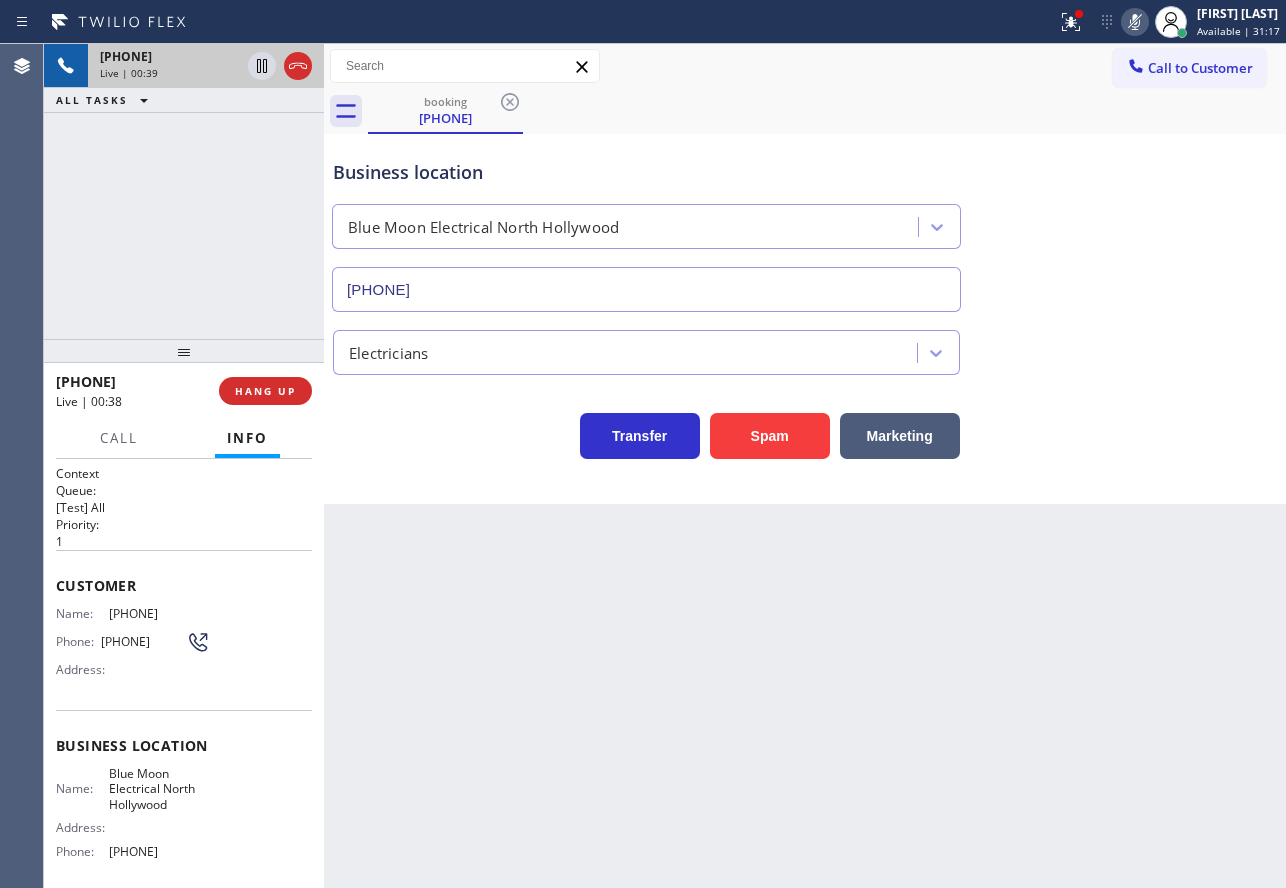 click 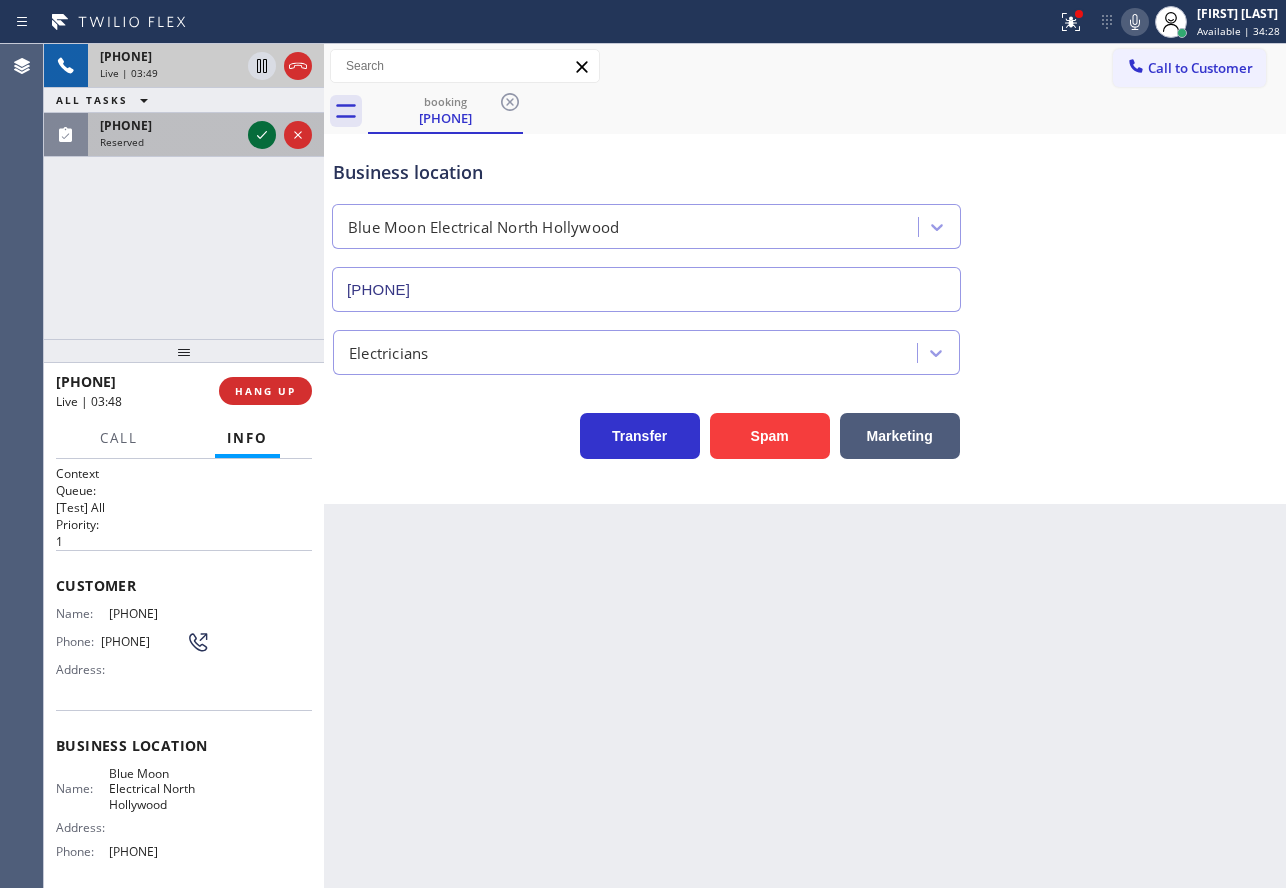 click 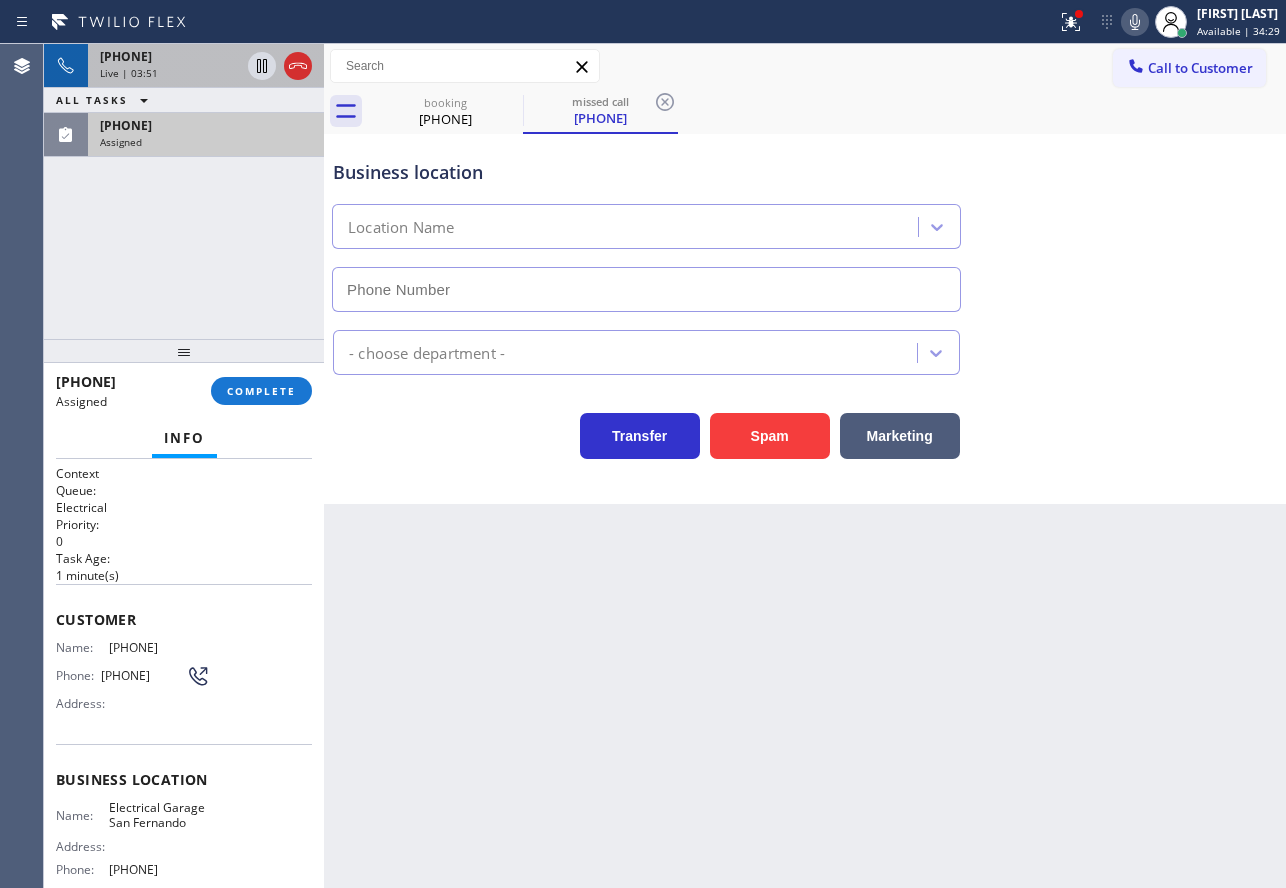 type on "[PHONE]" 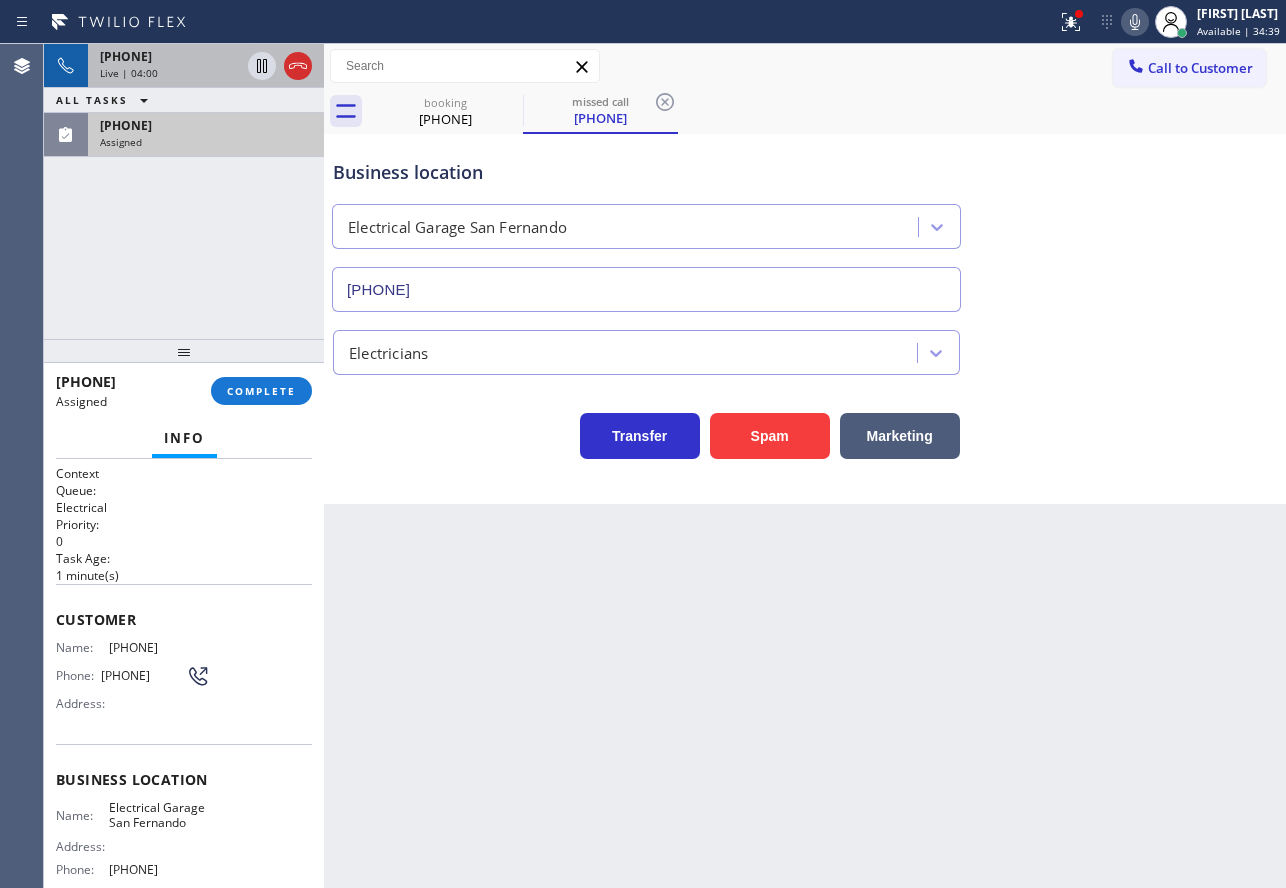 scroll, scrollTop: 100, scrollLeft: 0, axis: vertical 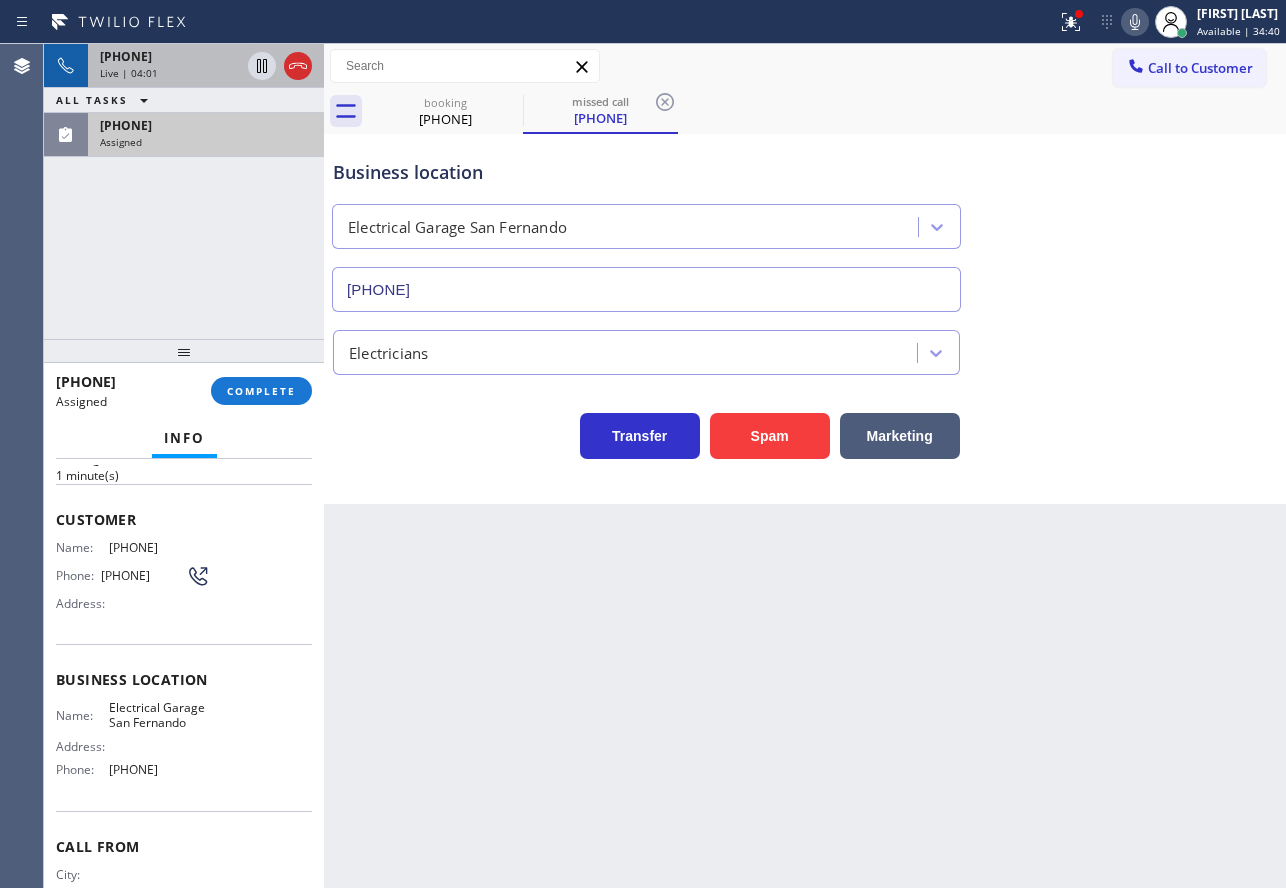 click on "Name: Electrical Garage San Fernando Address:   Phone: [PHONE]" at bounding box center (184, 743) 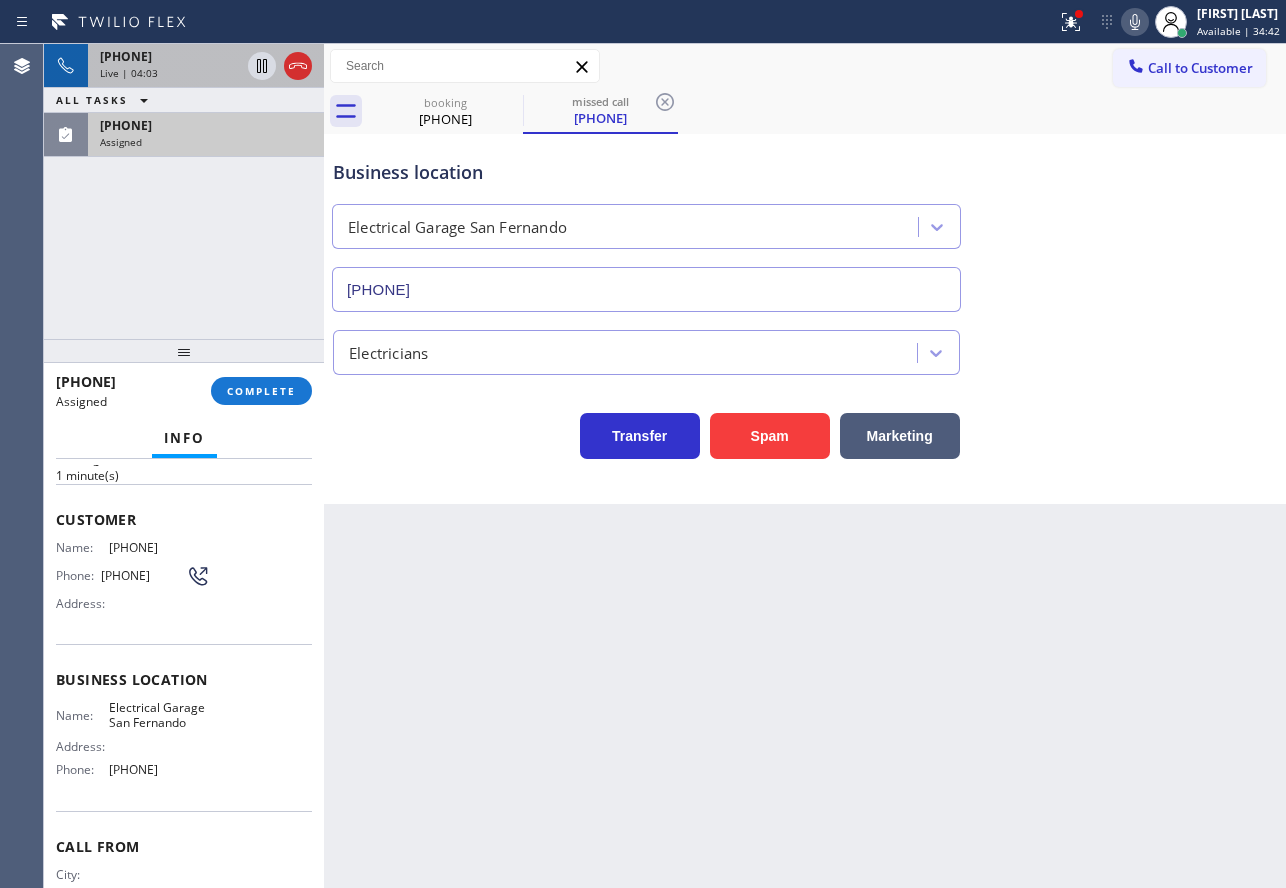 drag, startPoint x: 216, startPoint y: 781, endPoint x: 54, endPoint y: 522, distance: 305.4914 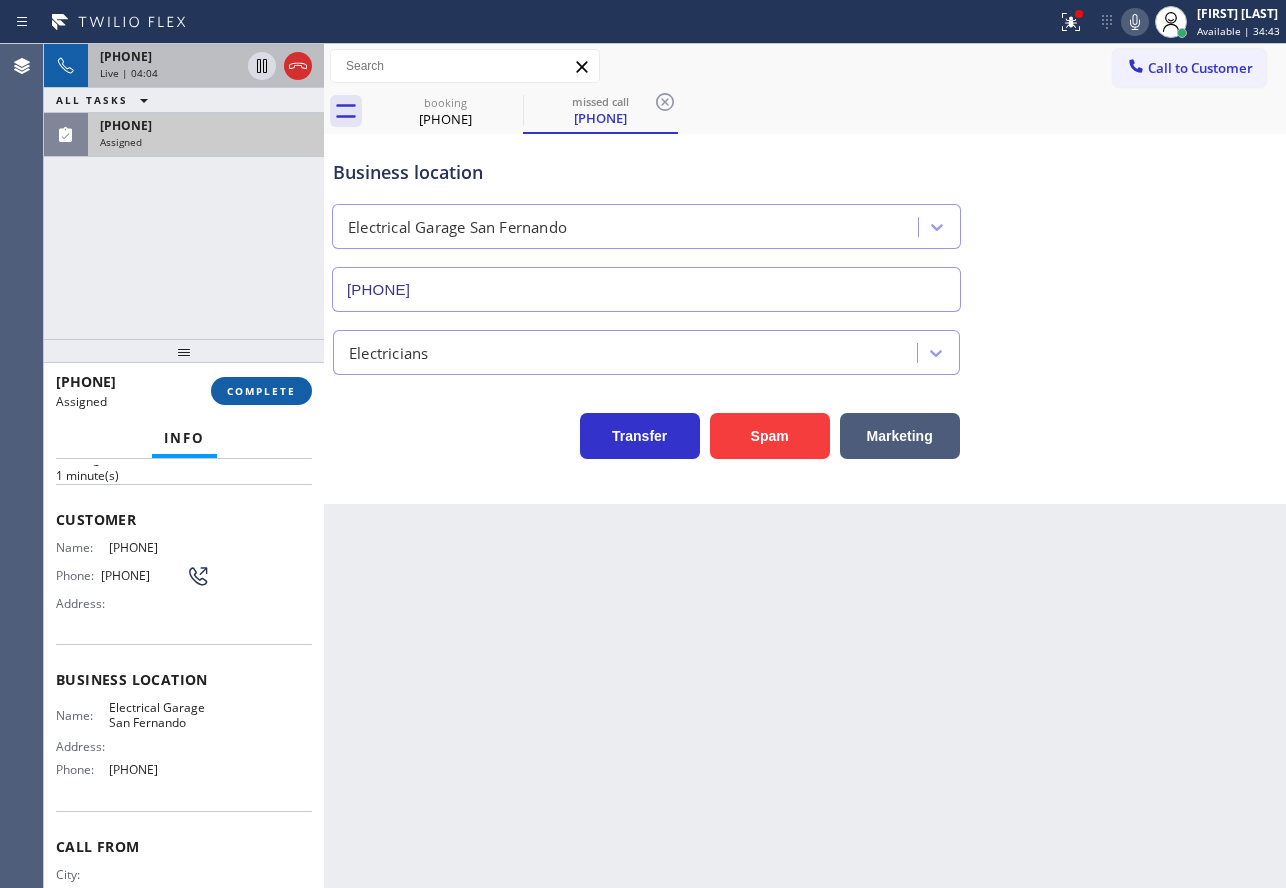 click on "COMPLETE" at bounding box center [261, 391] 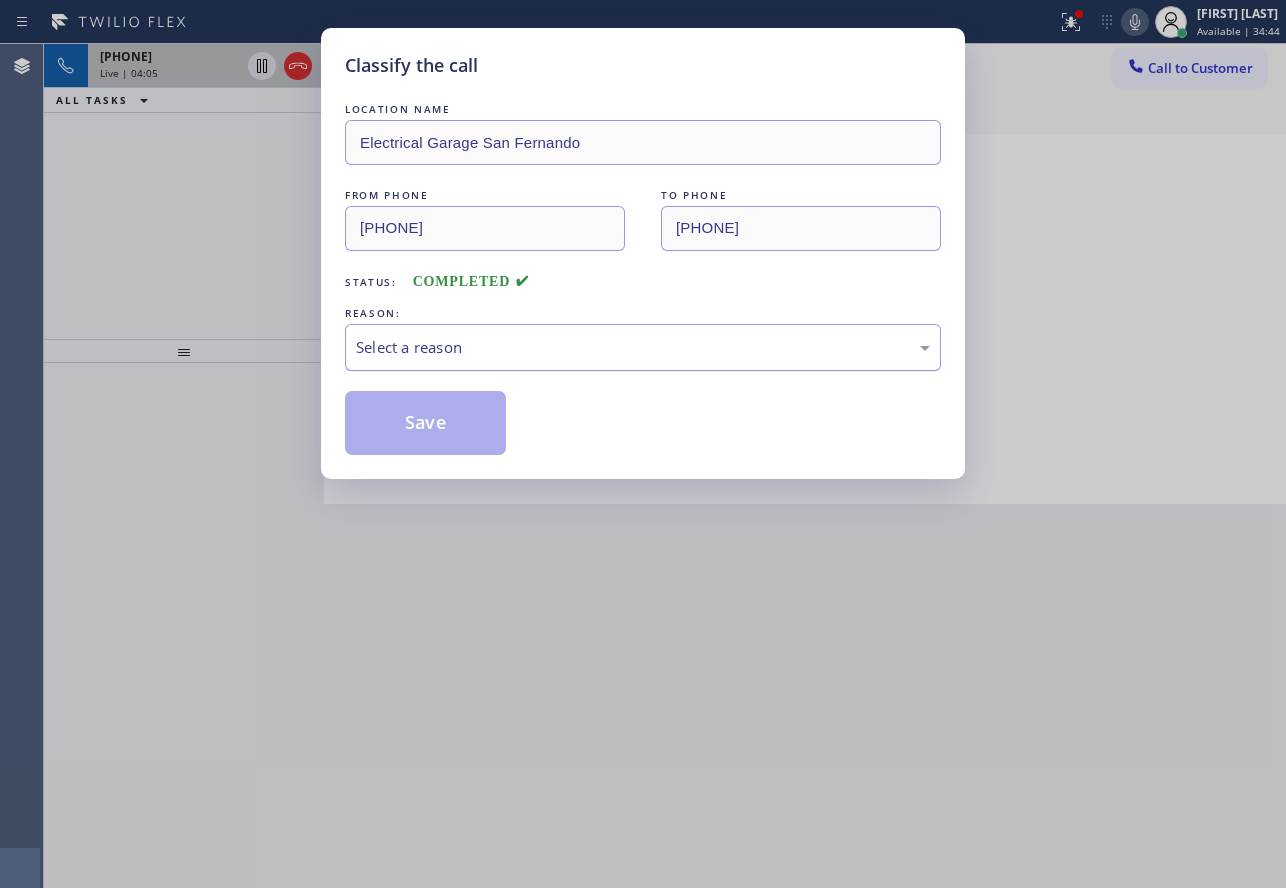 click on "Select a reason" at bounding box center [643, 347] 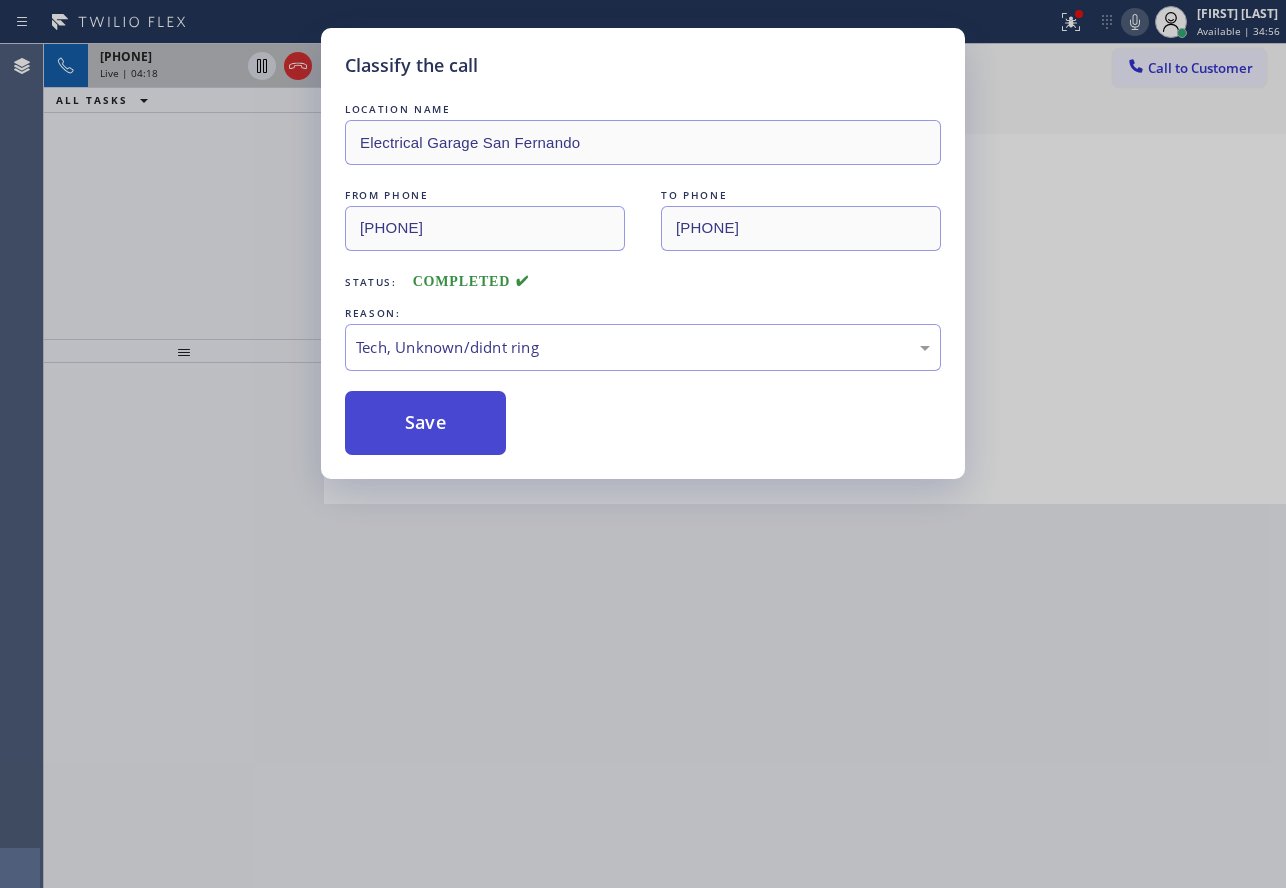 click on "Save" at bounding box center (425, 423) 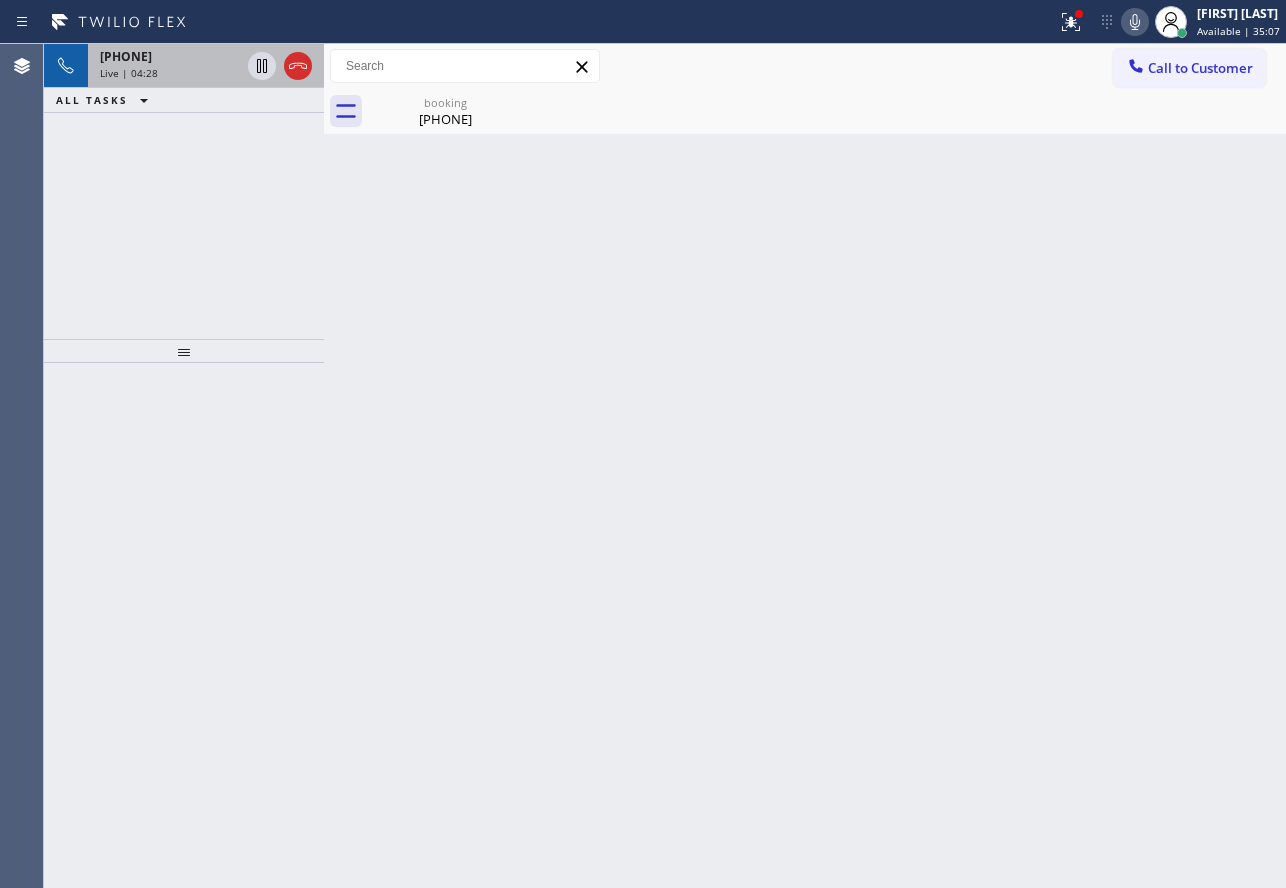 click on "[PHONE]" at bounding box center (126, 56) 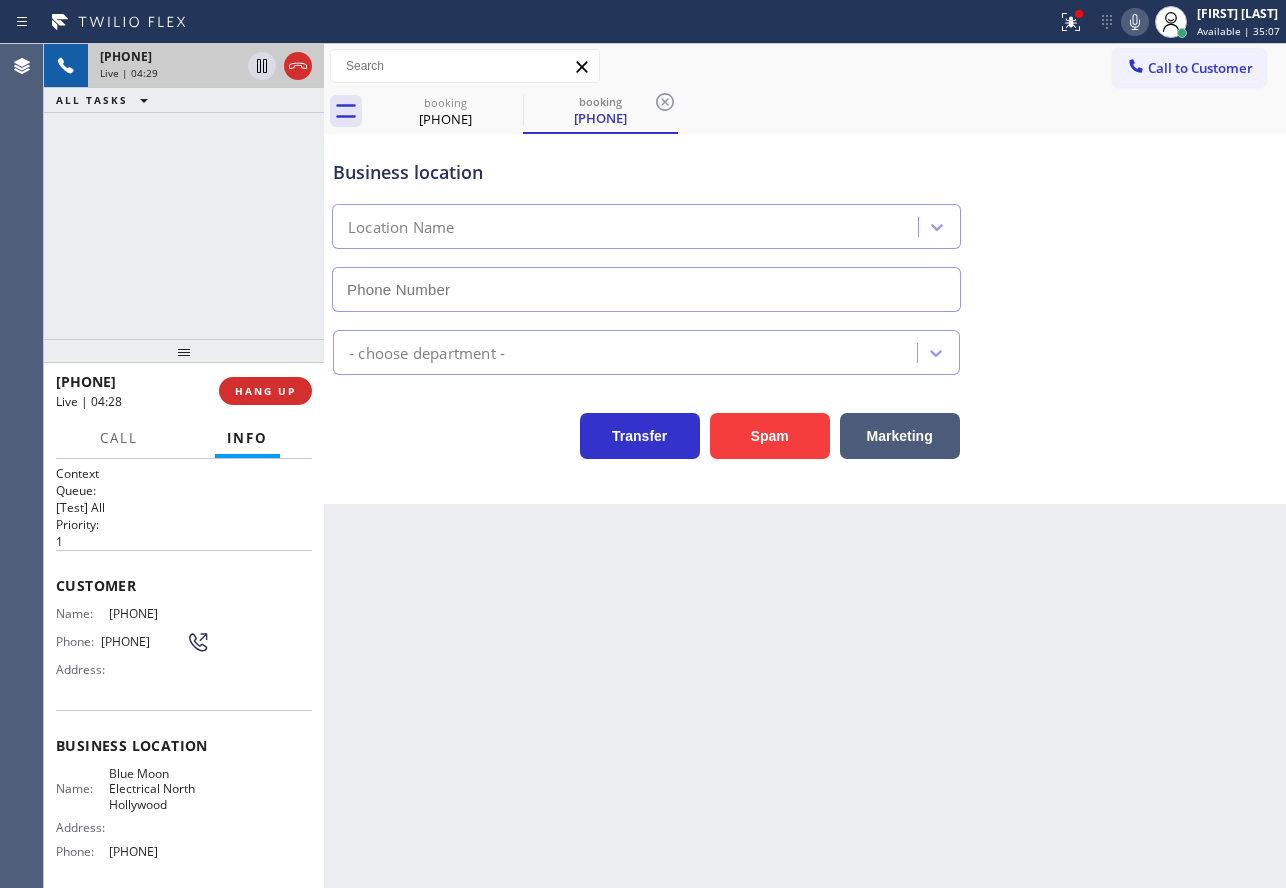 type on "[PHONE]" 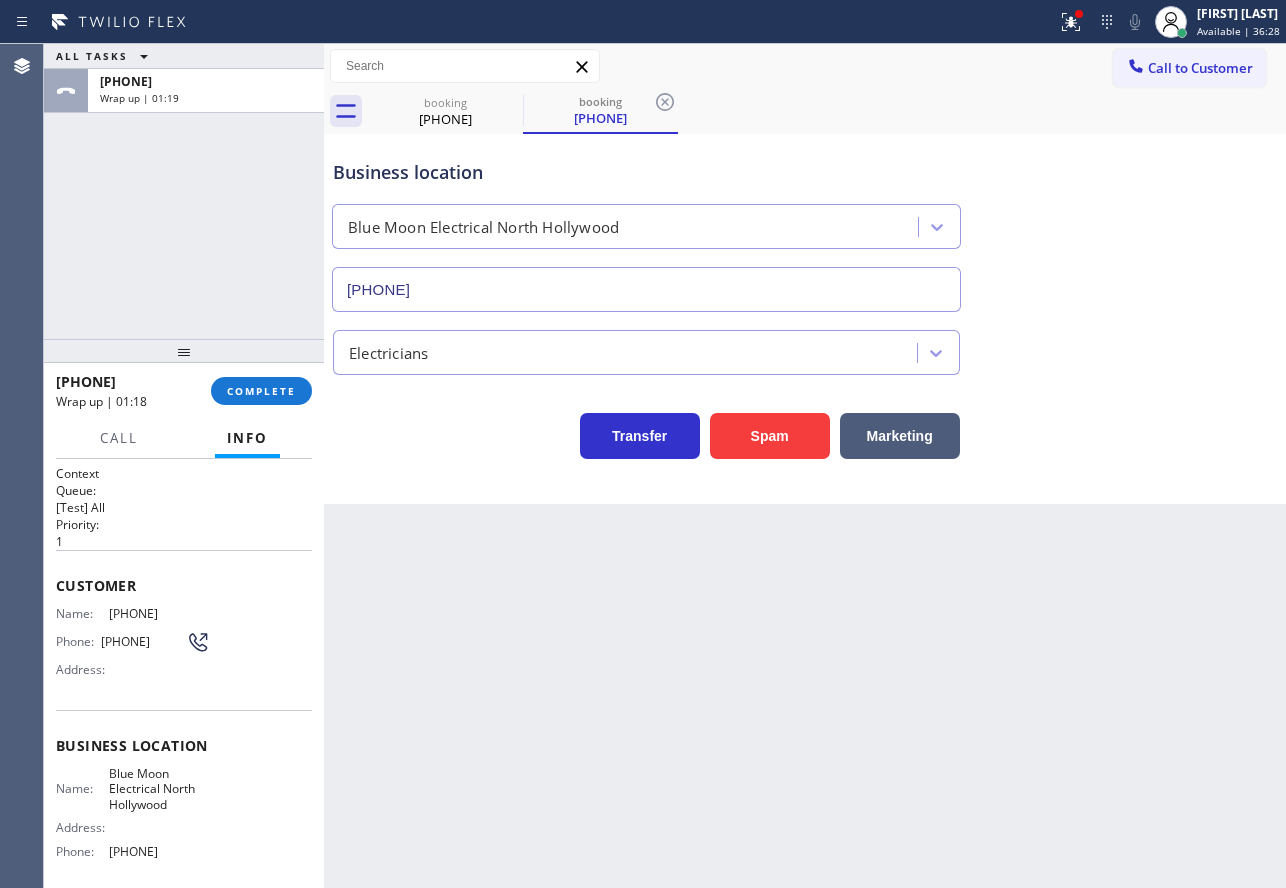 click on "[PHONE]" at bounding box center [159, 613] 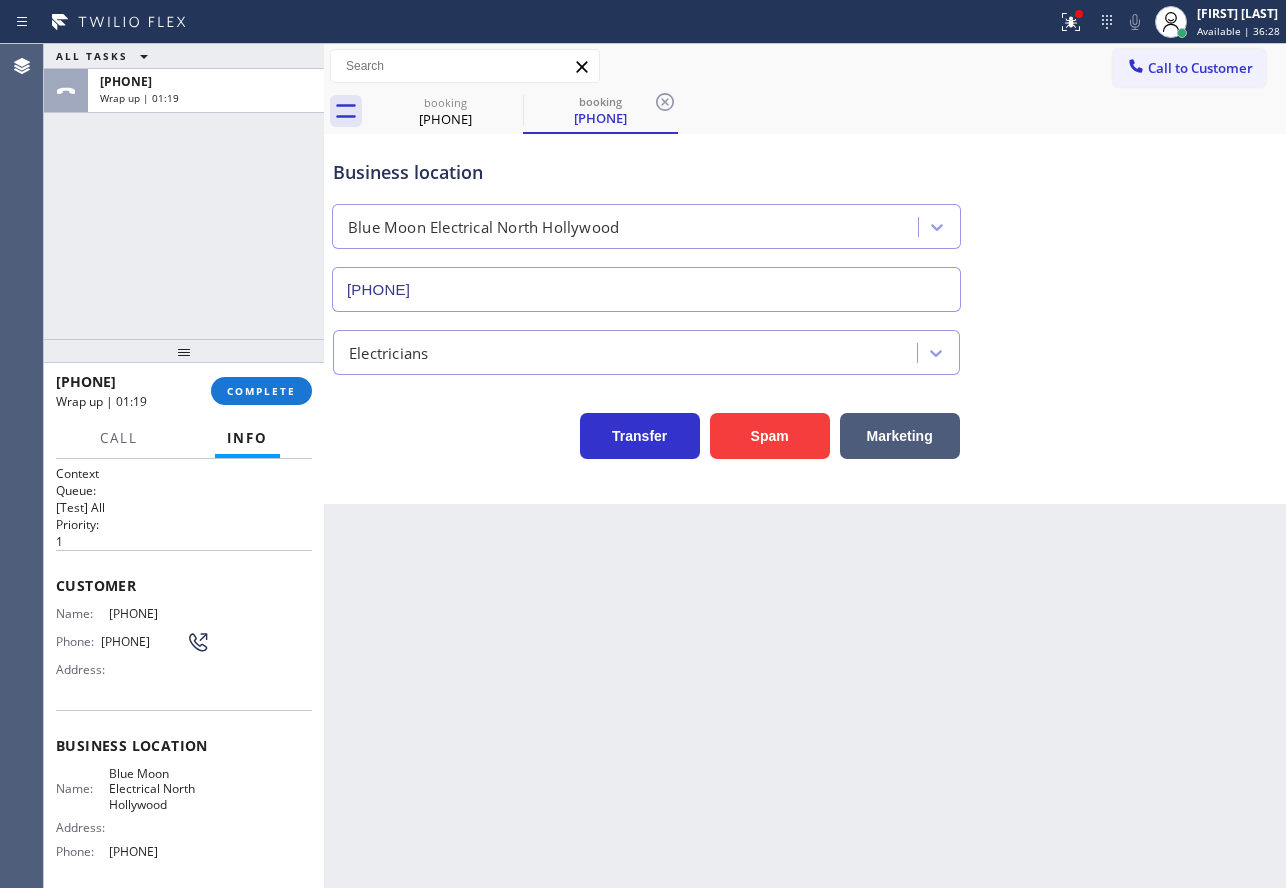 click on "[PHONE]" at bounding box center [159, 613] 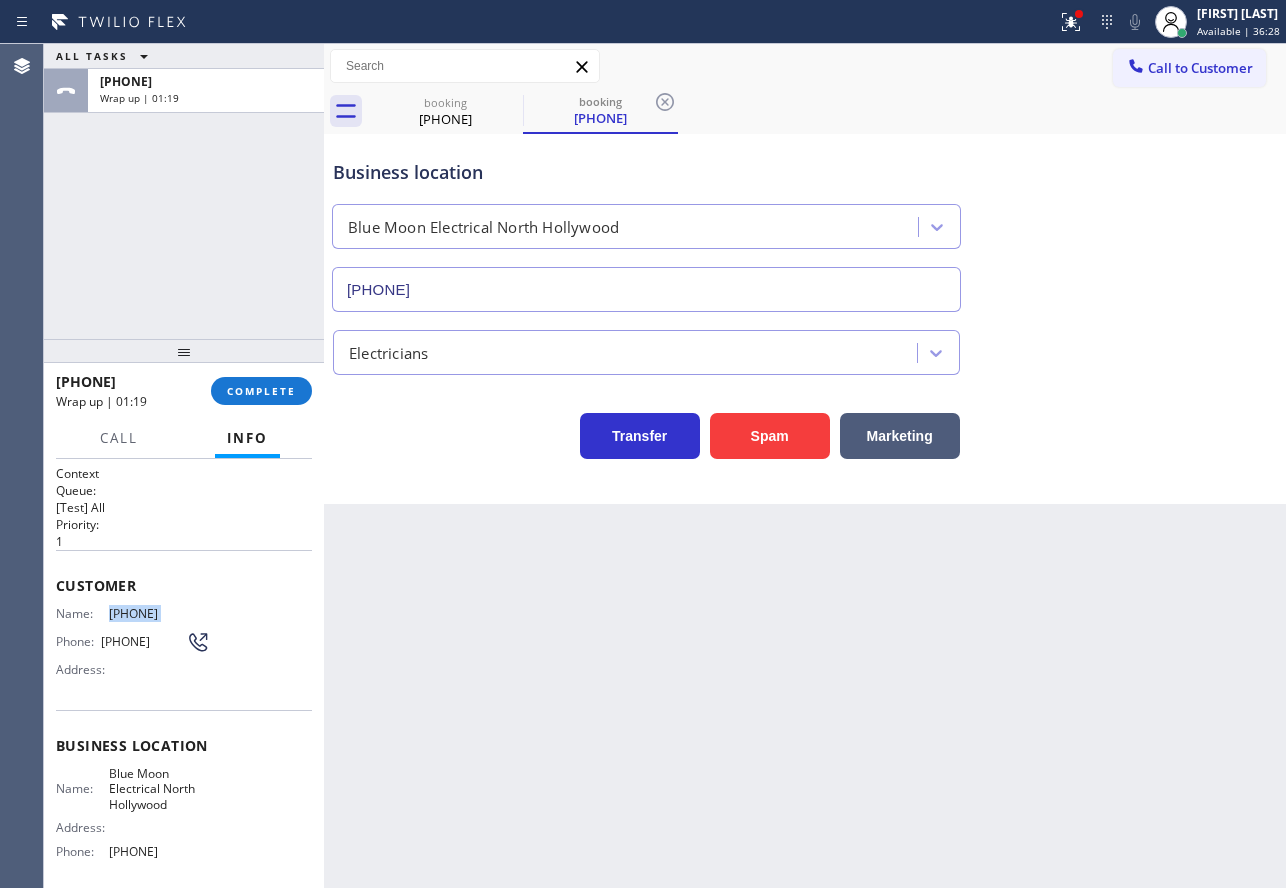 click on "[PHONE]" at bounding box center [159, 613] 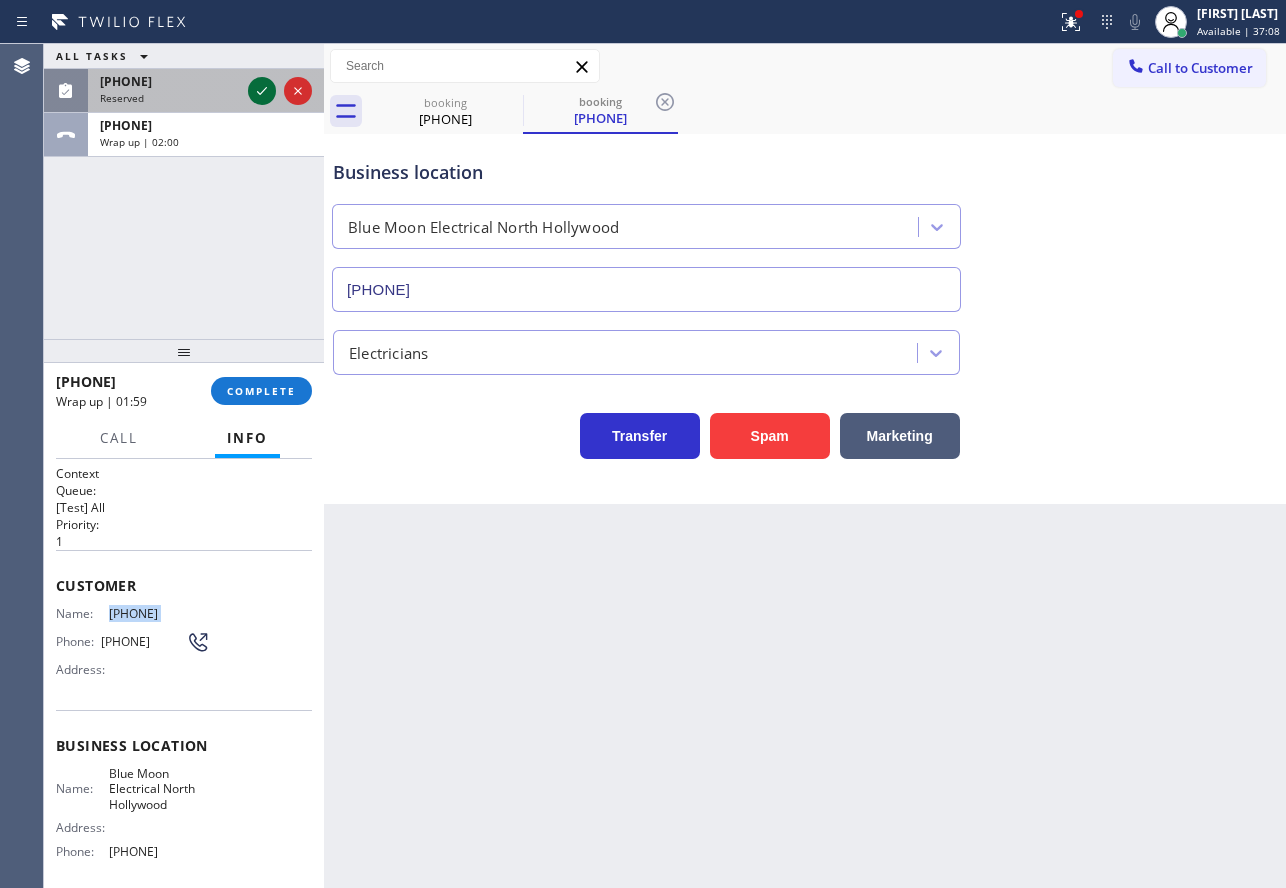 click 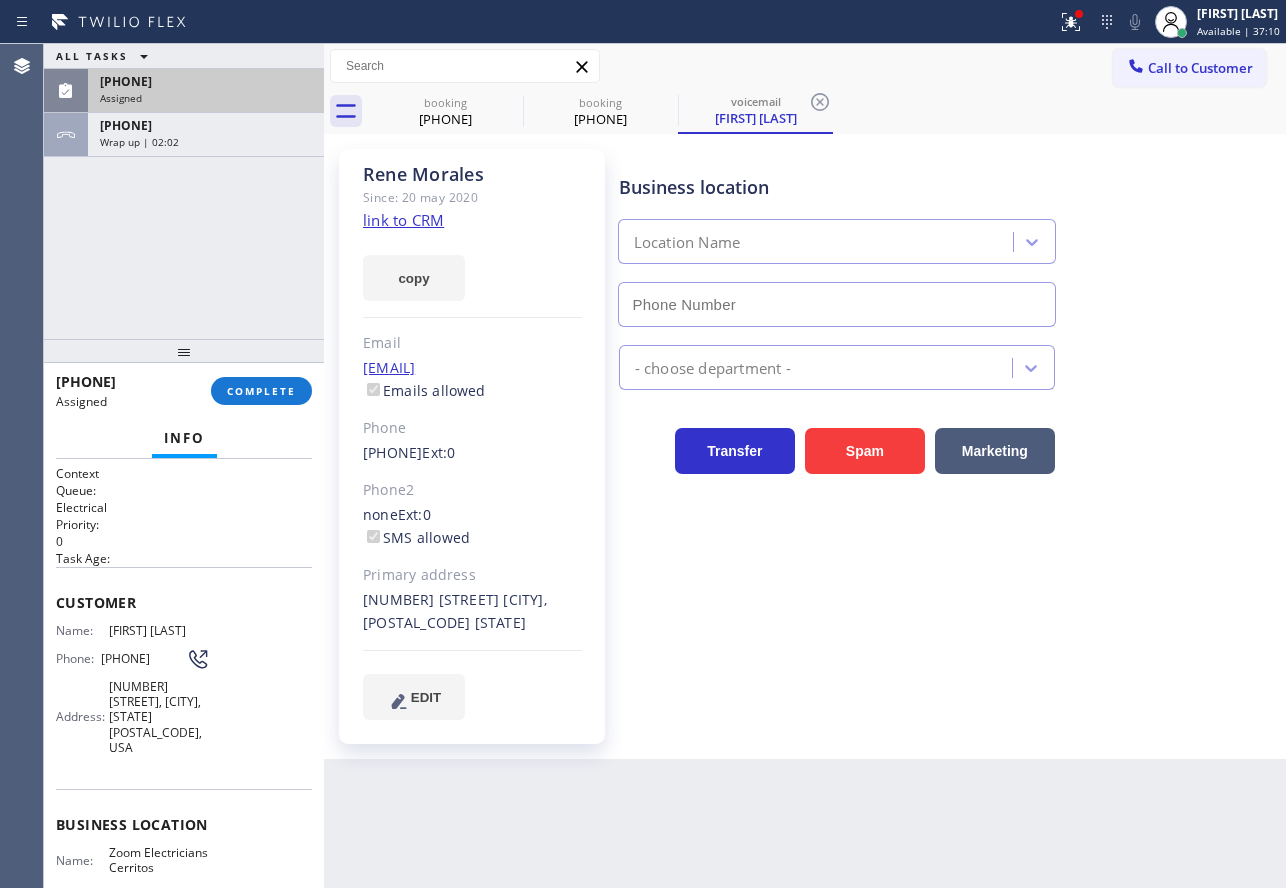 click on "Name: [FIRST] [LAST] Phone: [PHONE] Address: [NUMBER] [STREET], [CITY], [STATE] [POSTAL_CODE], USA Business location Name: Zoom Electricians Cerritos Address:   Phone: [PHONE]" at bounding box center (184, 693) 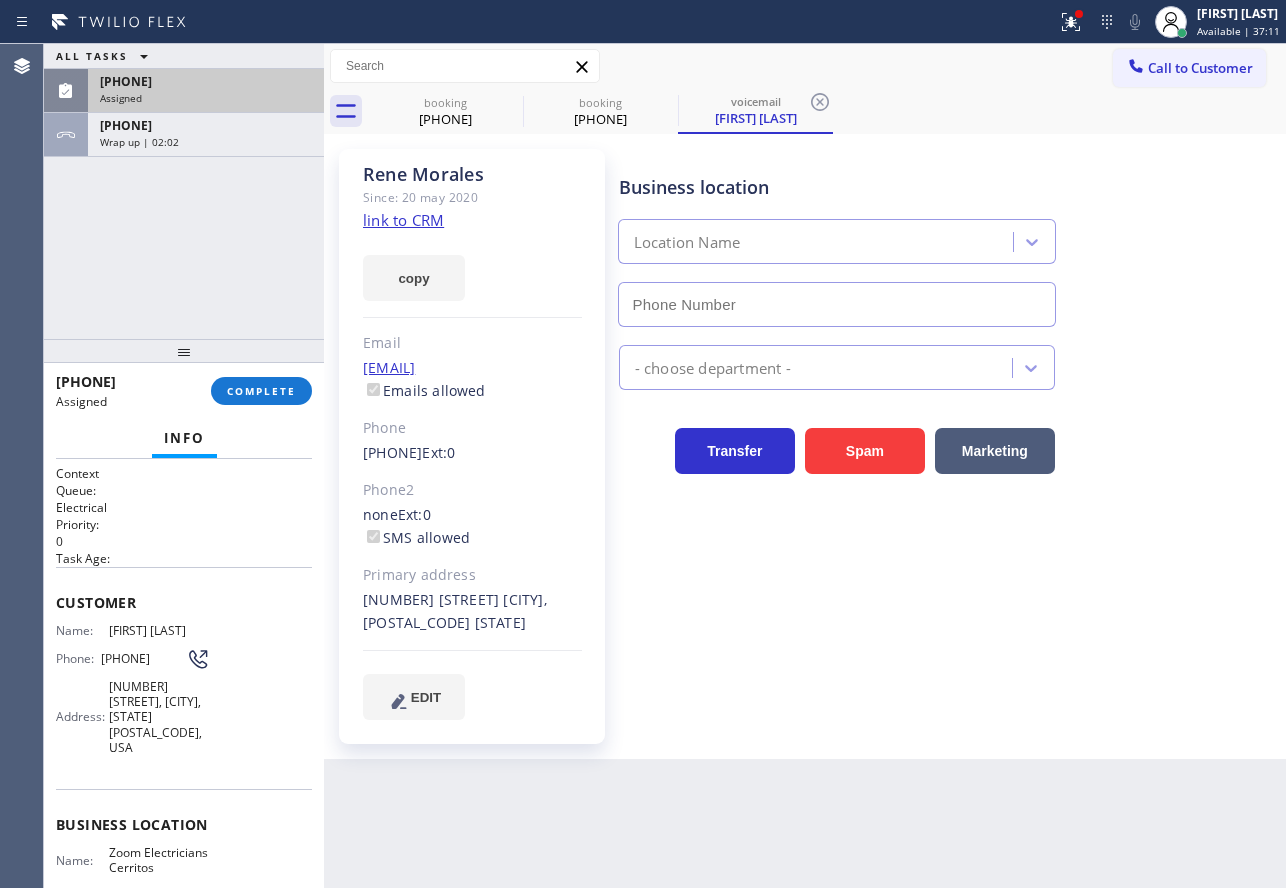 type on "[PHONE]" 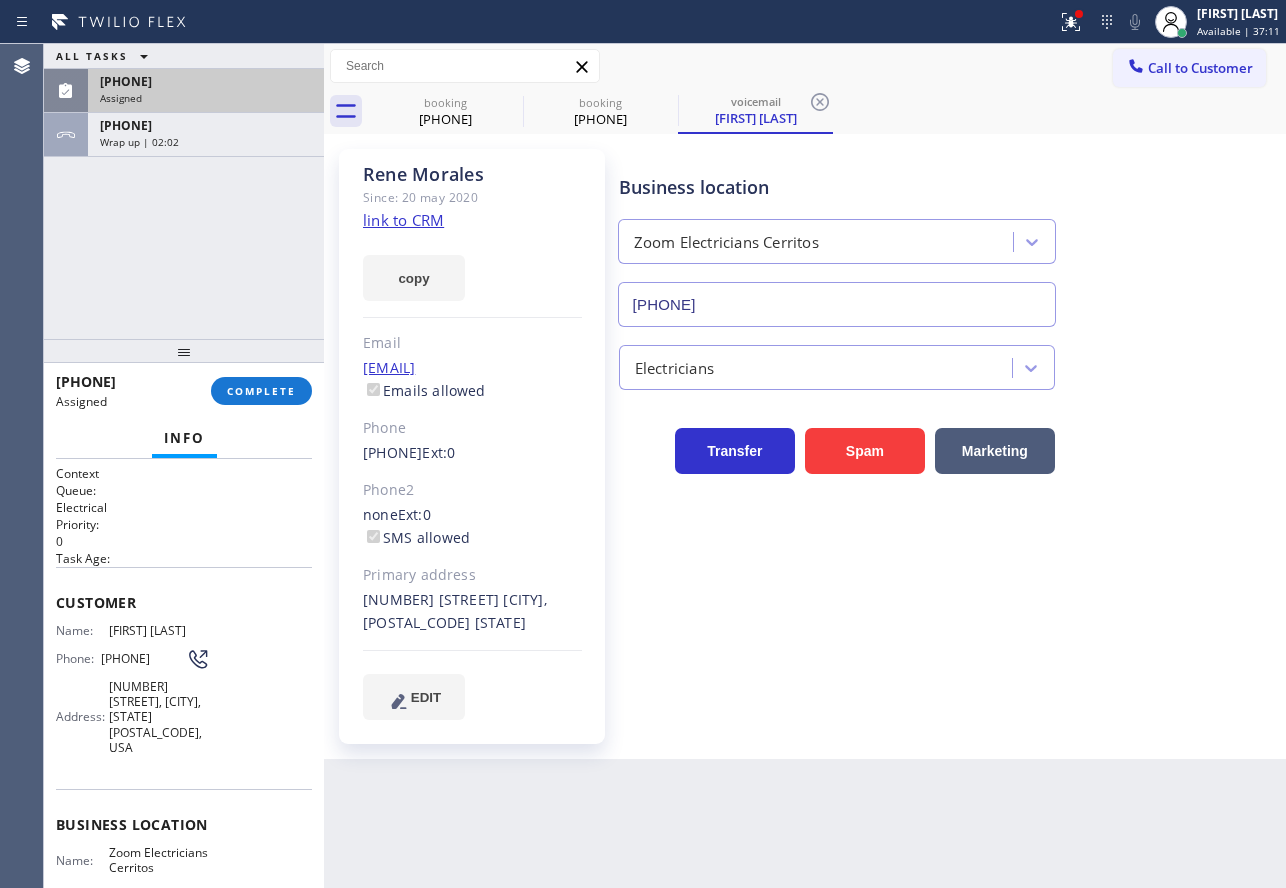 scroll, scrollTop: 200, scrollLeft: 0, axis: vertical 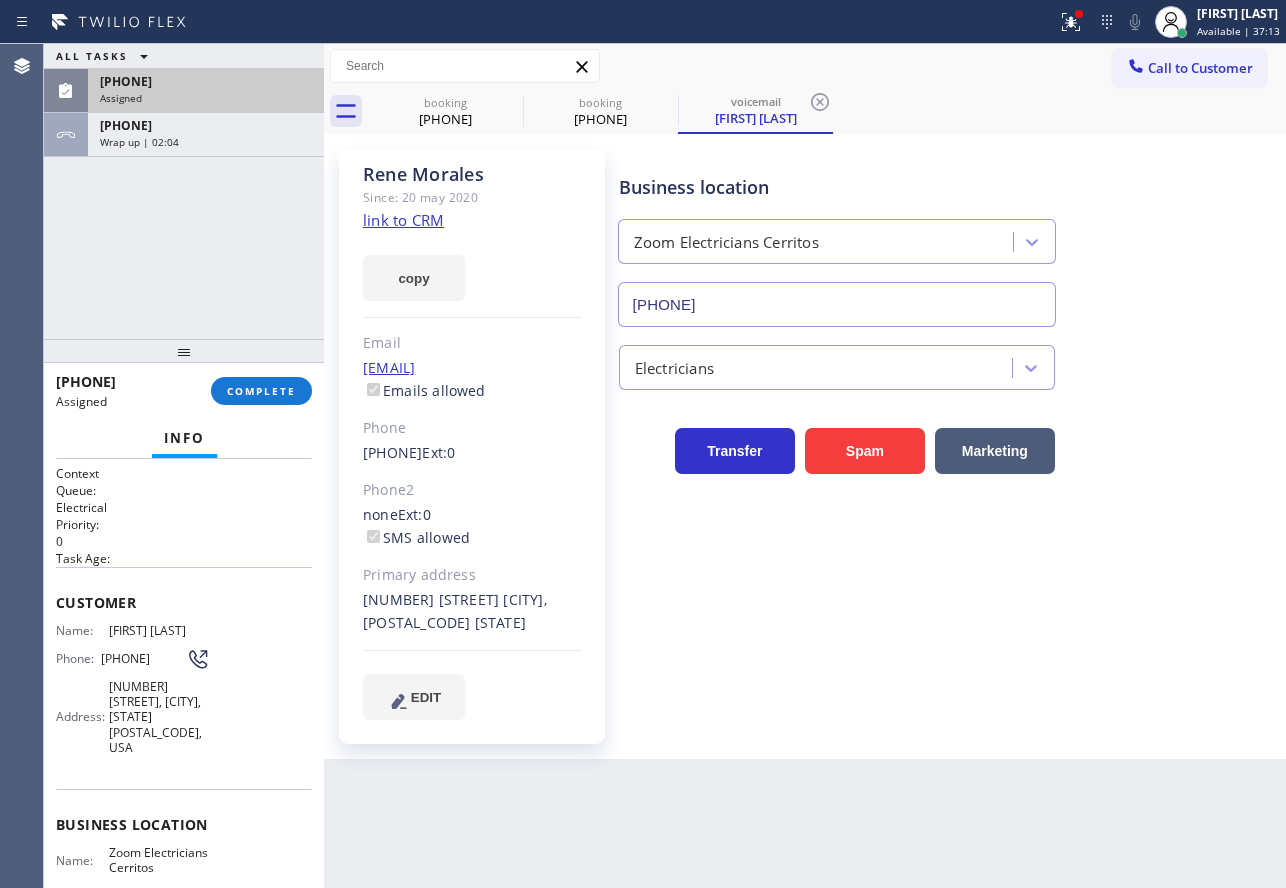 drag, startPoint x: 231, startPoint y: 737, endPoint x: 51, endPoint y: 600, distance: 226.20566 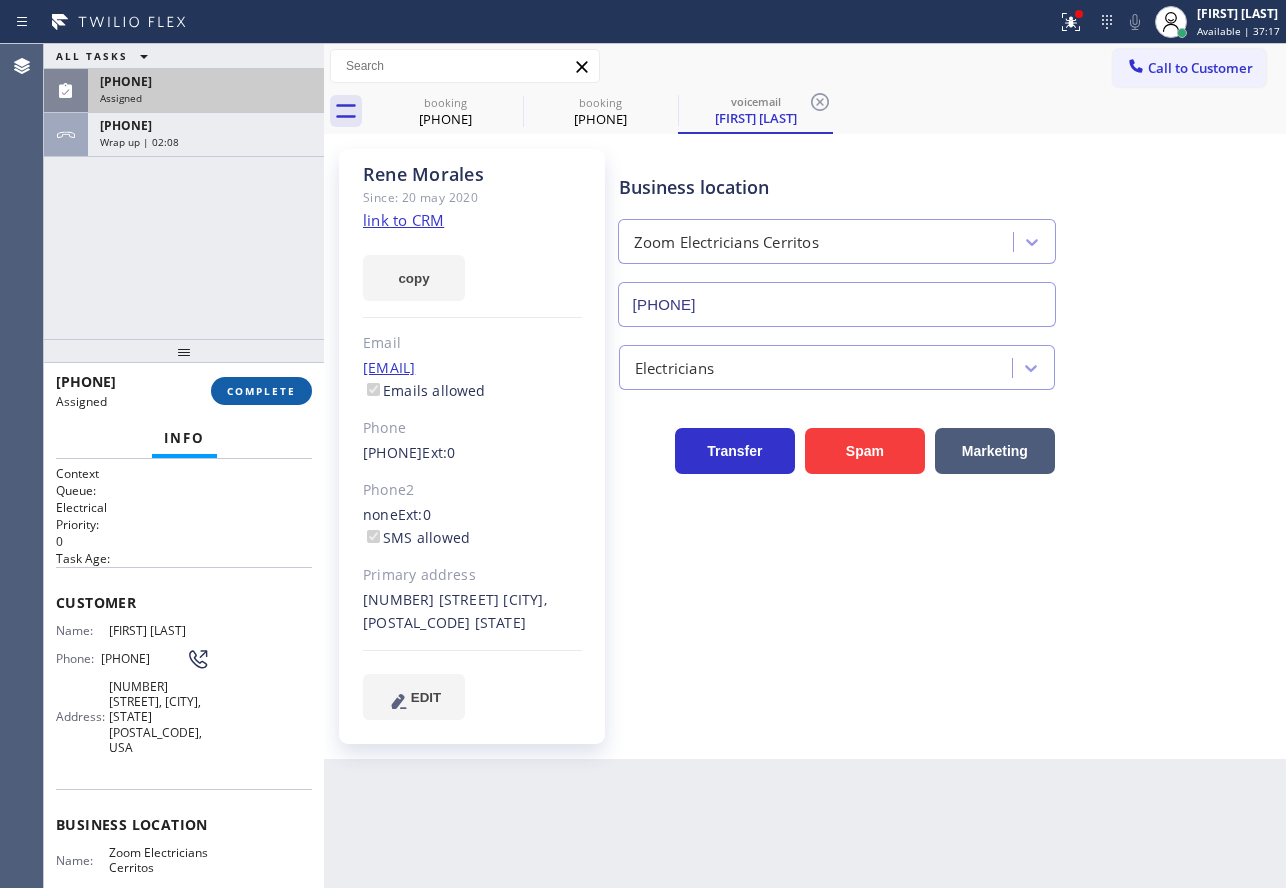click on "COMPLETE" at bounding box center [261, 391] 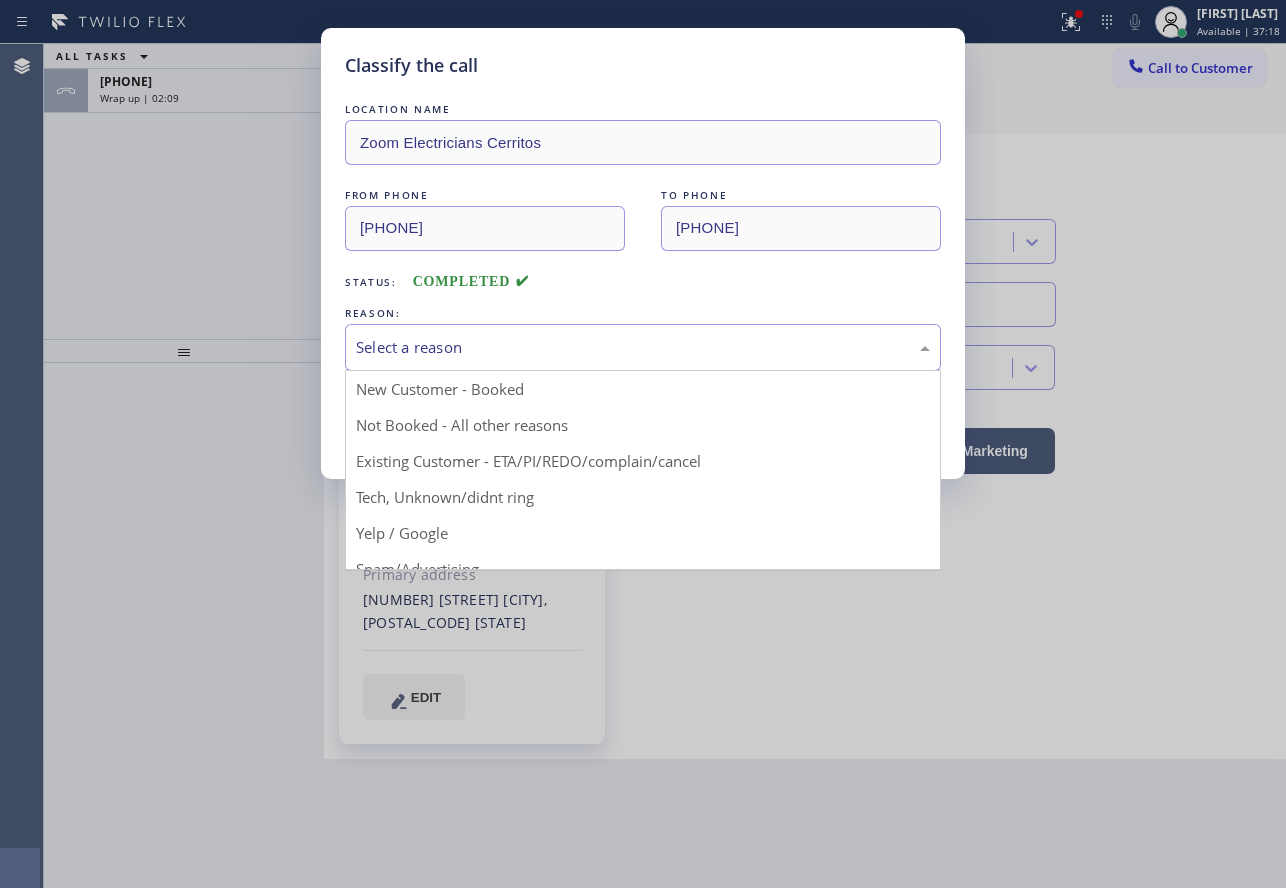 click on "Select a reason" at bounding box center [643, 347] 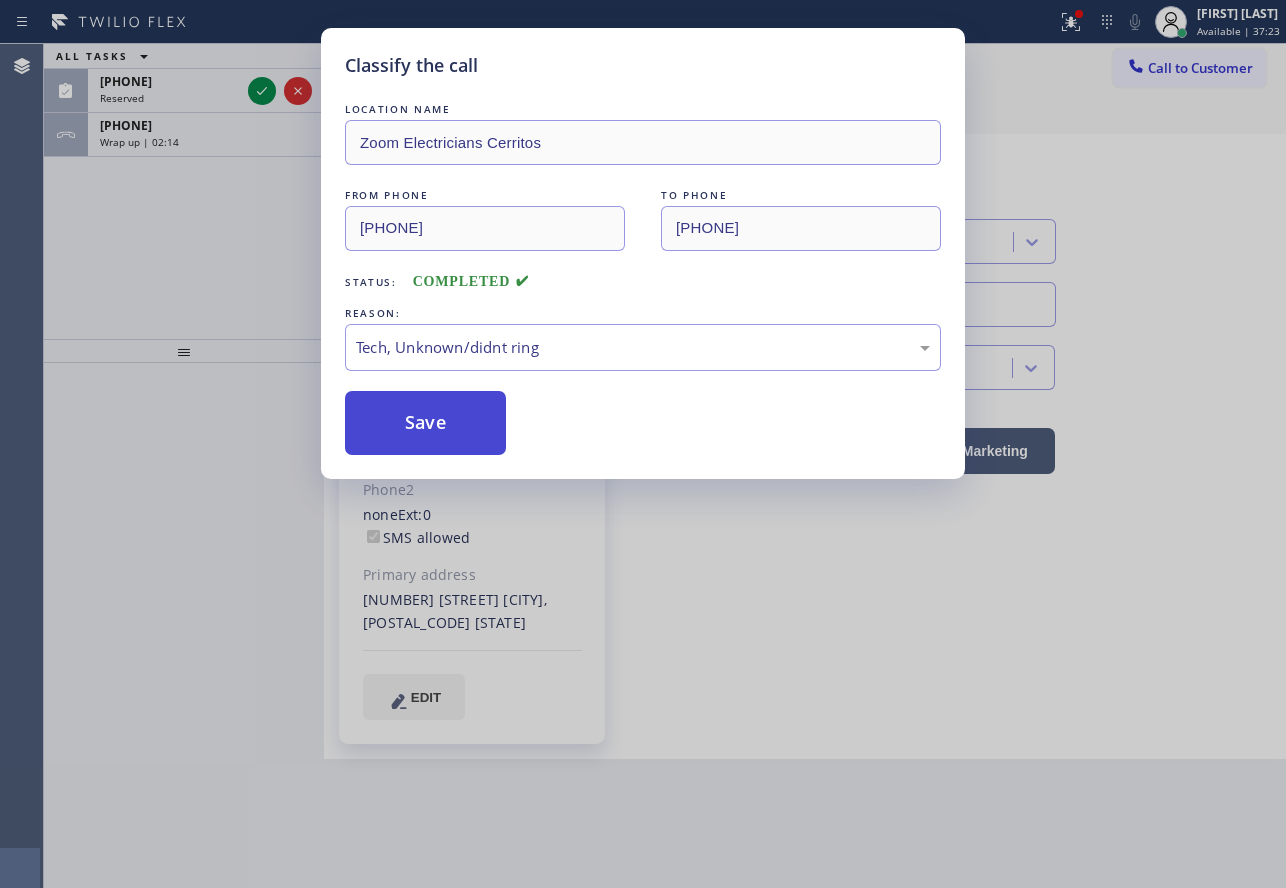 click on "Save" at bounding box center (425, 423) 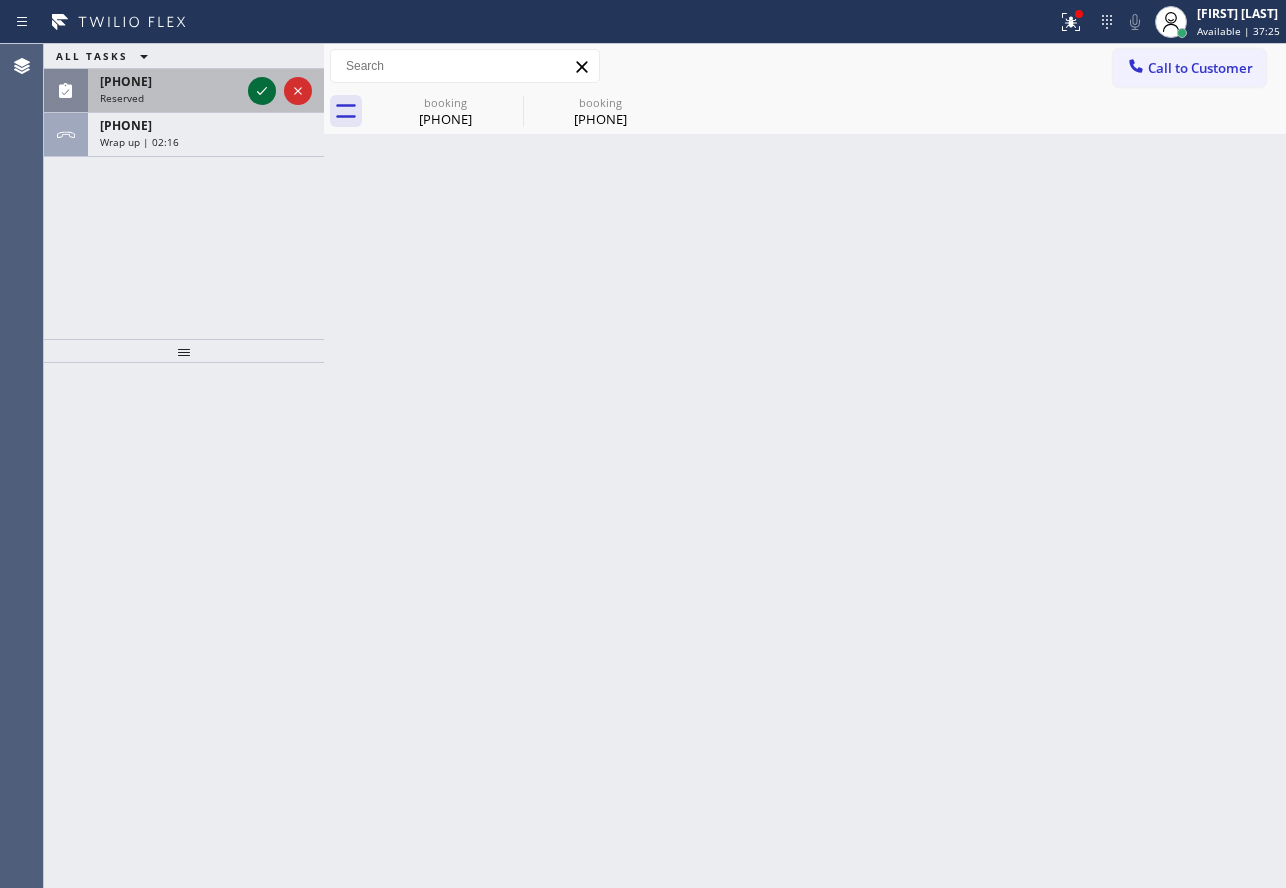 click 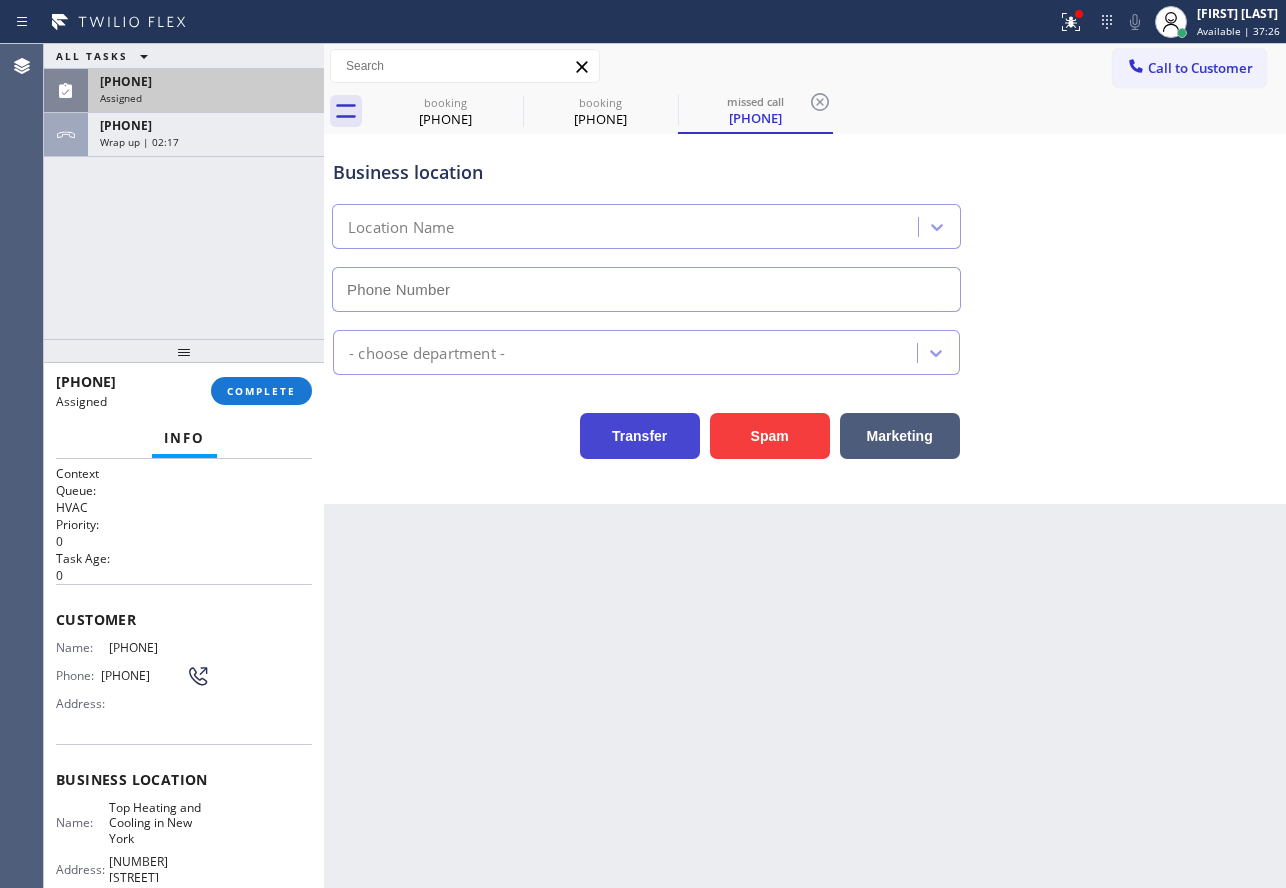 type on "[PHONE]" 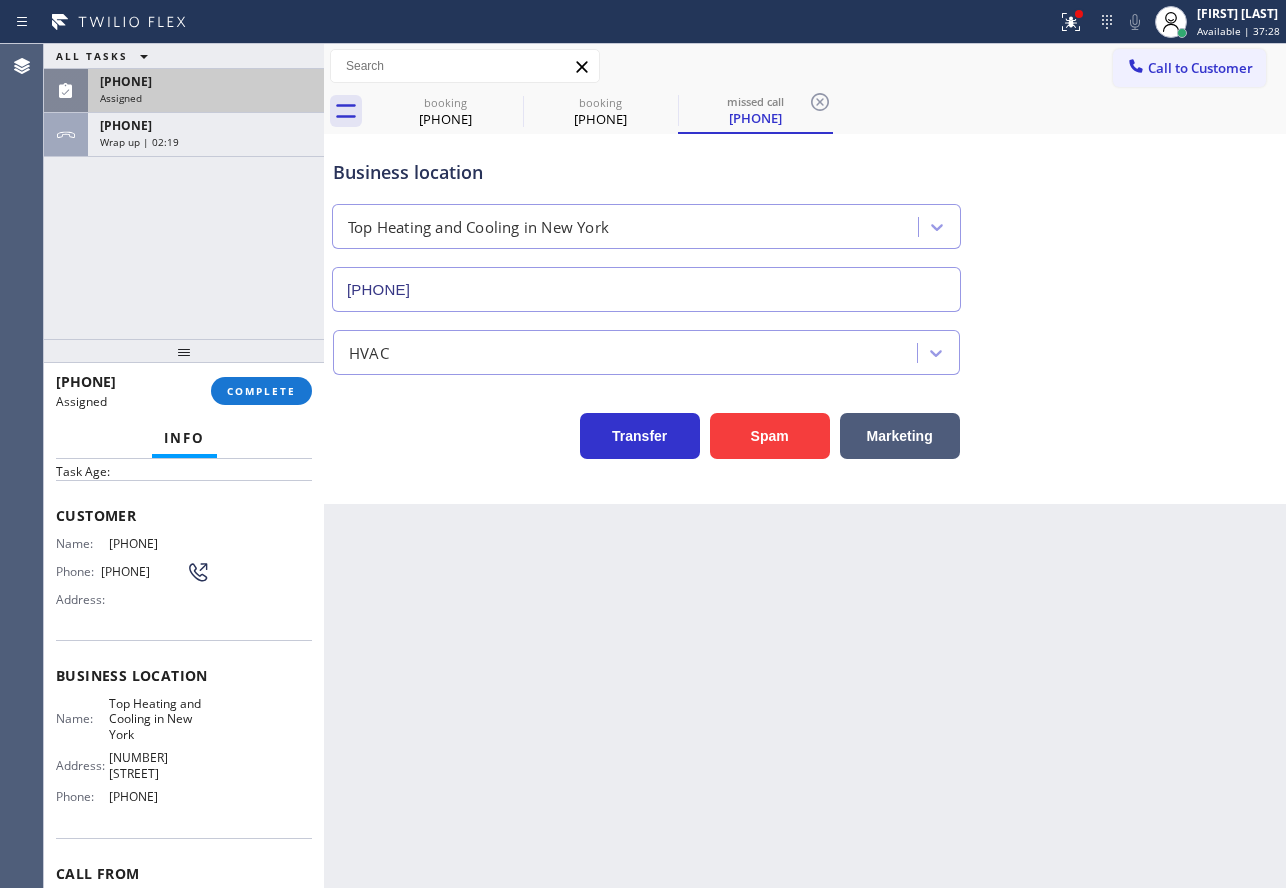 scroll, scrollTop: 0, scrollLeft: 0, axis: both 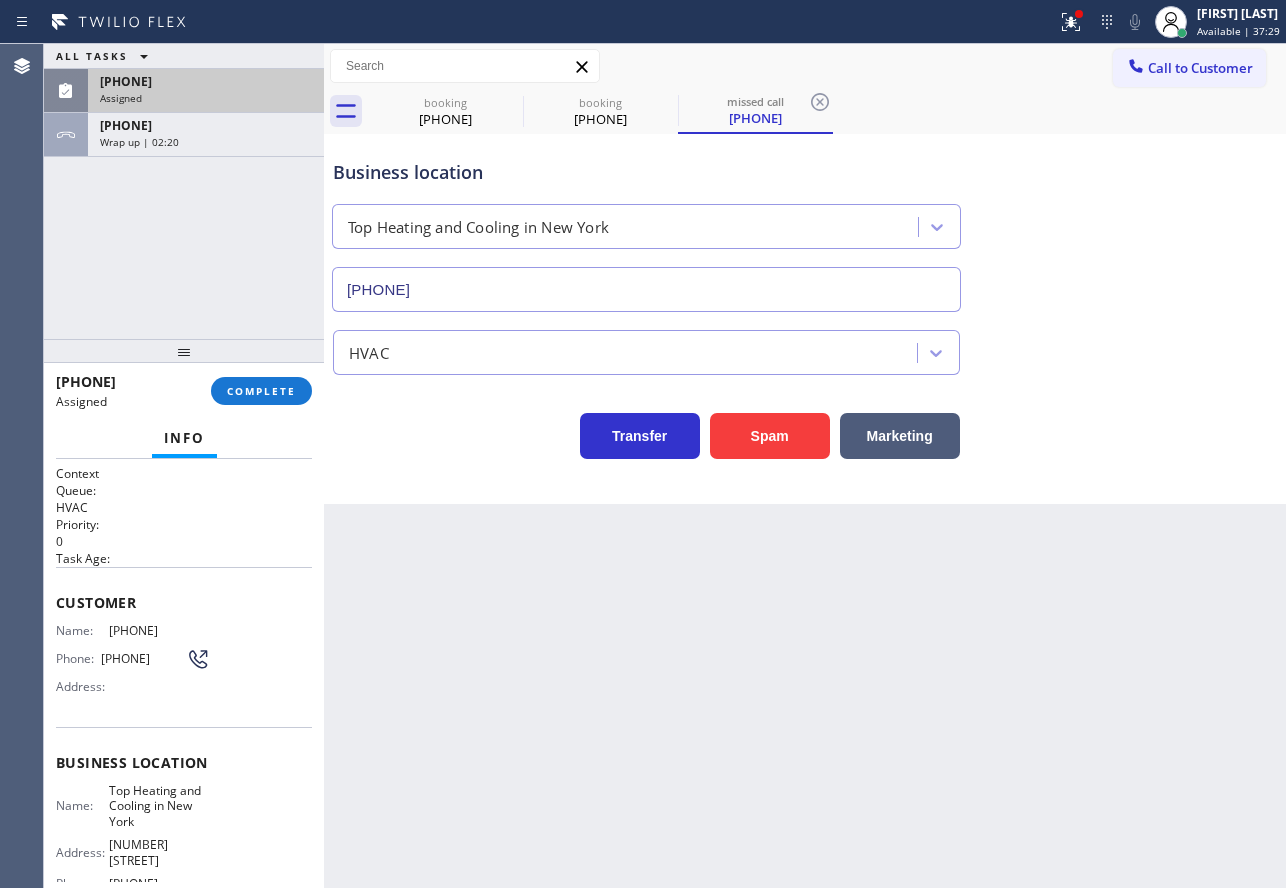 drag, startPoint x: 213, startPoint y: 700, endPoint x: 52, endPoint y: 611, distance: 183.96196 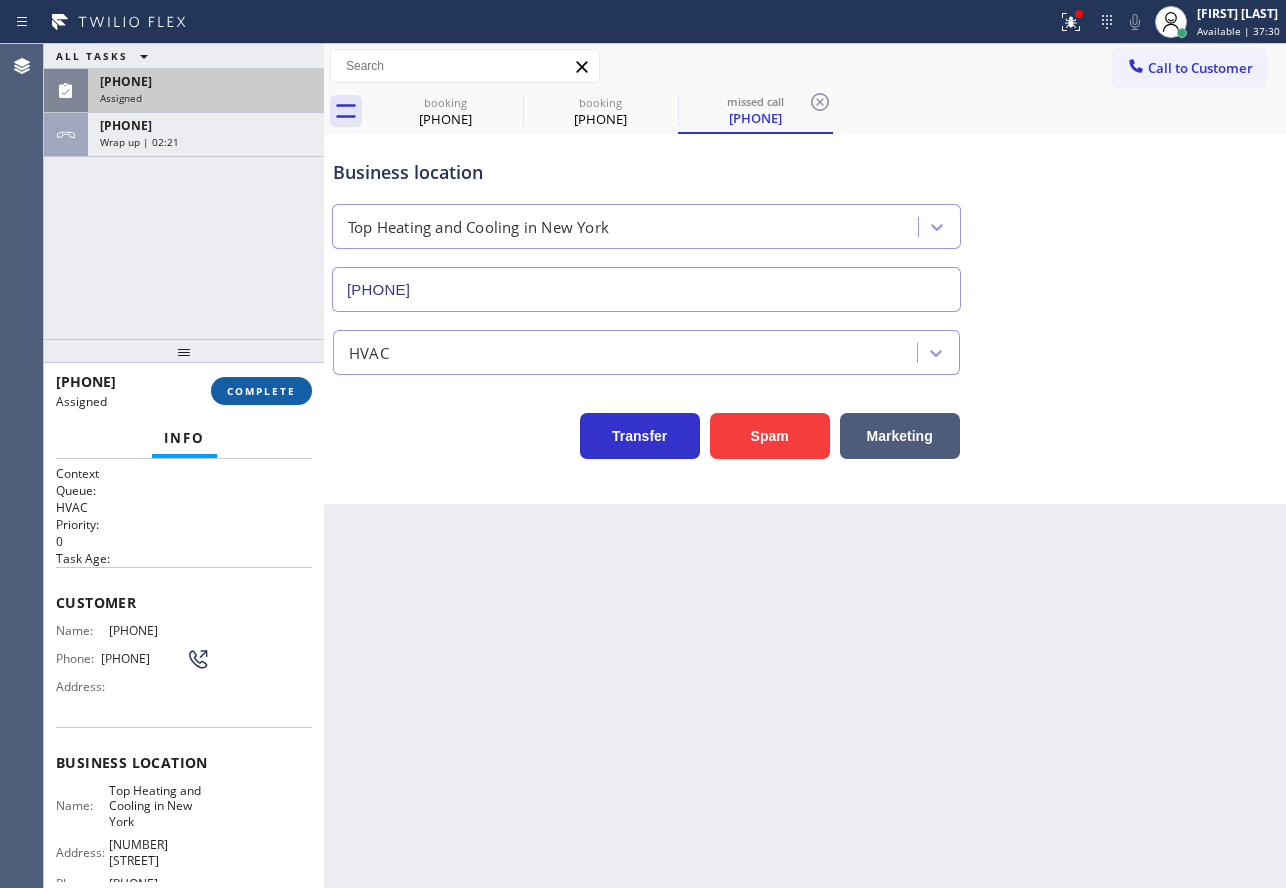 click on "COMPLETE" at bounding box center (261, 391) 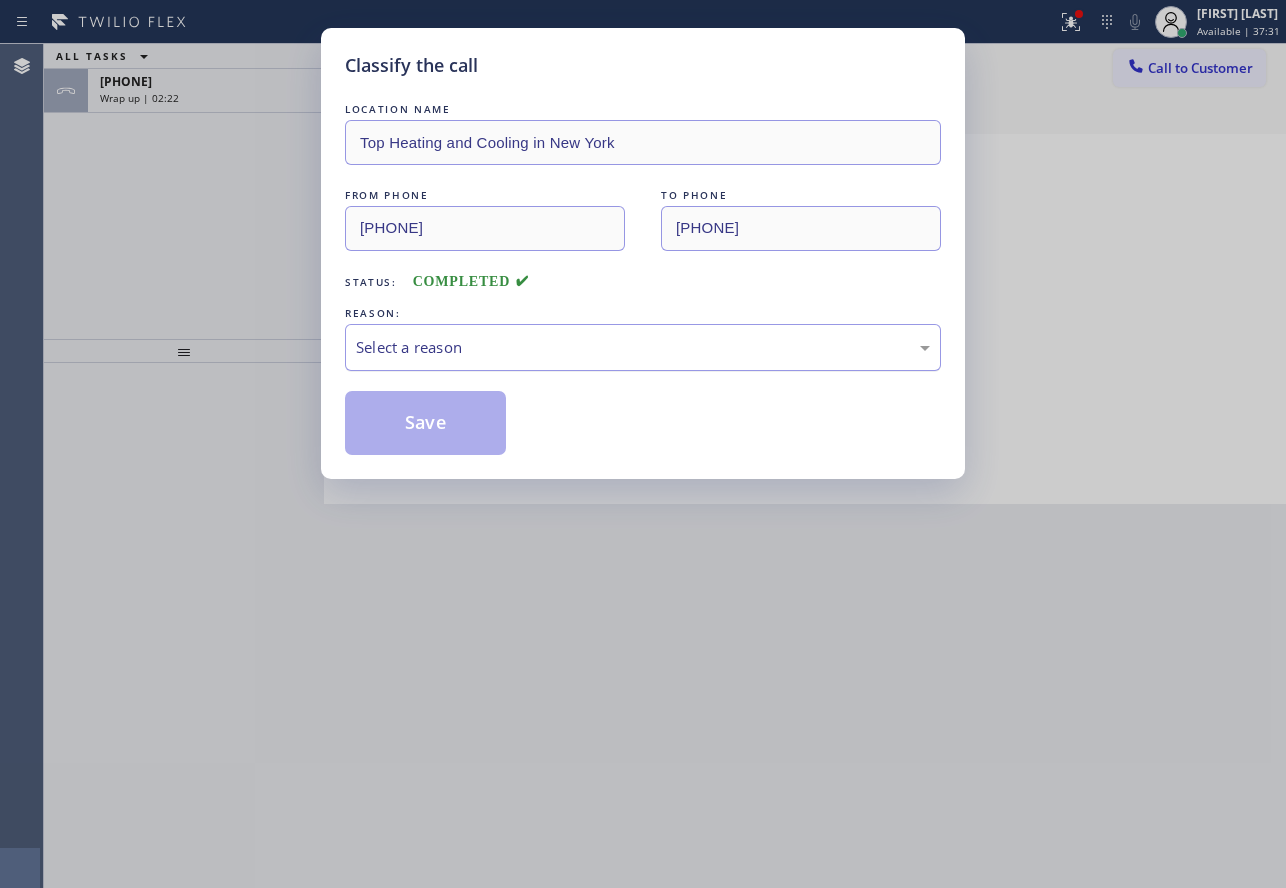 click on "Select a reason" at bounding box center (643, 347) 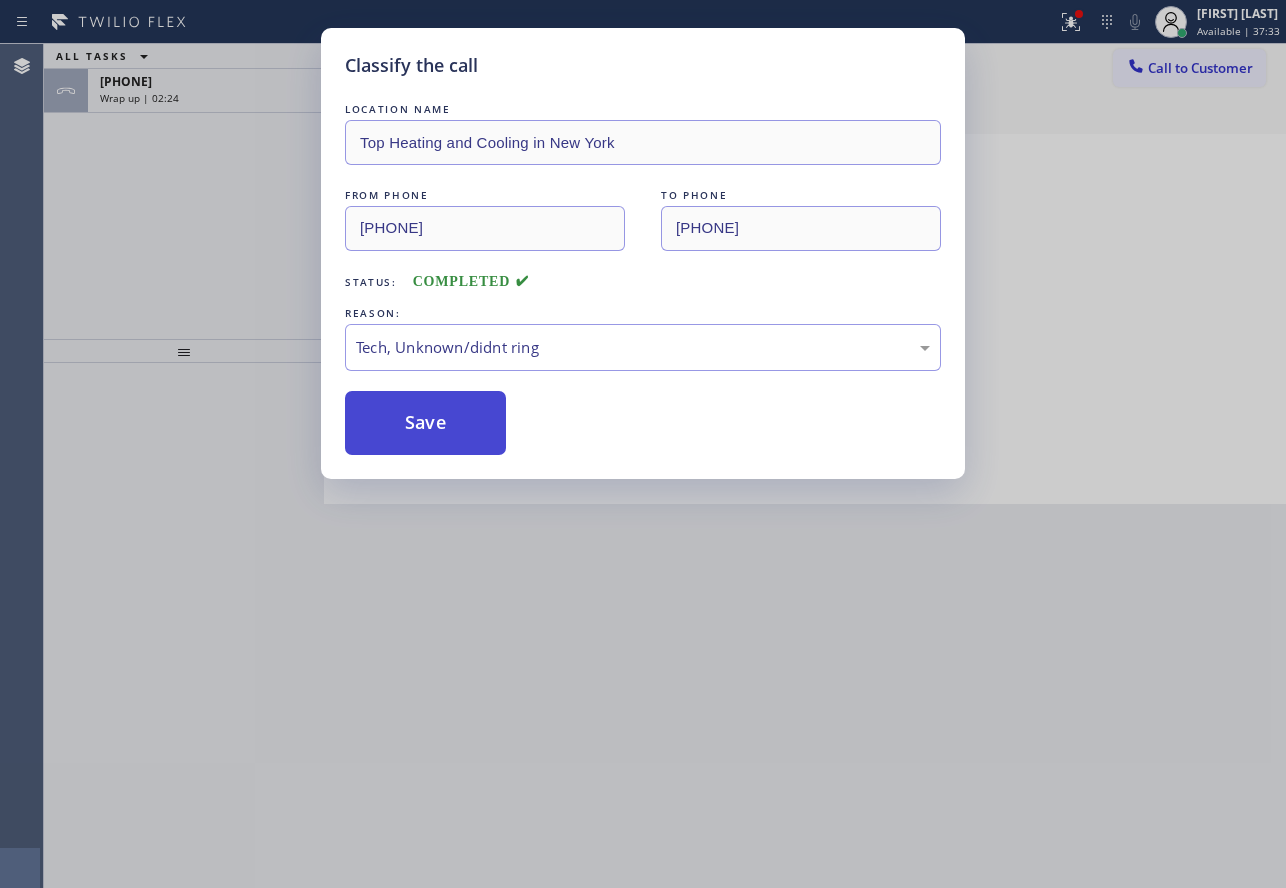 click on "Save" at bounding box center (425, 423) 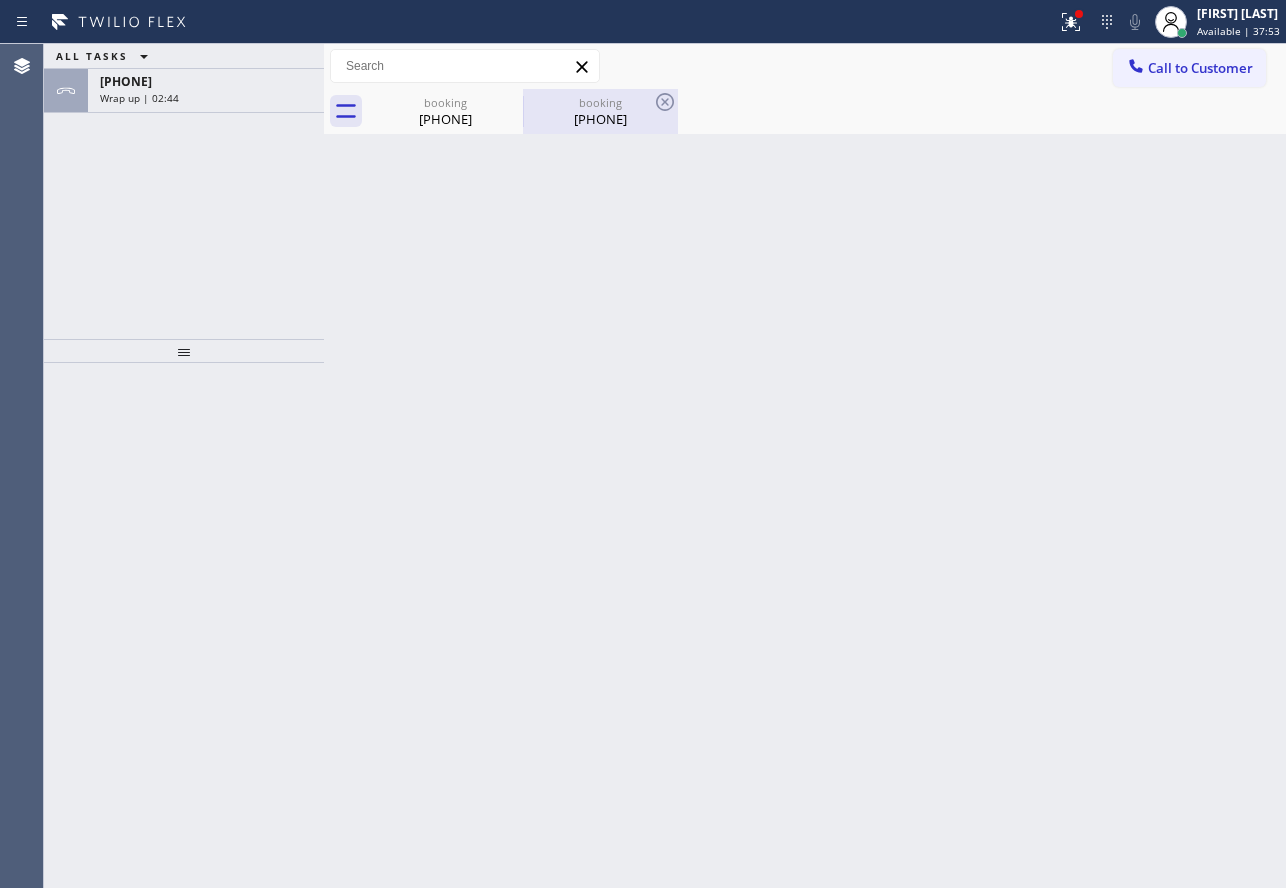 click on "[PHONE]" at bounding box center (600, 119) 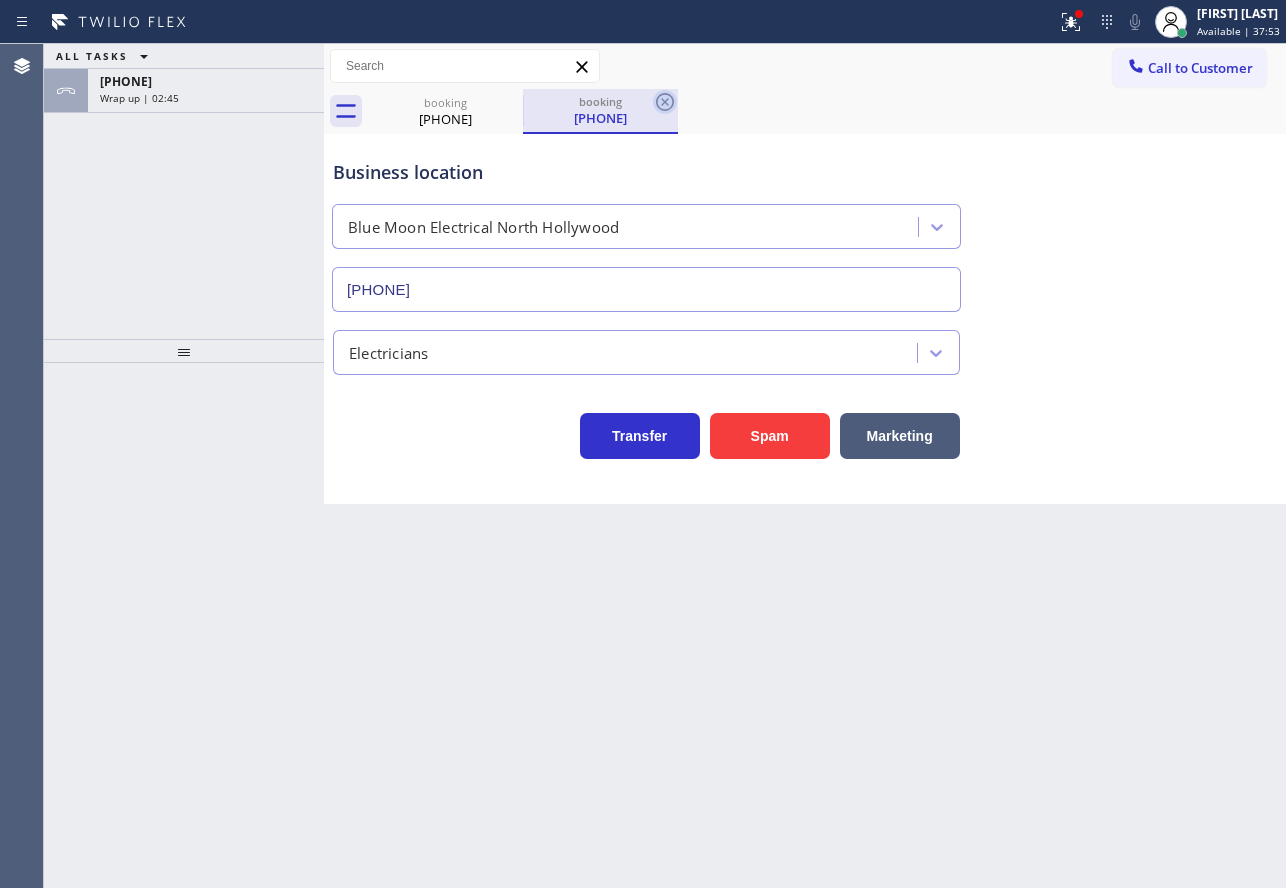 click 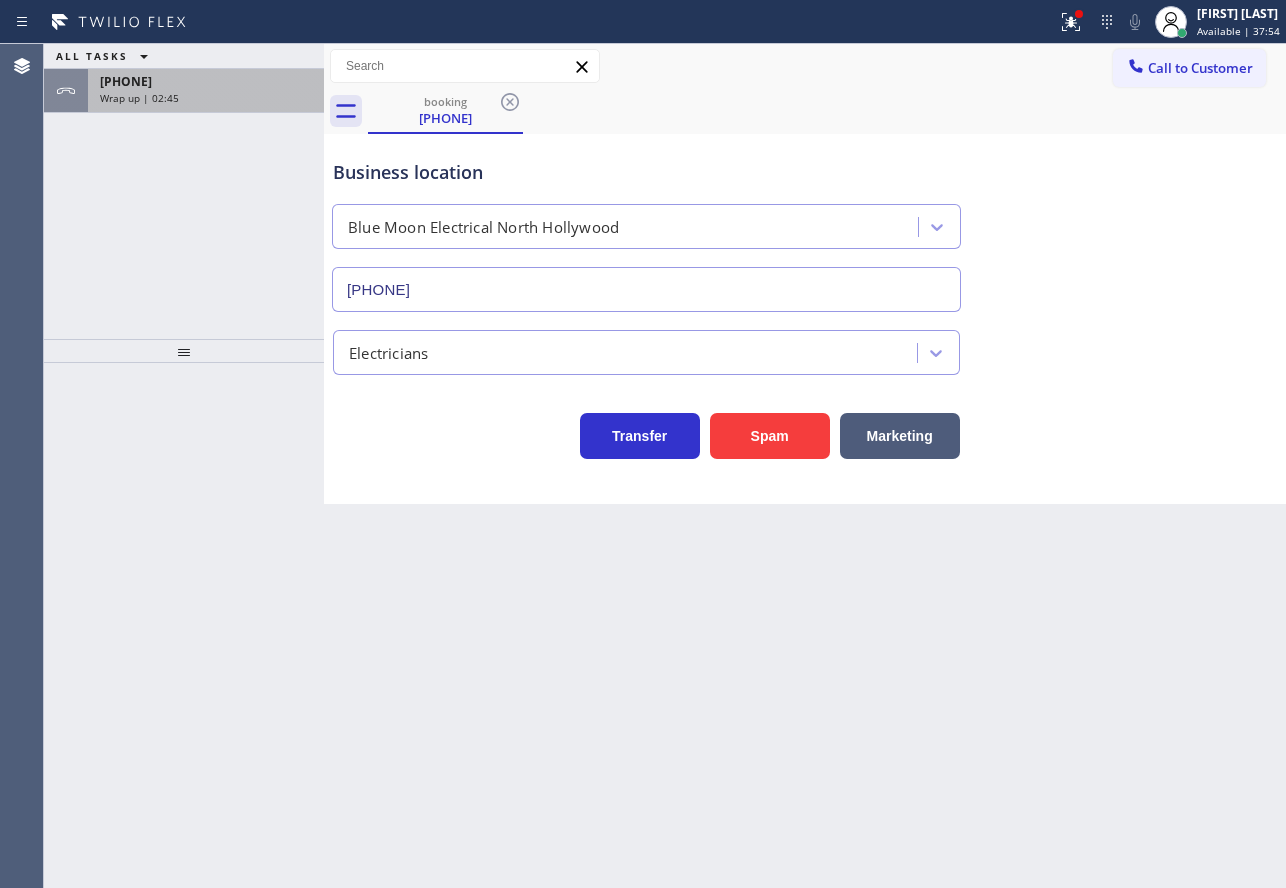 click on "Wrap up | 02:45" at bounding box center [206, 98] 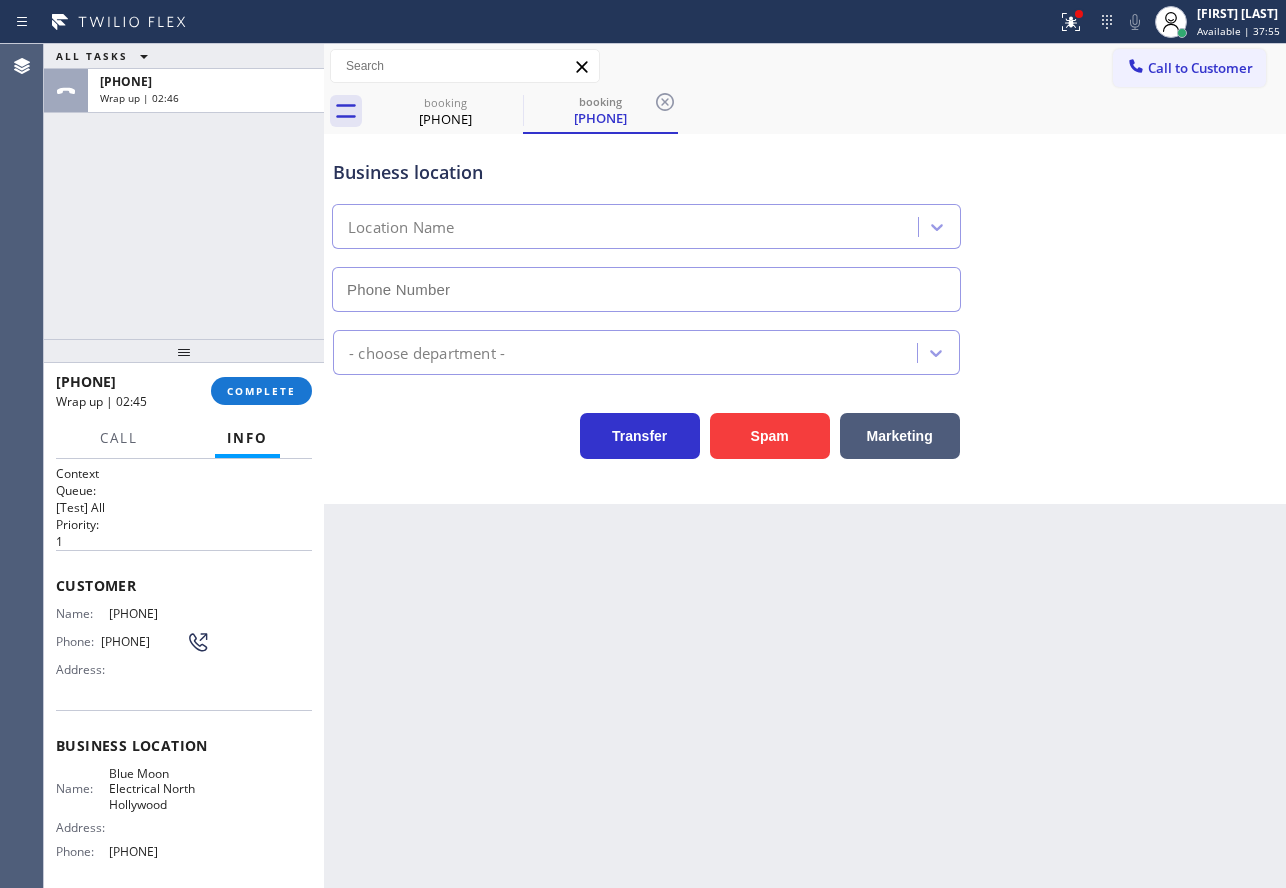 type on "[PHONE]" 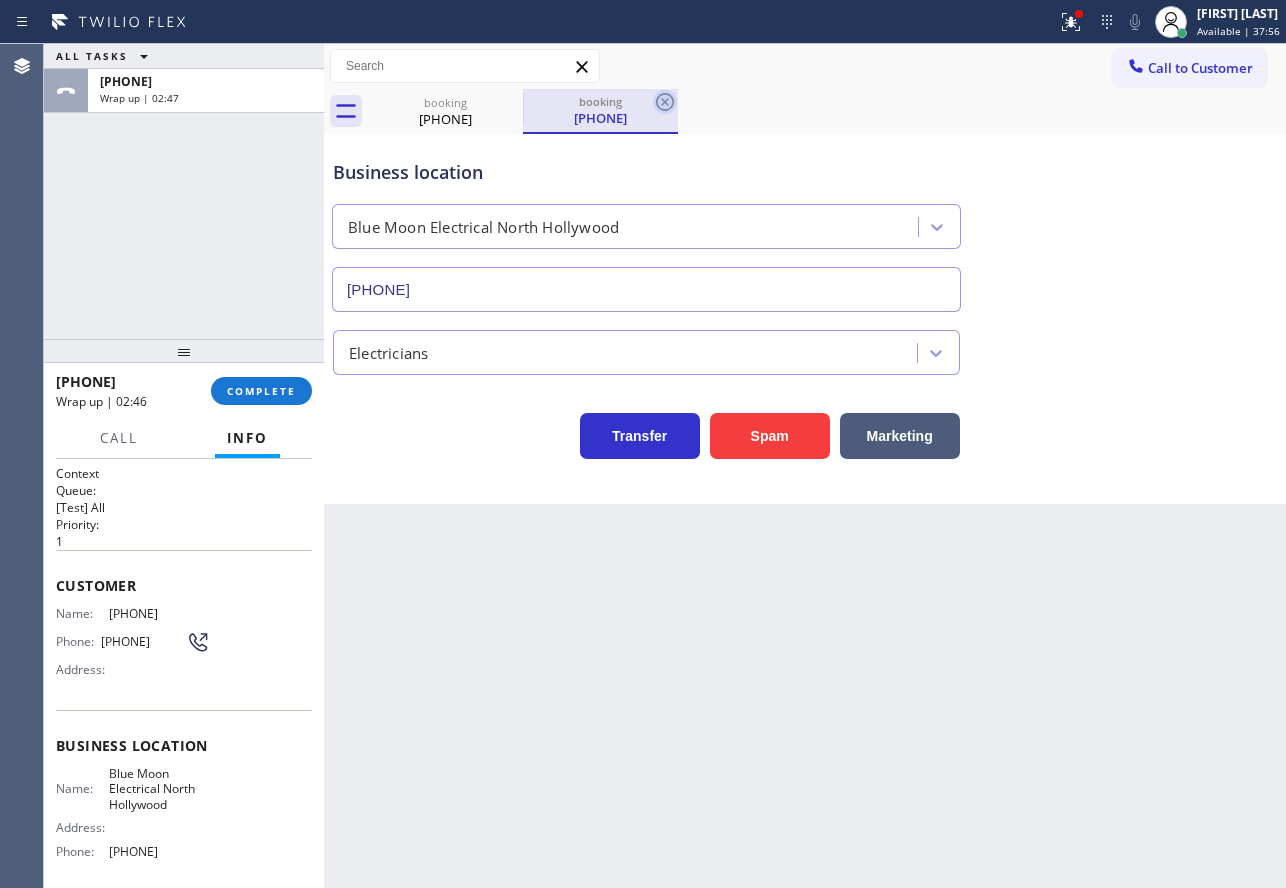 click 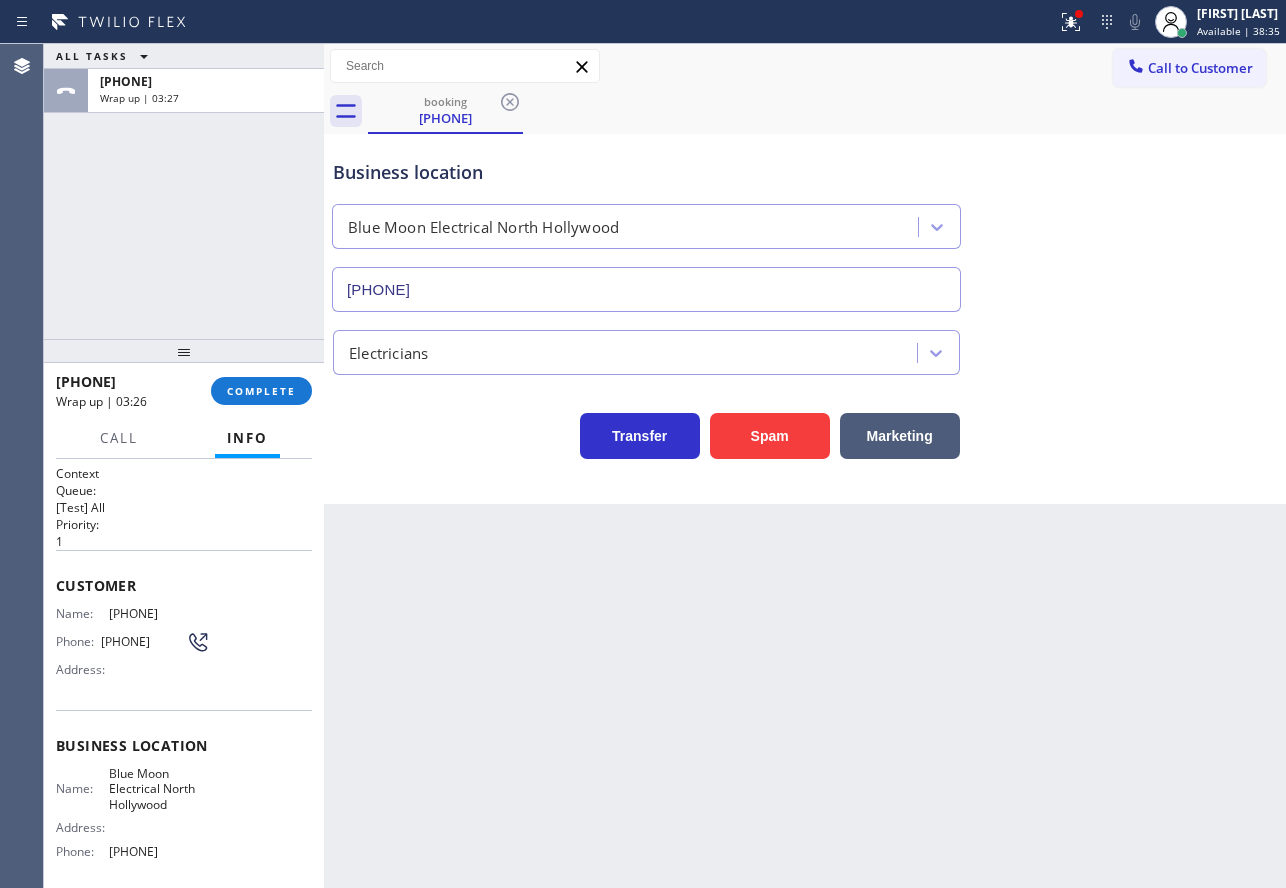 click on "Blue Moon Electrical North Hollywood" at bounding box center (159, 789) 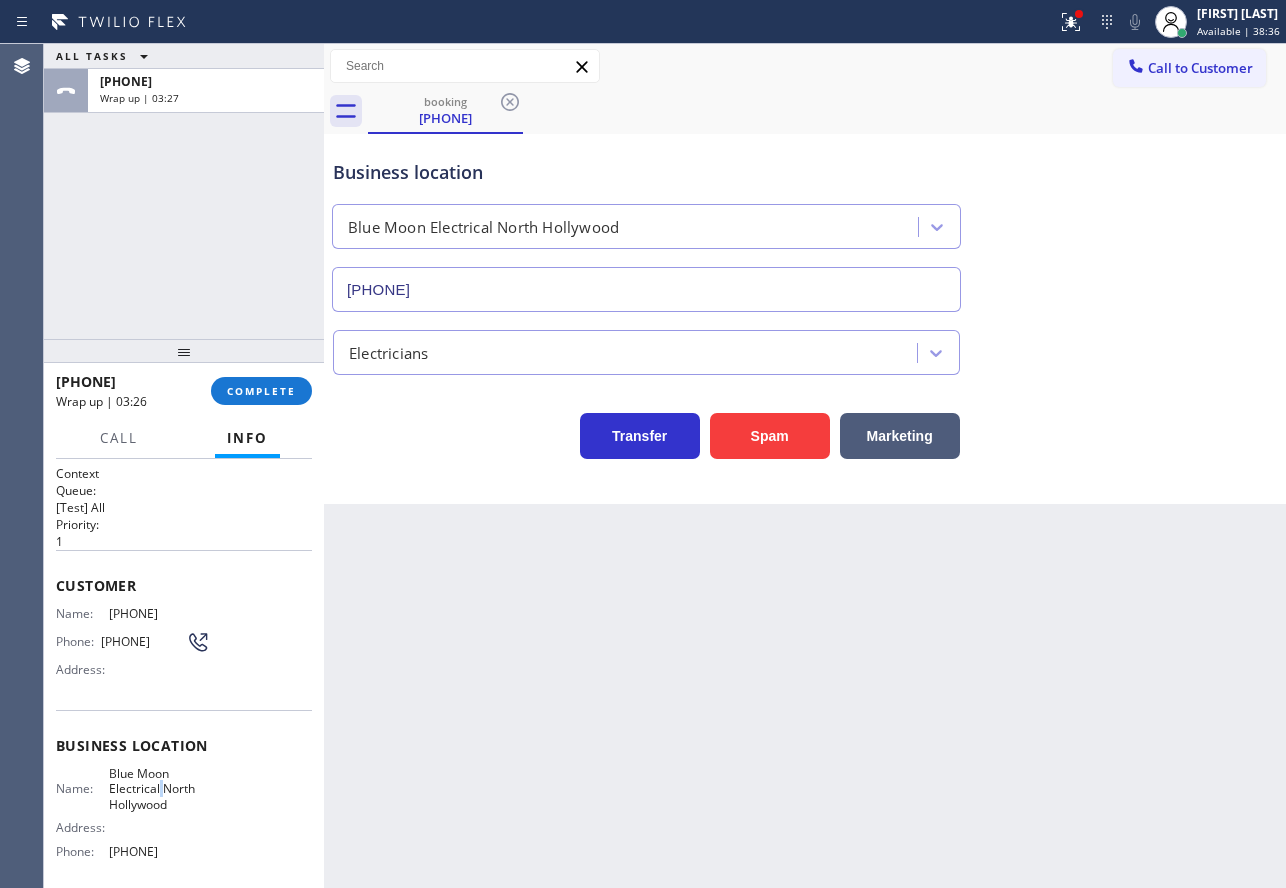 click on "Blue Moon Electrical North Hollywood" at bounding box center [159, 789] 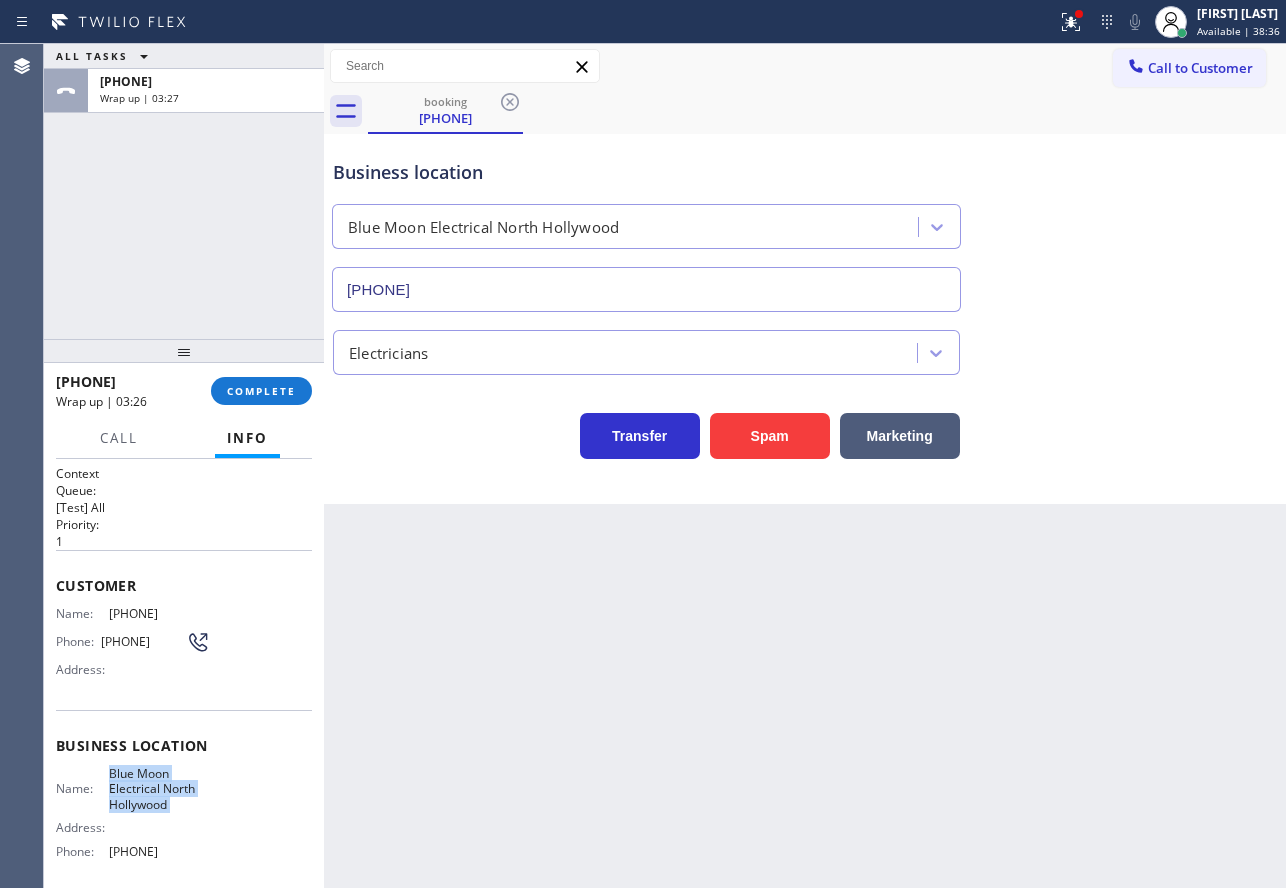click on "Blue Moon Electrical North Hollywood" at bounding box center (159, 789) 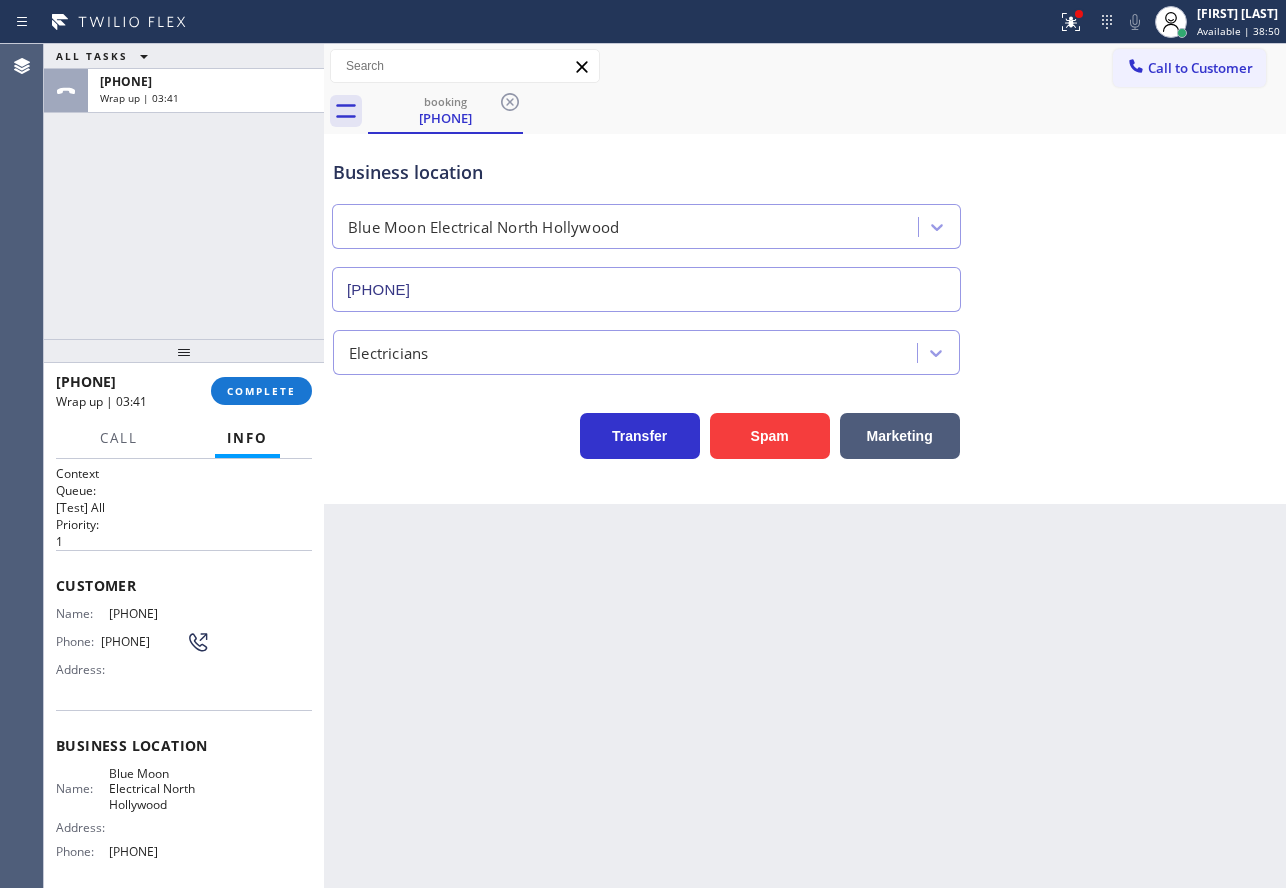 click on "[PHONE]" at bounding box center (159, 851) 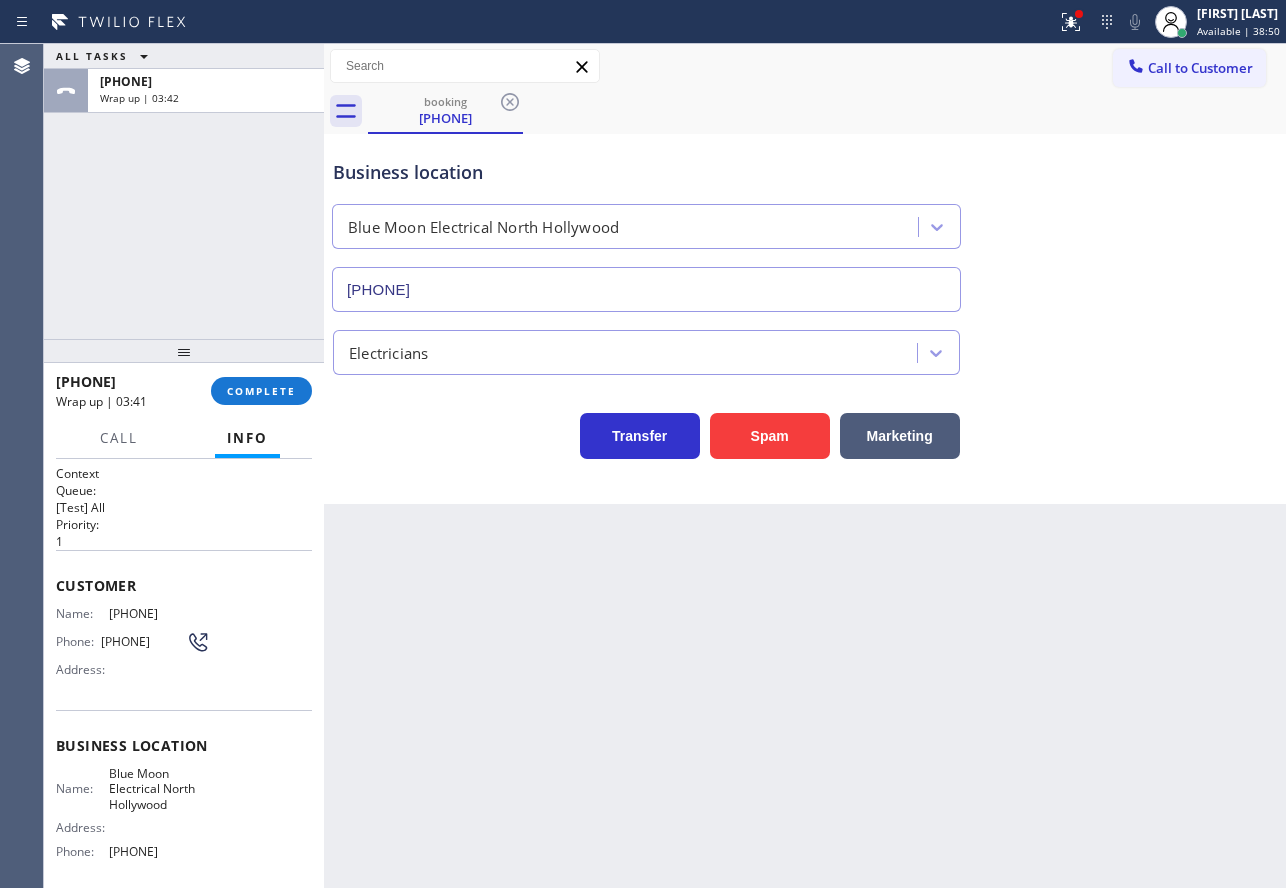 click on "[PHONE]" at bounding box center [159, 851] 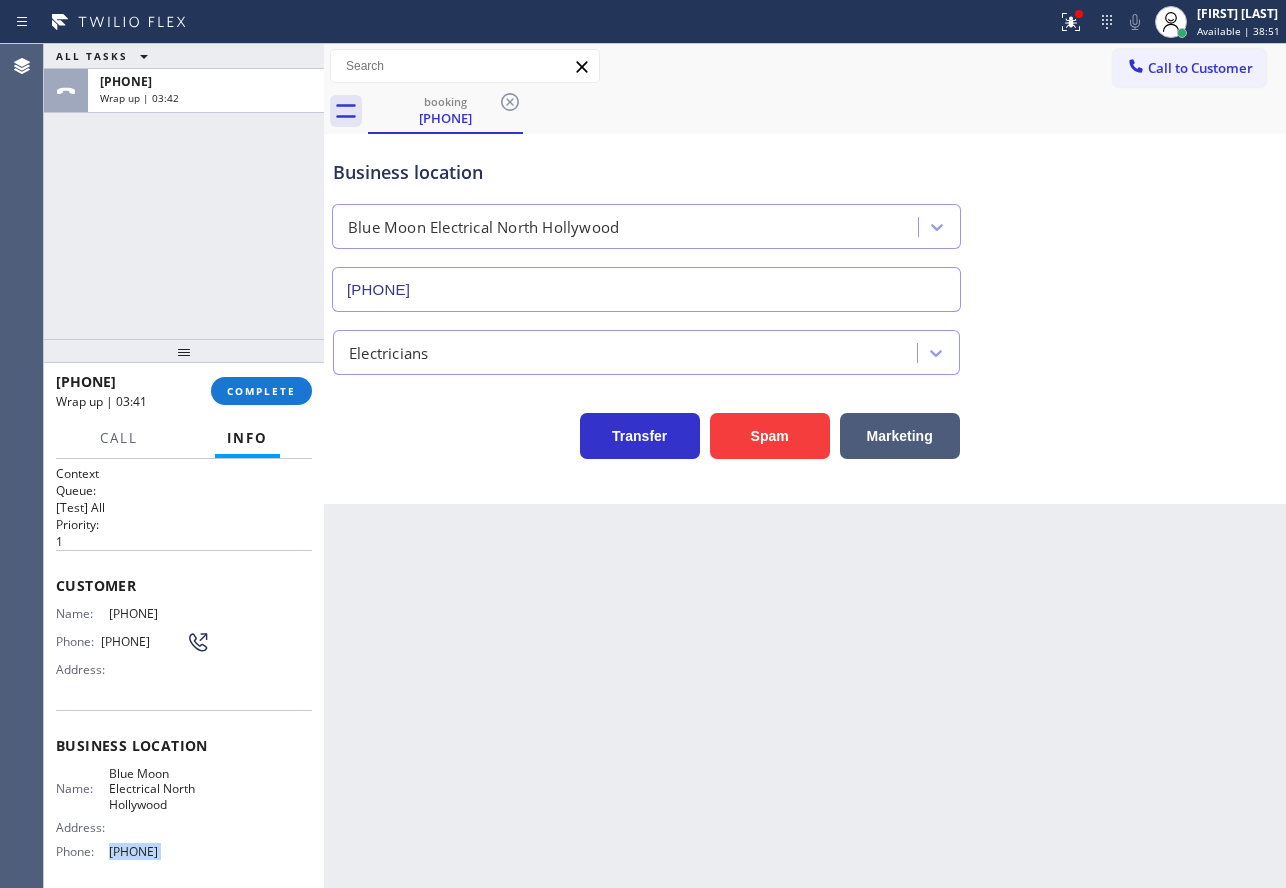 click on "[PHONE]" at bounding box center (159, 851) 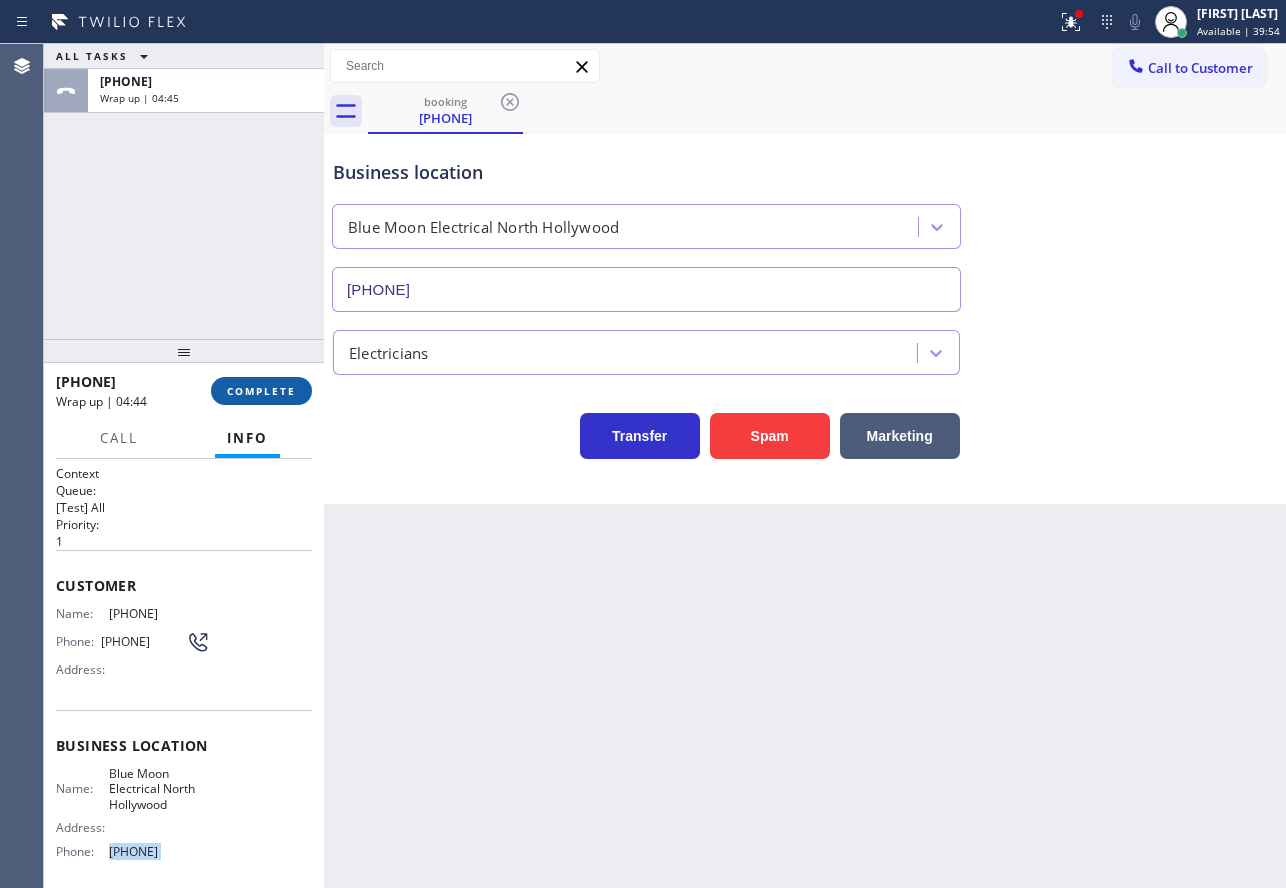 click on "COMPLETE" at bounding box center [261, 391] 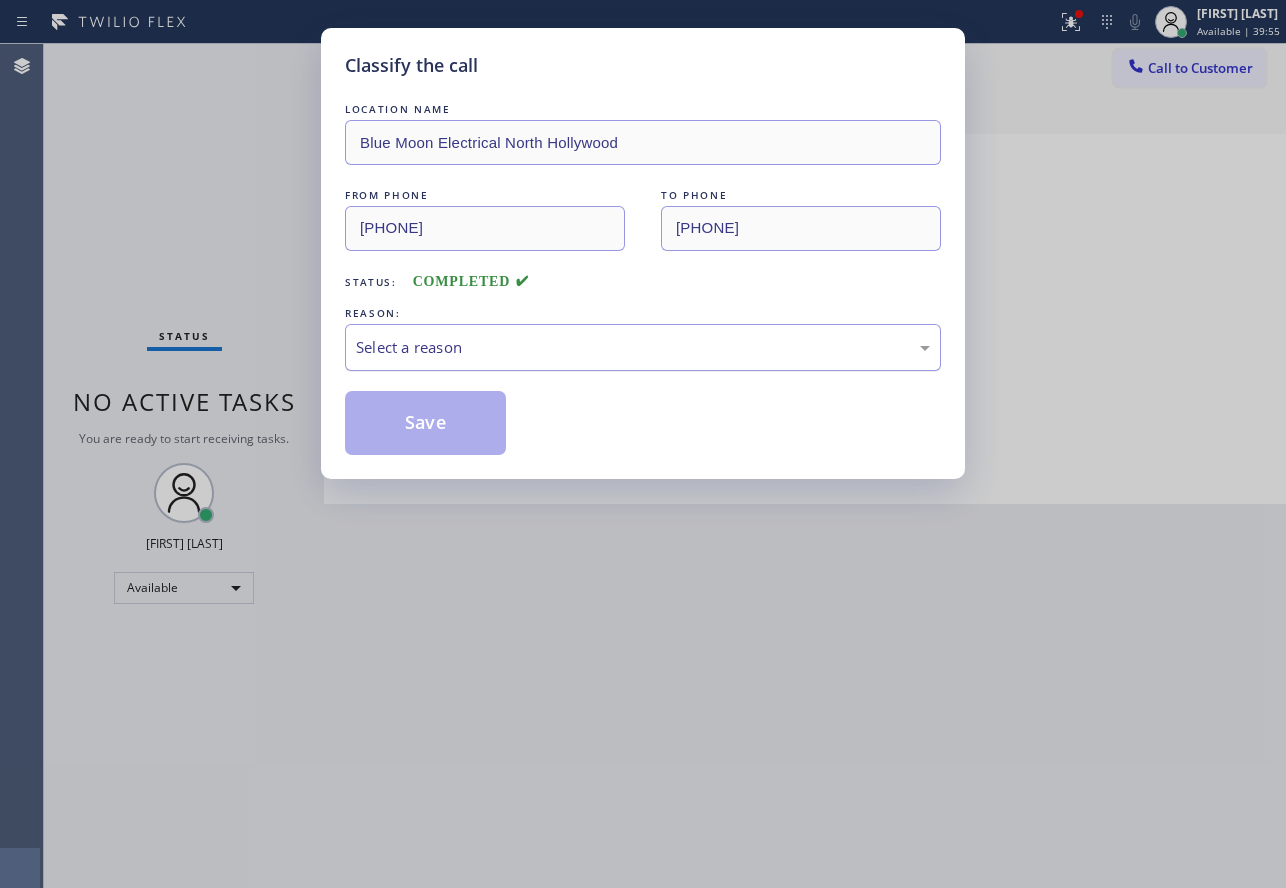 click on "Select a reason" at bounding box center [643, 347] 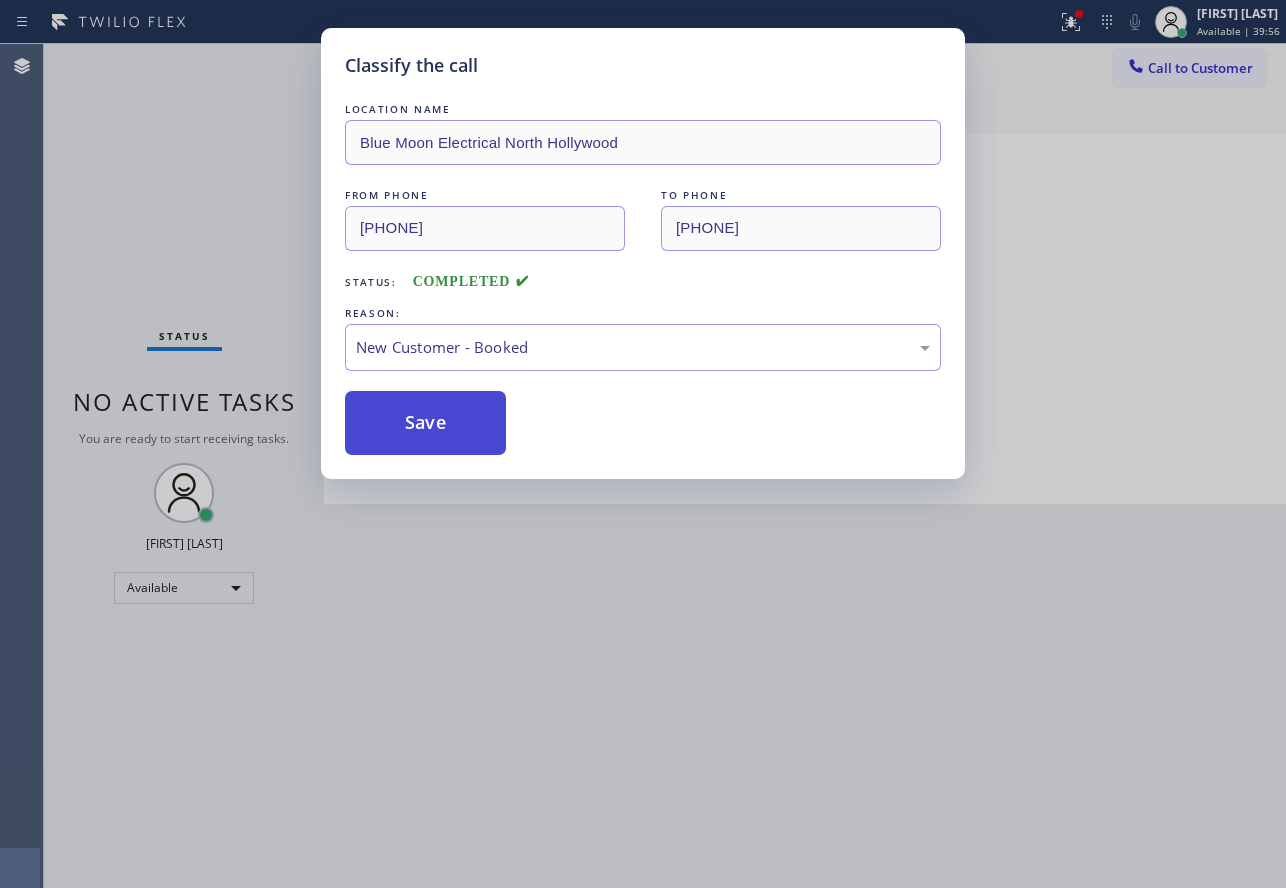 click on "Save" at bounding box center (425, 423) 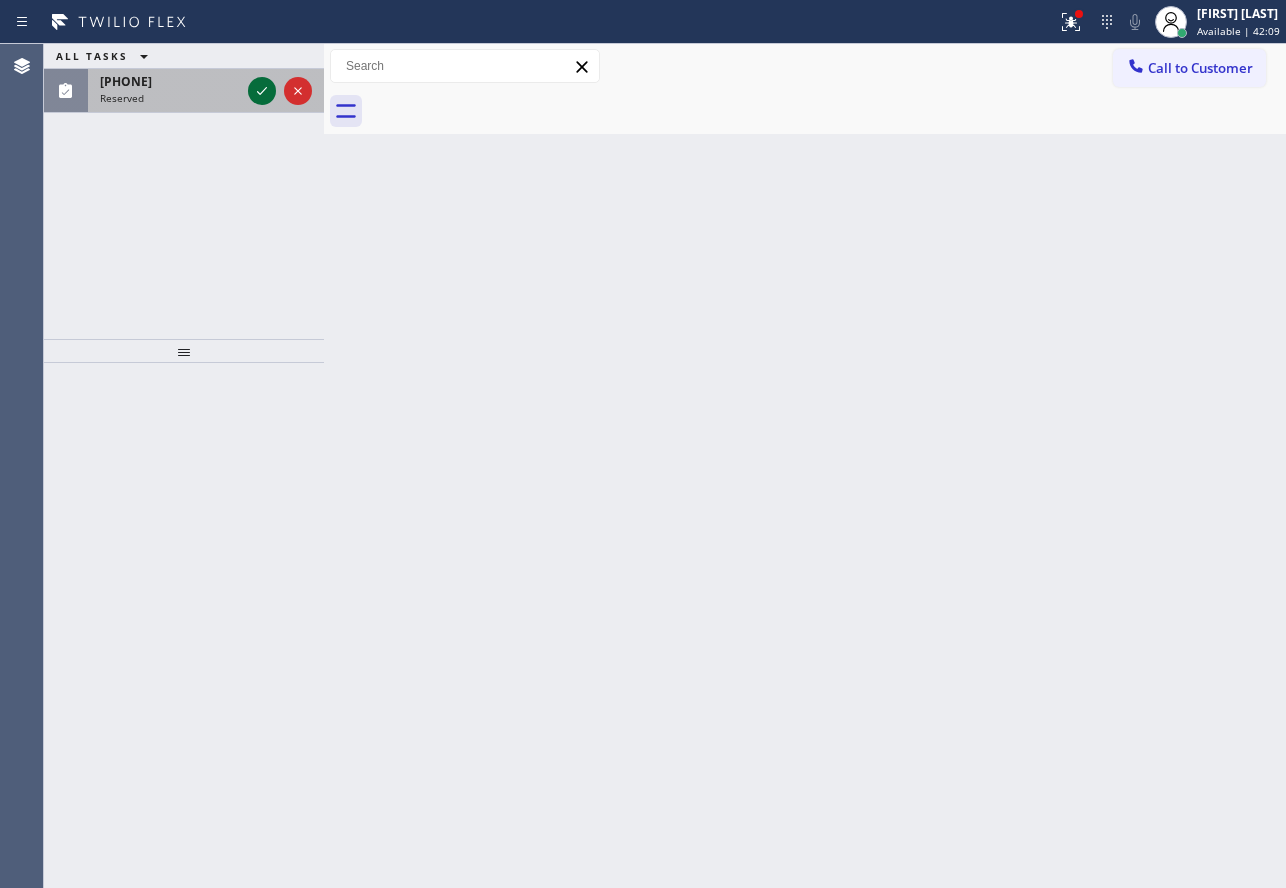 click 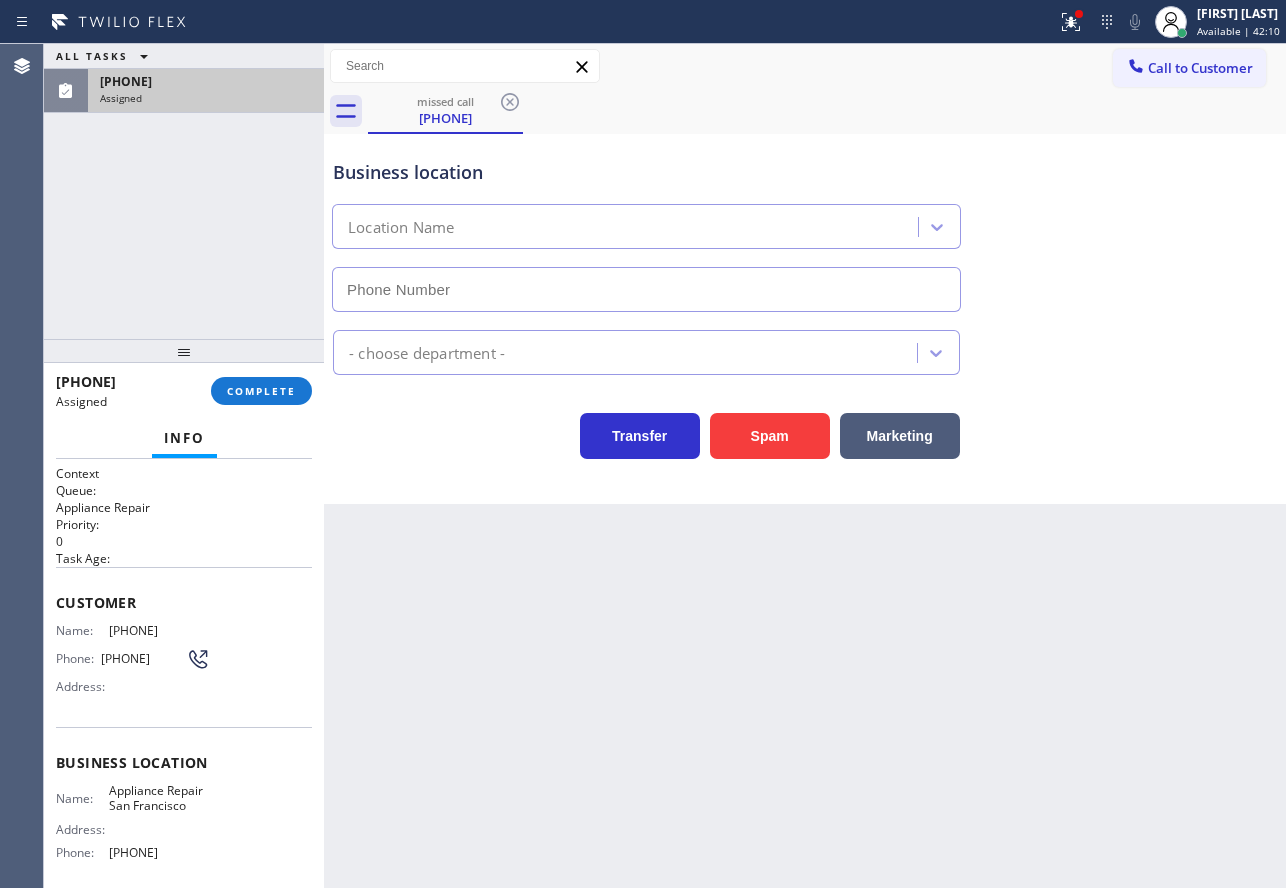 type on "[PHONE]" 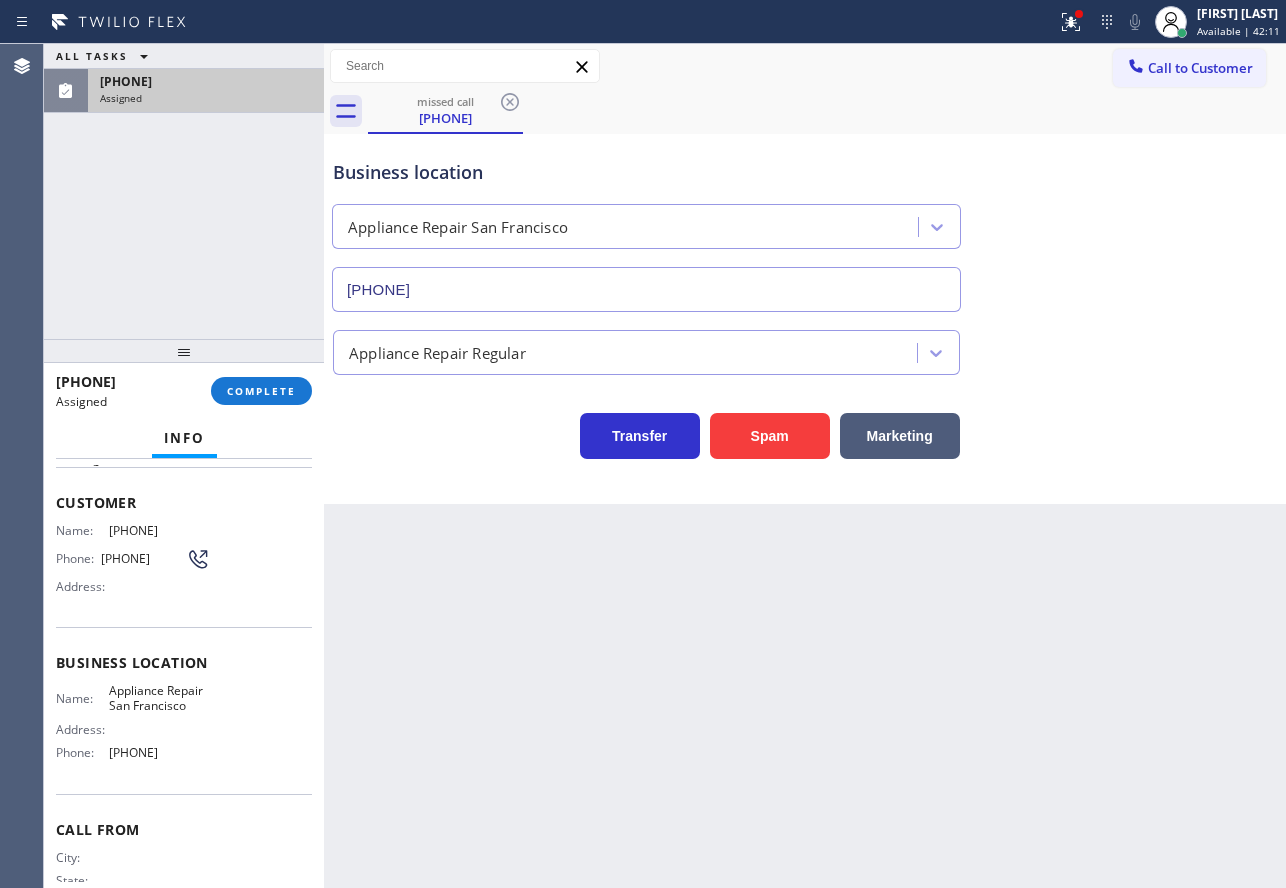 scroll, scrollTop: 170, scrollLeft: 0, axis: vertical 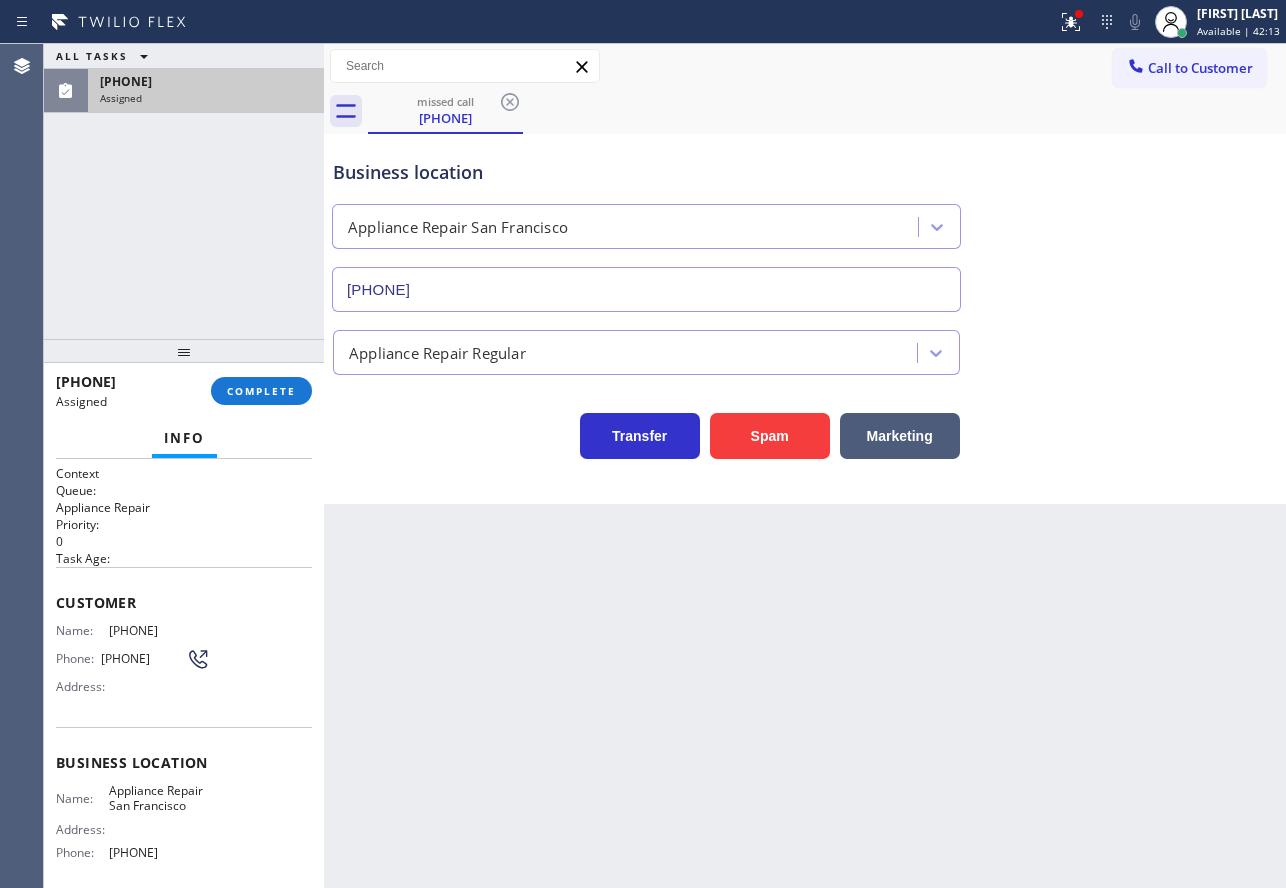 drag, startPoint x: 248, startPoint y: 706, endPoint x: 53, endPoint y: 586, distance: 228.96506 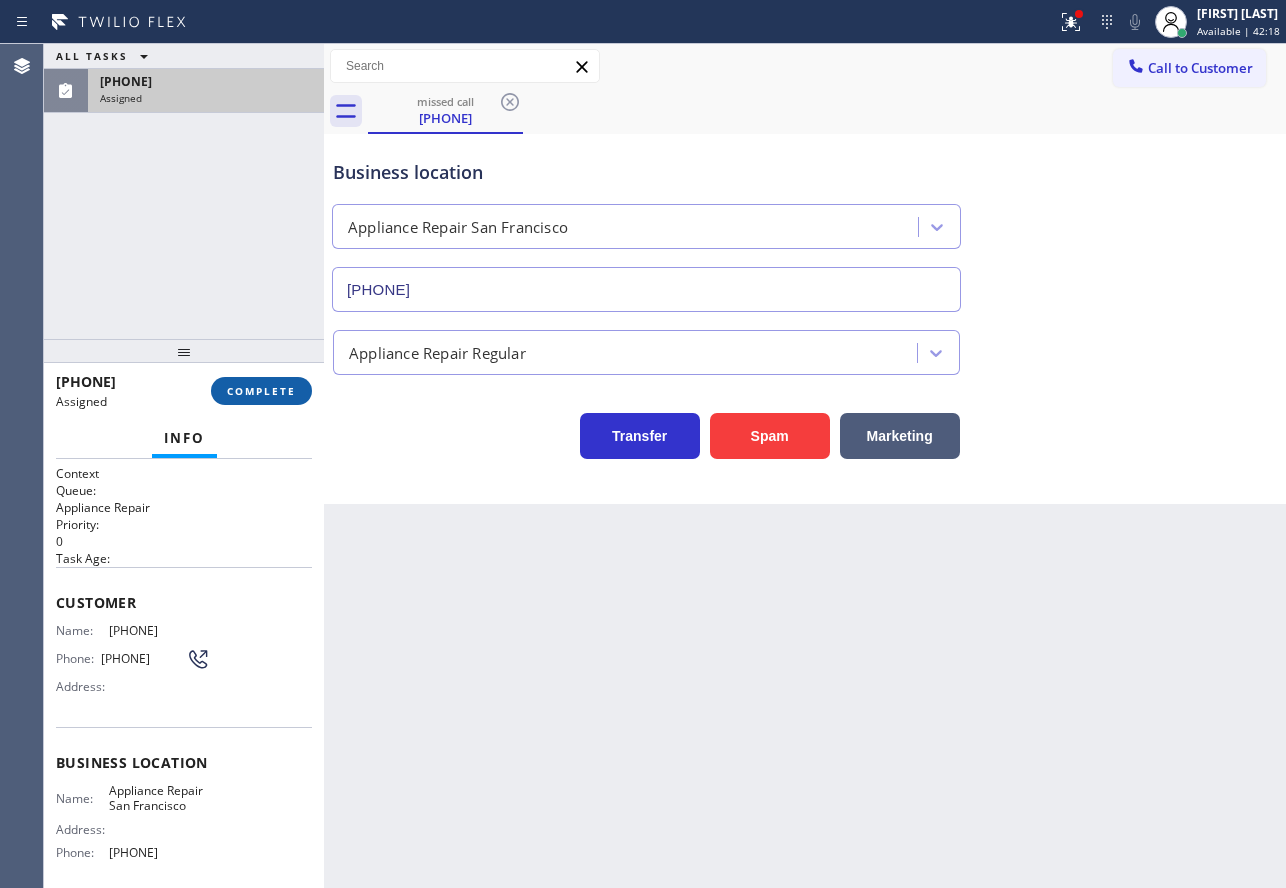 click on "COMPLETE" at bounding box center [261, 391] 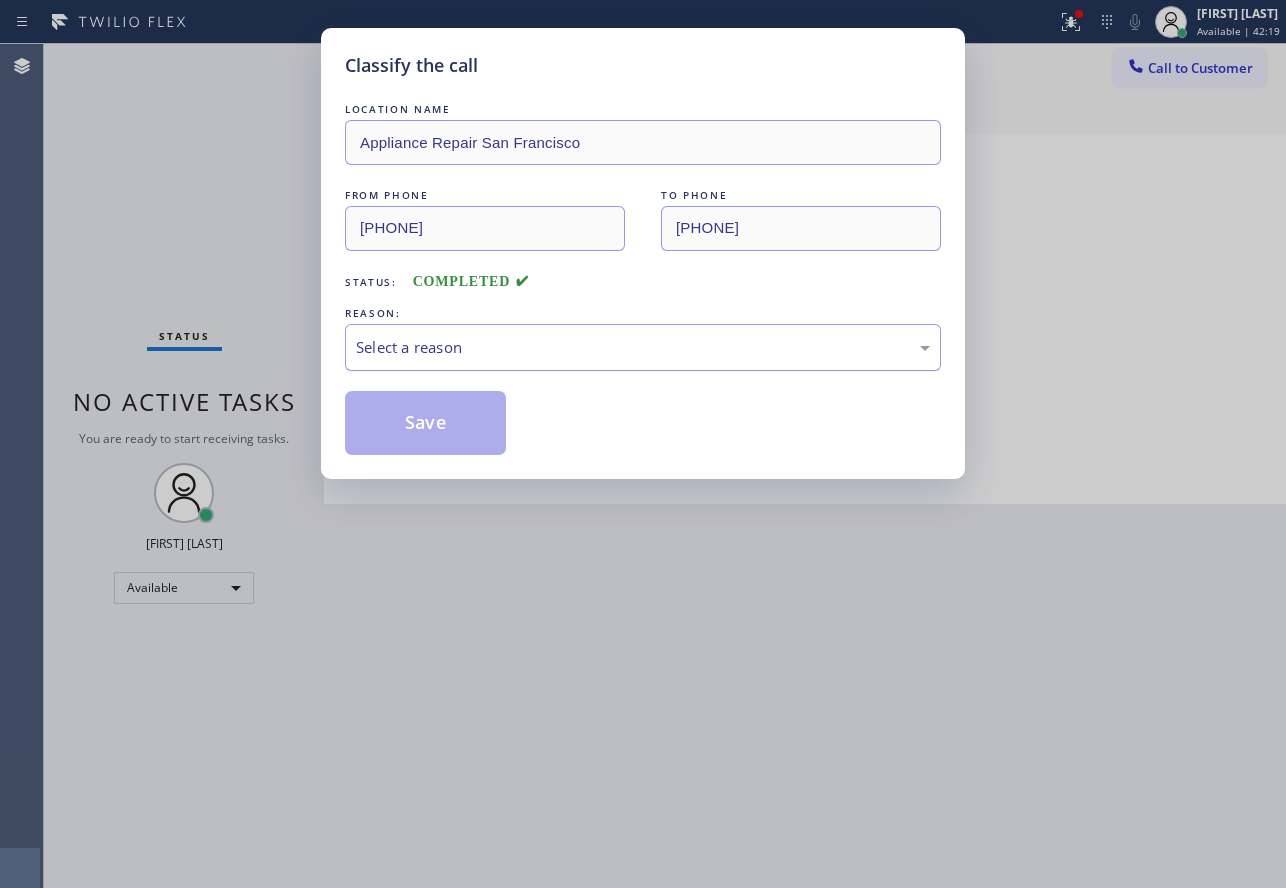 click on "Select a reason" at bounding box center (643, 347) 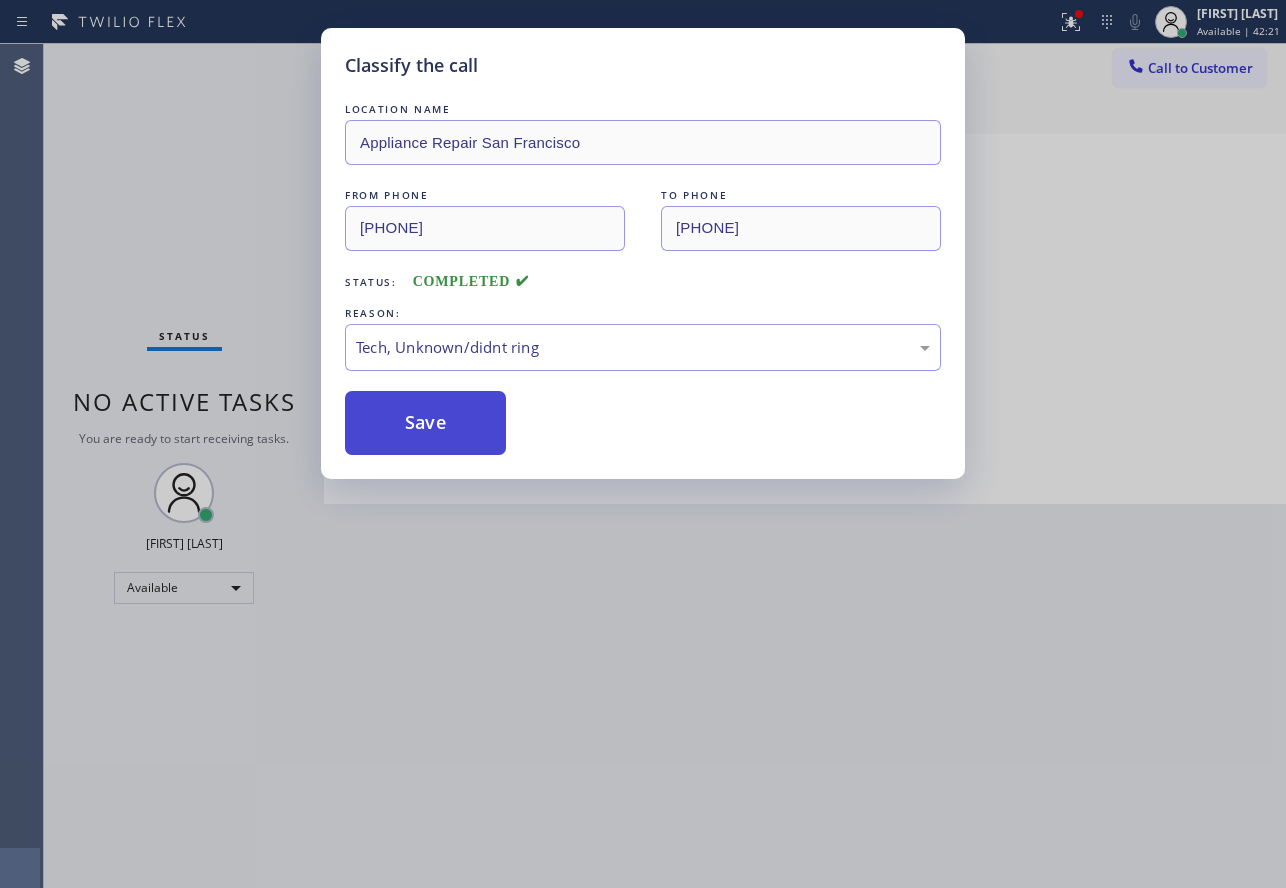 click on "Save" at bounding box center (425, 423) 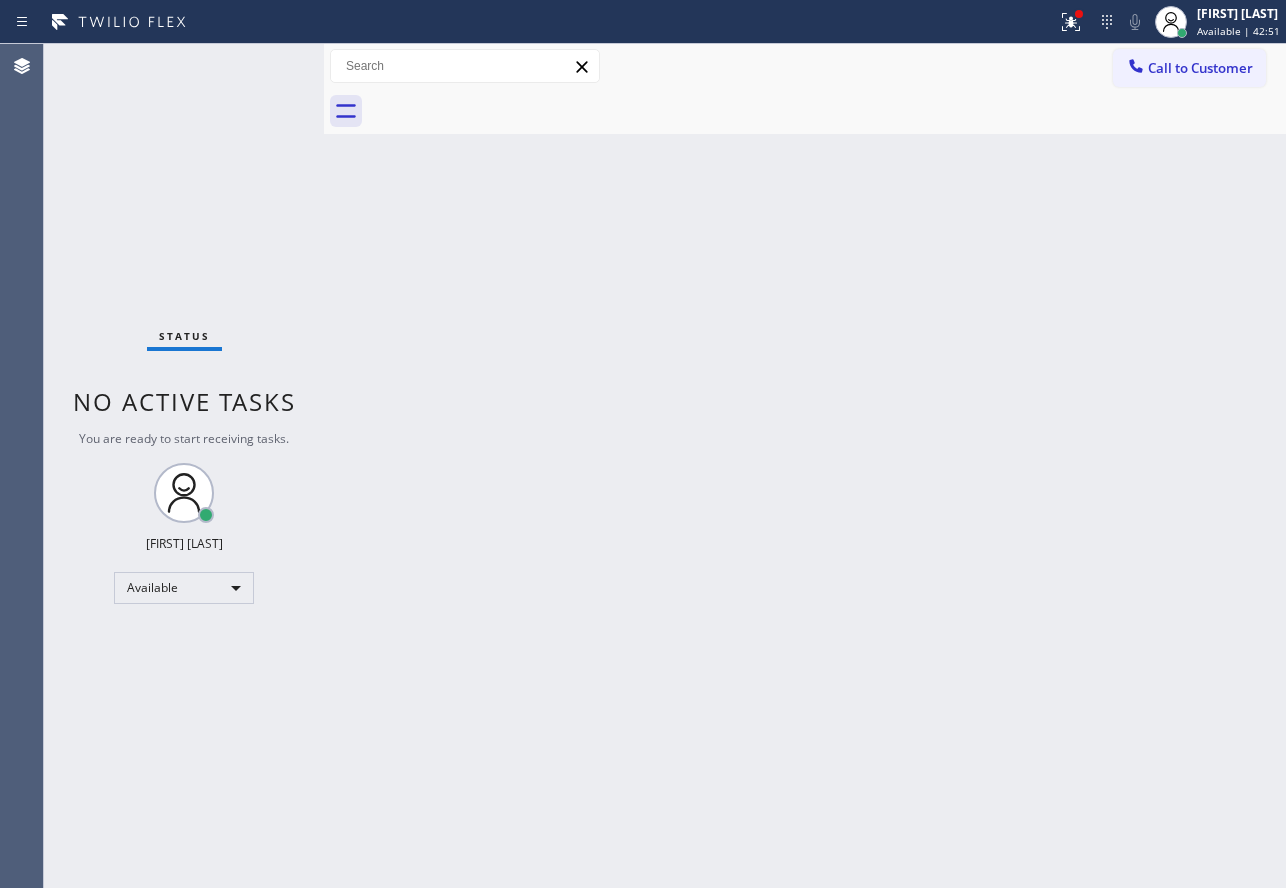click on "Back to Dashboard Change Sender ID Customers Technicians Select a contact Outbound call Technician Search Technician Your caller id phone number Your caller id phone number Call Technician info Name   Phone none Address none Change Sender ID HVAC +[PHONE] 5 Star Appliance +[PHONE] Appliance Repair +[PHONE] Plumbing +[PHONE] Air Duct Cleaning +[PHONE]  Electricians +[PHONE] Cancel Change Check personal SMS Reset Change No tabs Call to Customer Outbound call Location American Service Alliance Alhambra Your caller id phone number [PHONE] Customer number Call Outbound call Technician Search Technician Your caller id phone number Your caller id phone number Call" at bounding box center (805, 466) 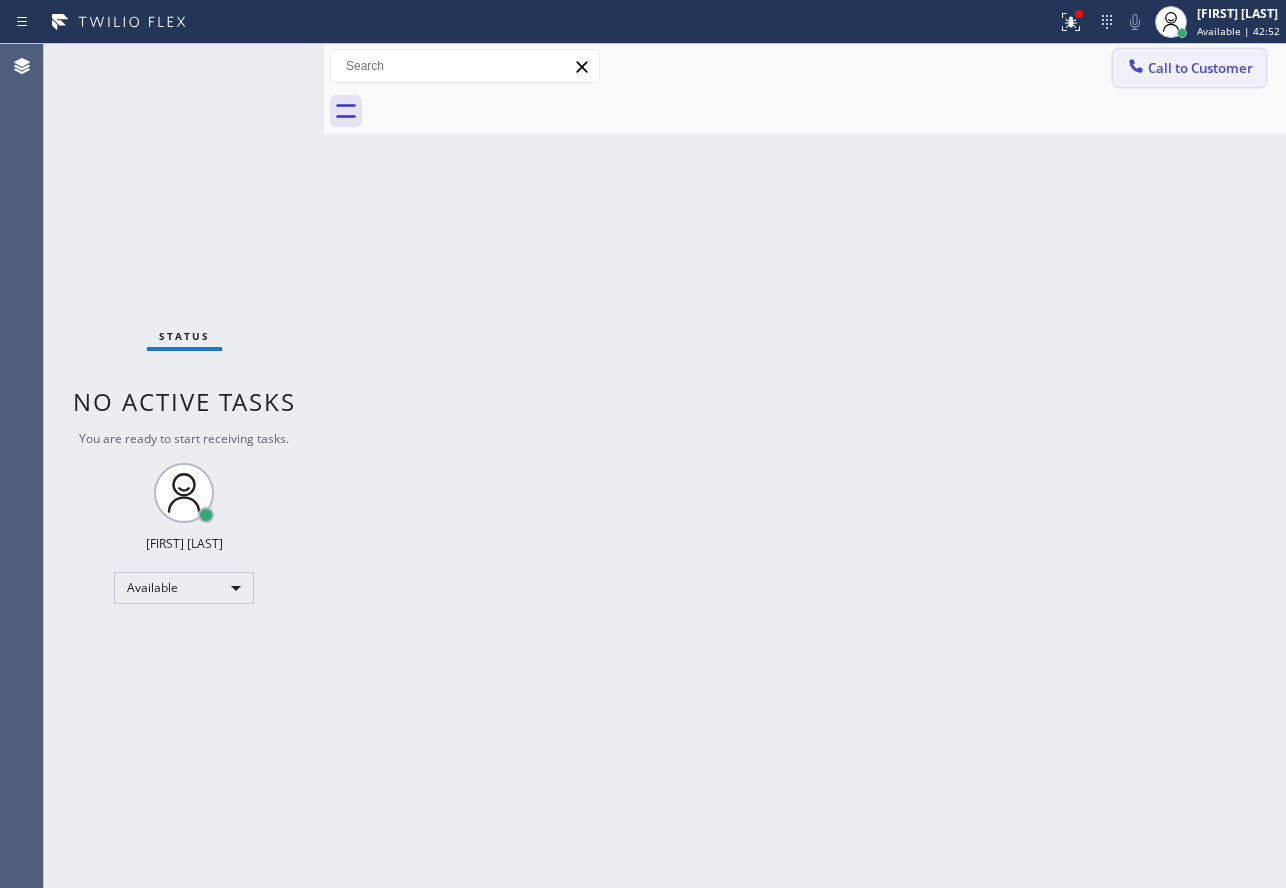 click on "Call to Customer" at bounding box center [1189, 68] 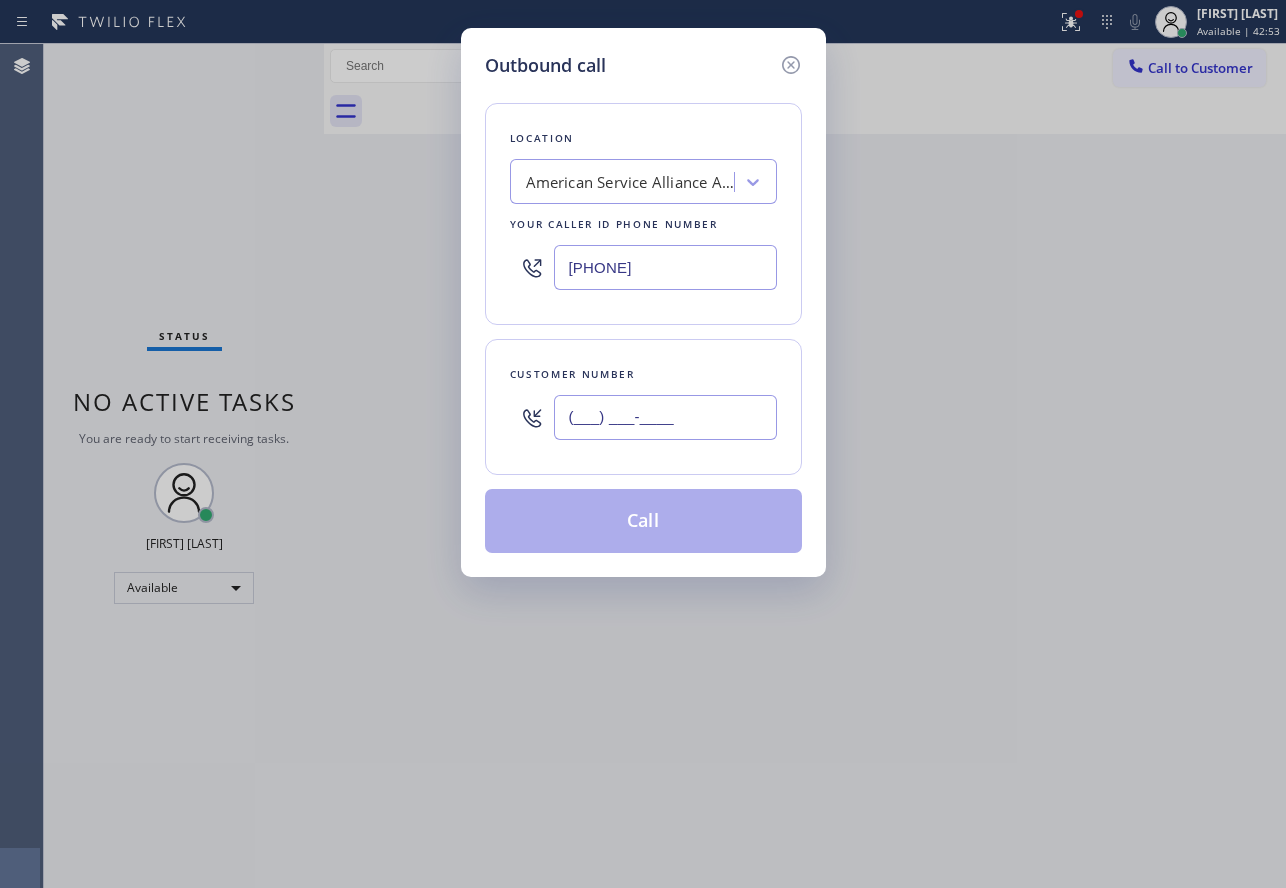 click on "(___) ___-____" at bounding box center [665, 417] 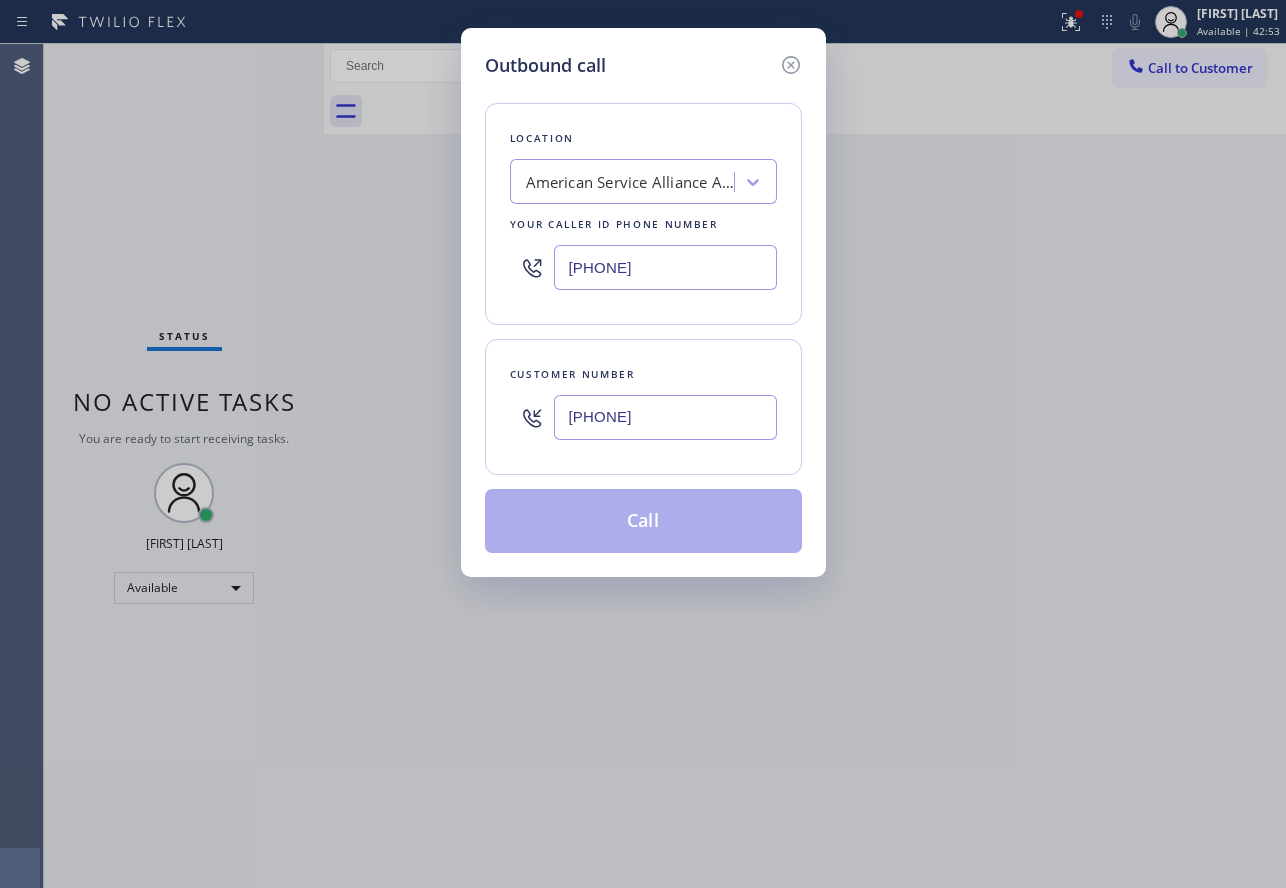 type on "[PHONE]" 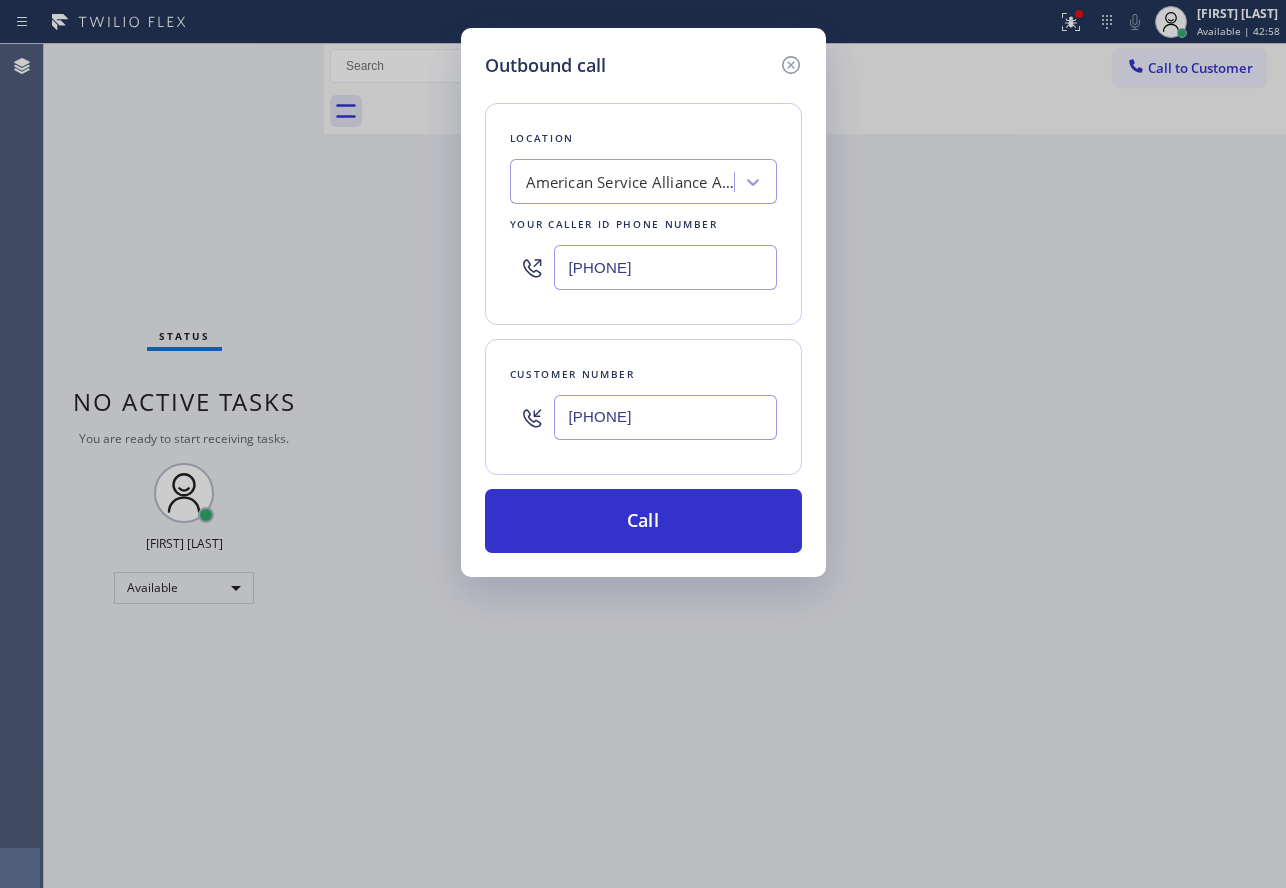 click on "[PHONE]" at bounding box center [665, 267] 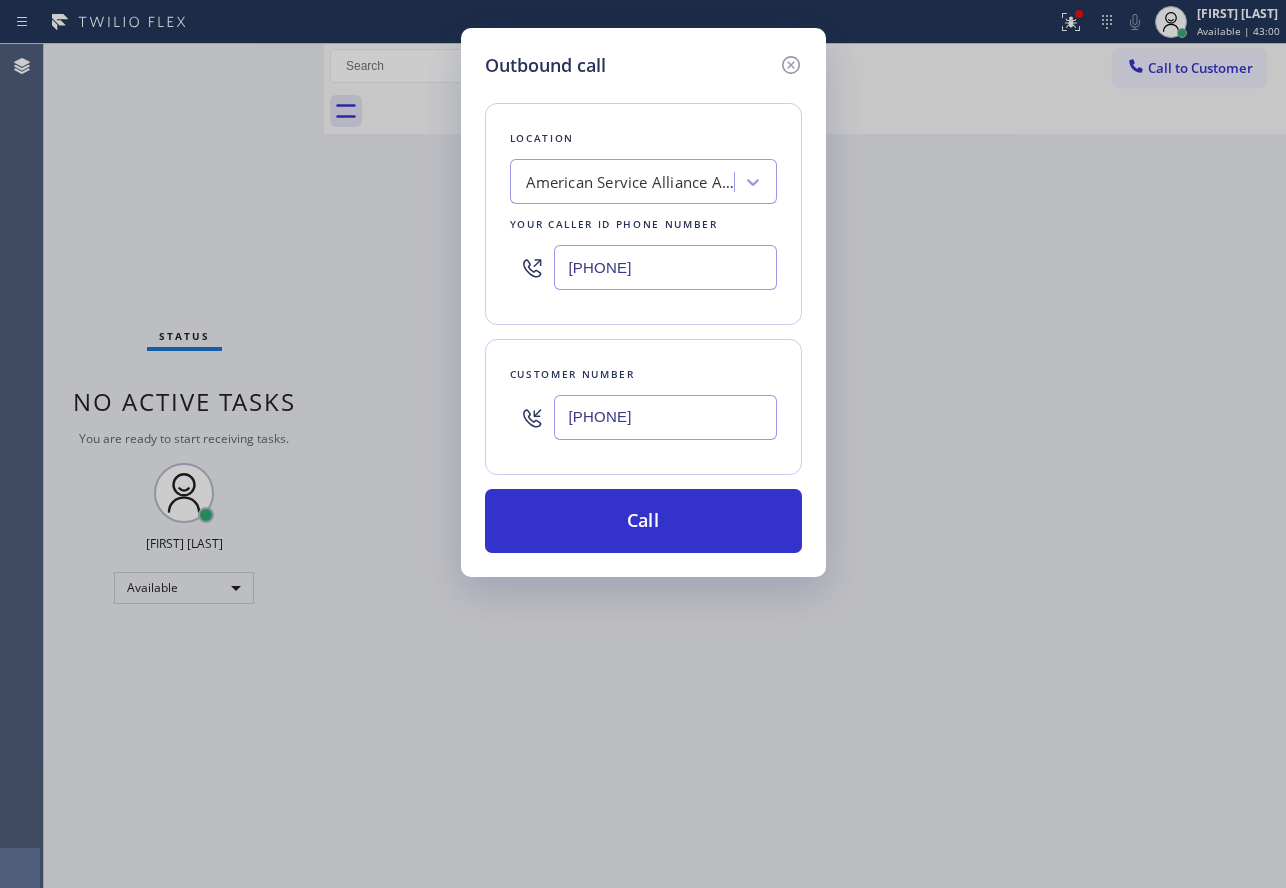 drag, startPoint x: 719, startPoint y: 260, endPoint x: 474, endPoint y: 275, distance: 245.45876 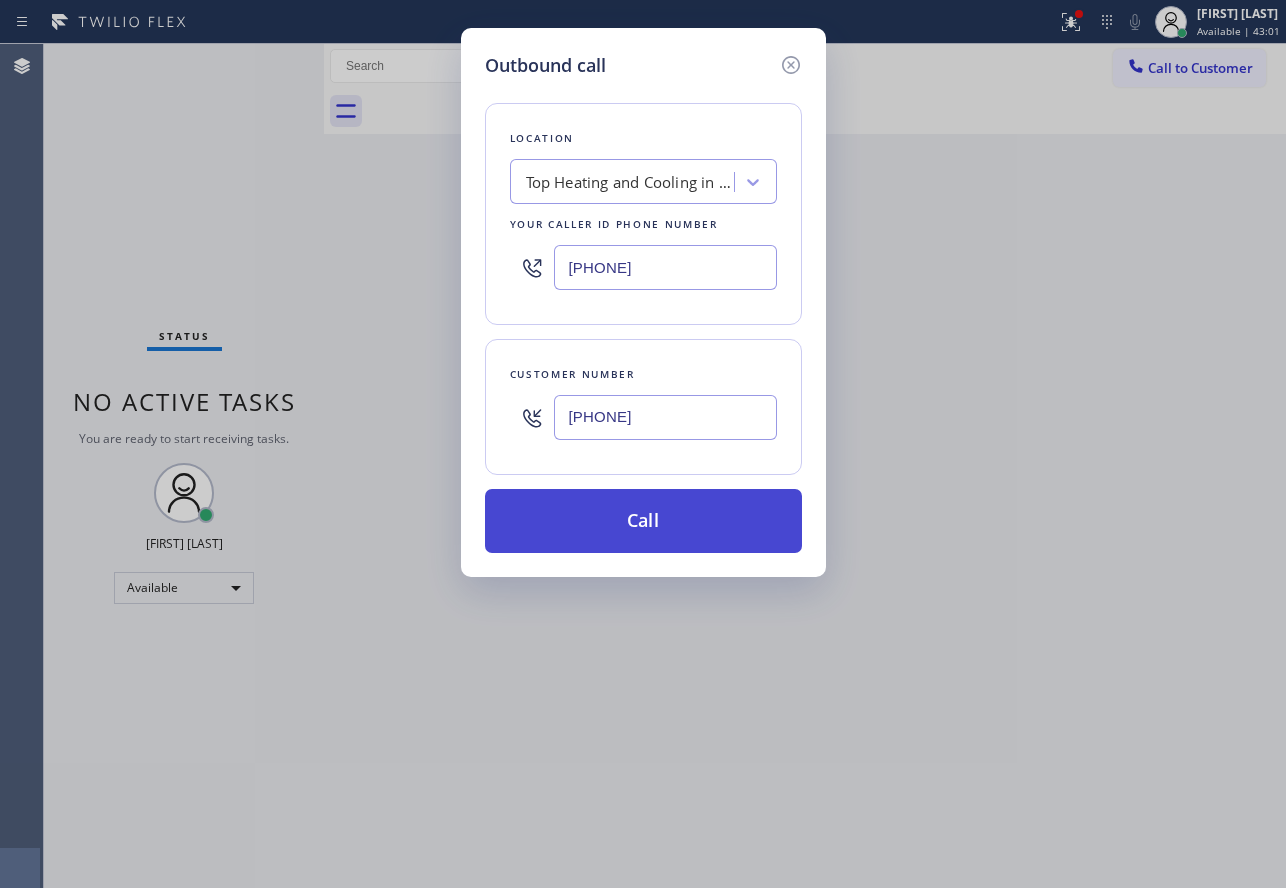 type on "[PHONE]" 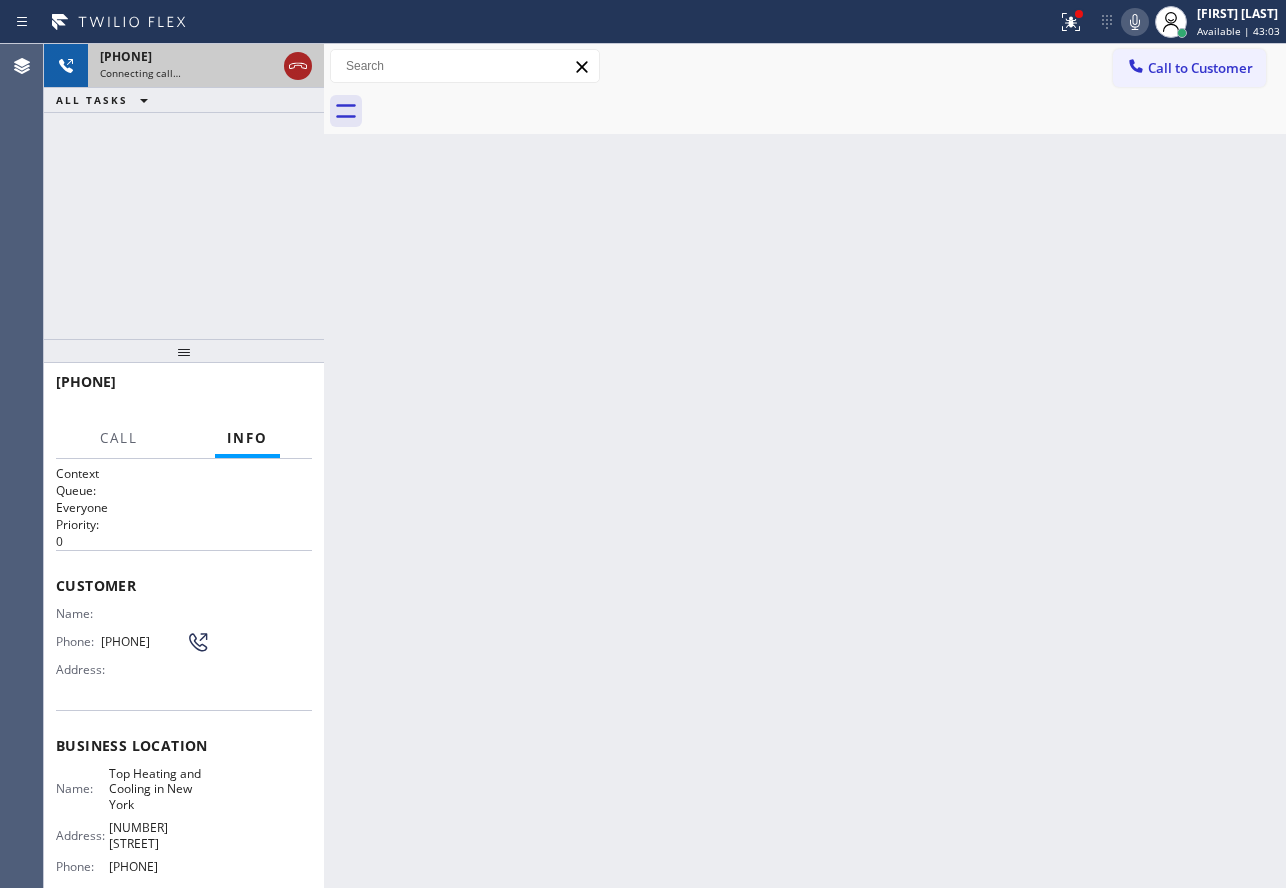 click 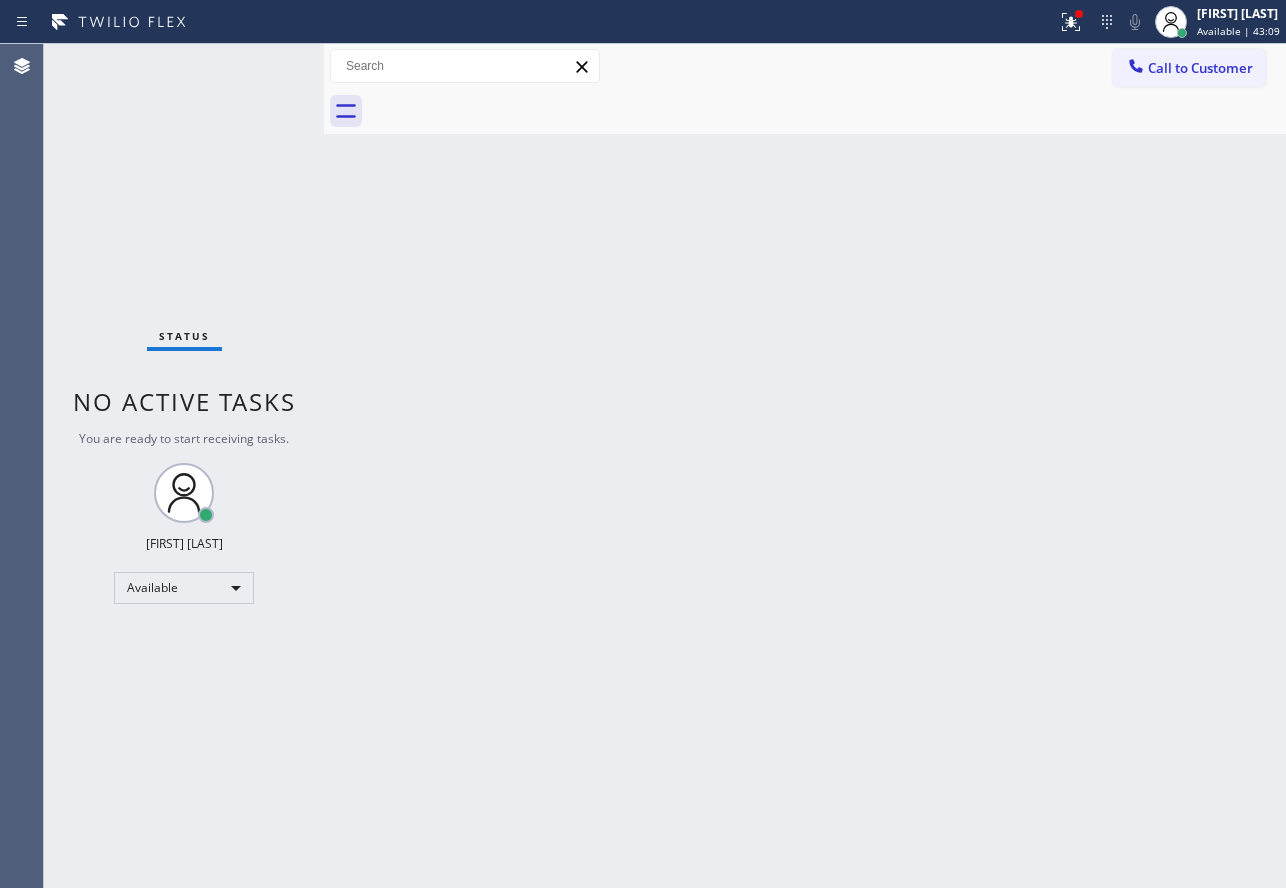 drag, startPoint x: 471, startPoint y: 388, endPoint x: 492, endPoint y: 381, distance: 22.135944 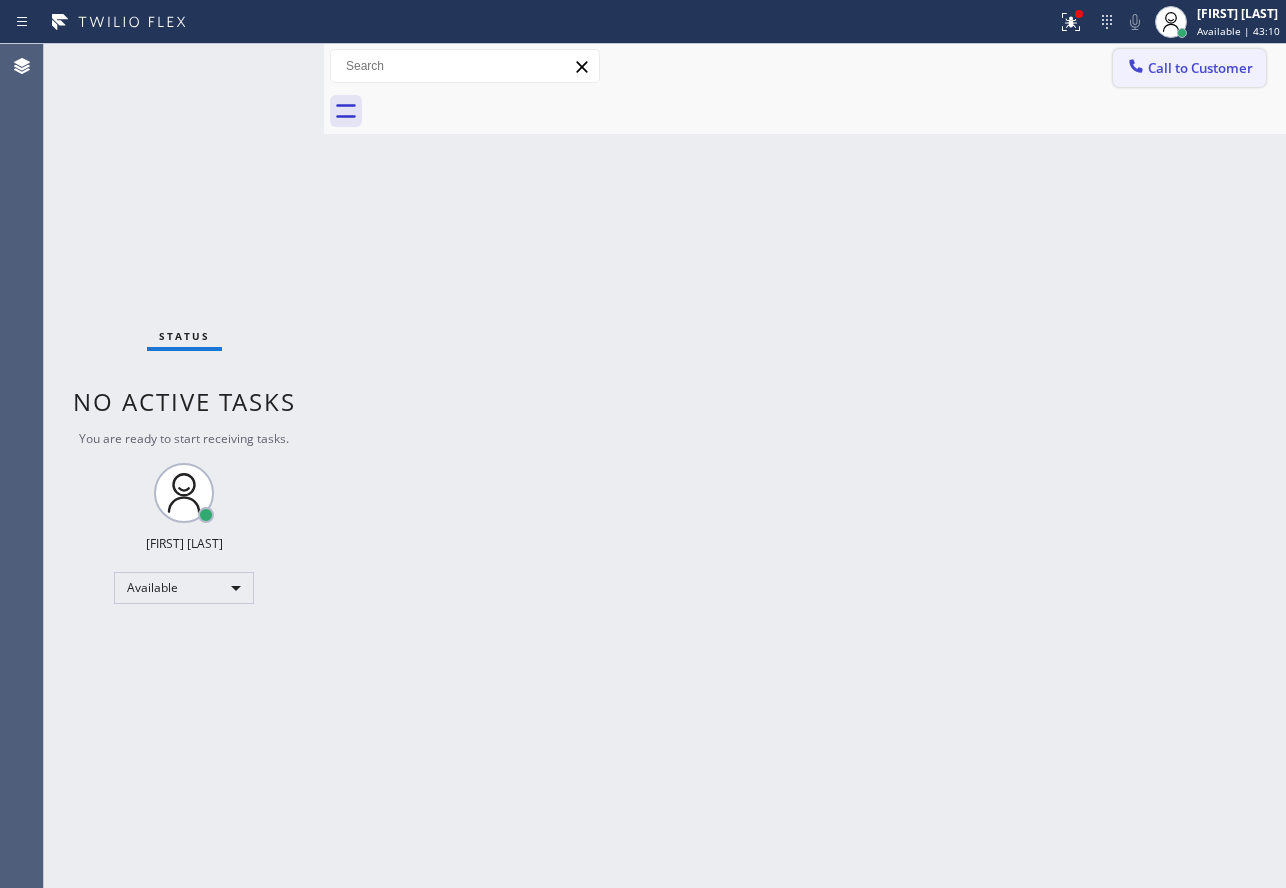 click on "Call to Customer" at bounding box center (1200, 68) 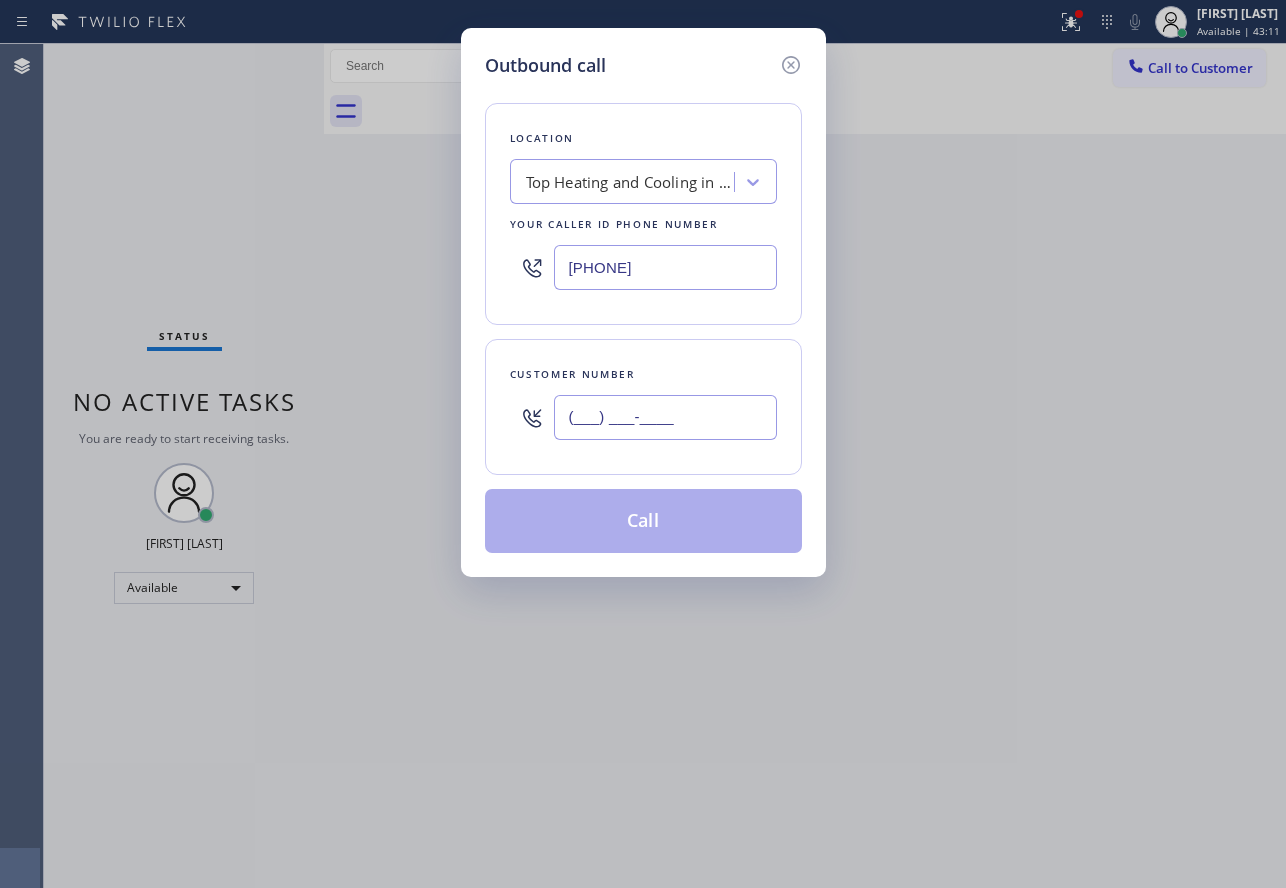 click on "(___) ___-____" at bounding box center (665, 417) 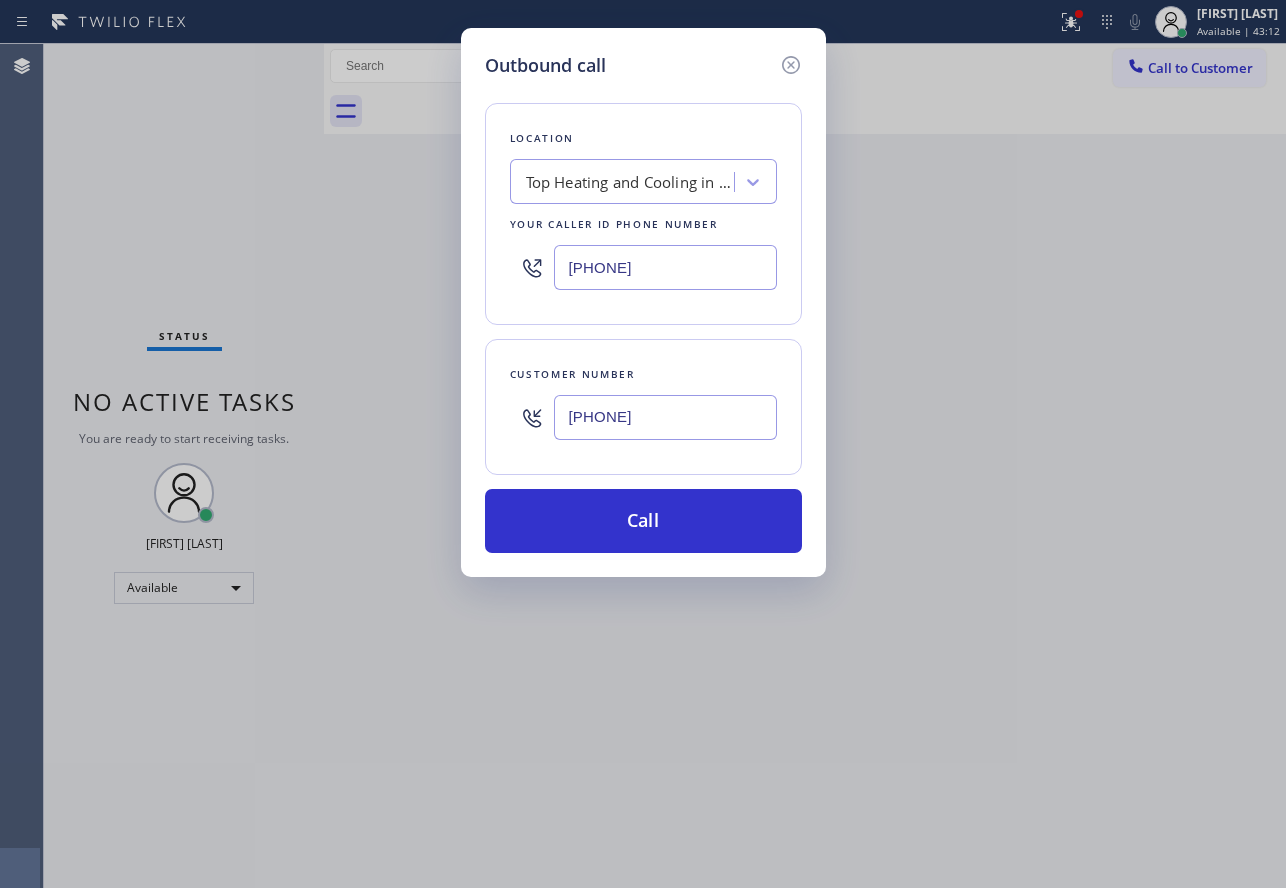 type on "[PHONE]" 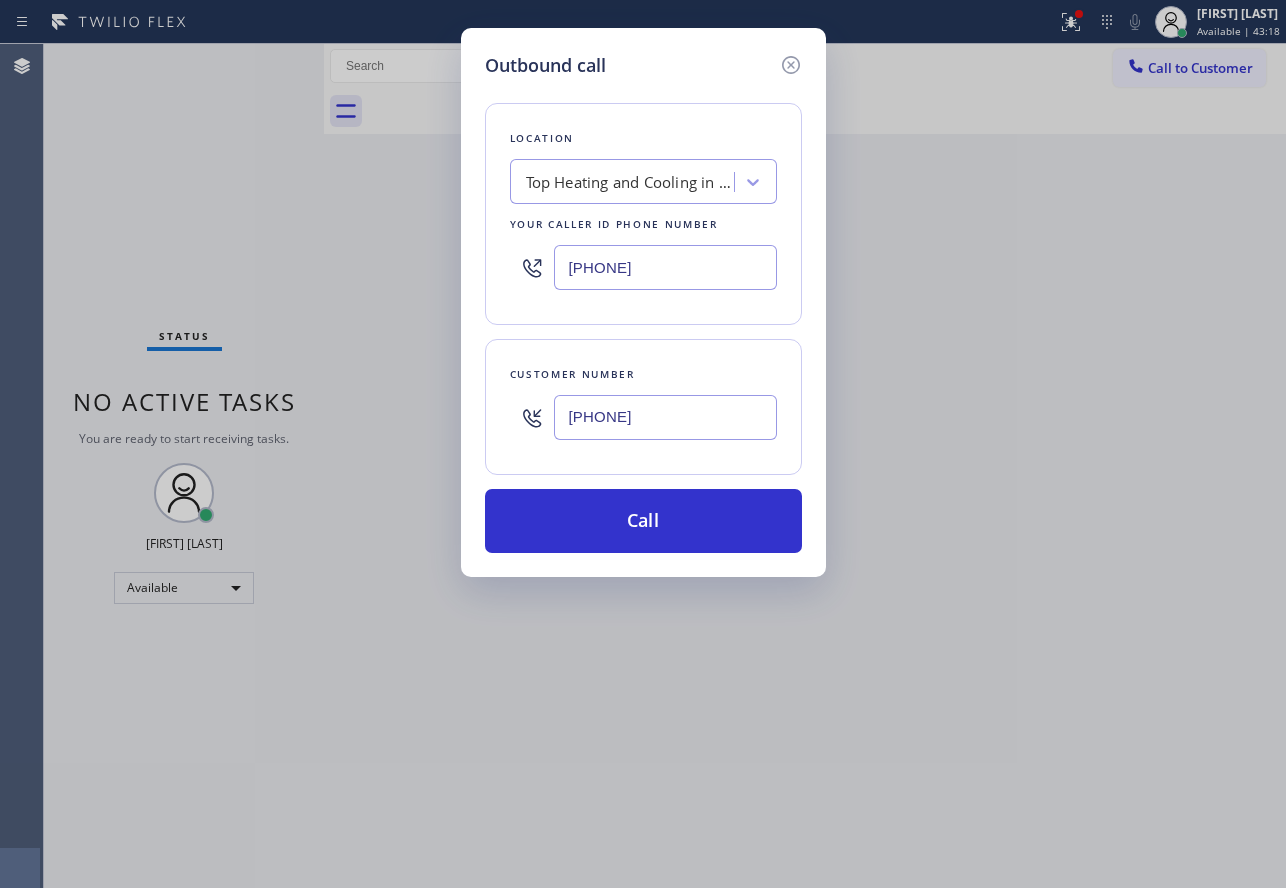 drag, startPoint x: 564, startPoint y: 258, endPoint x: 728, endPoint y: 258, distance: 164 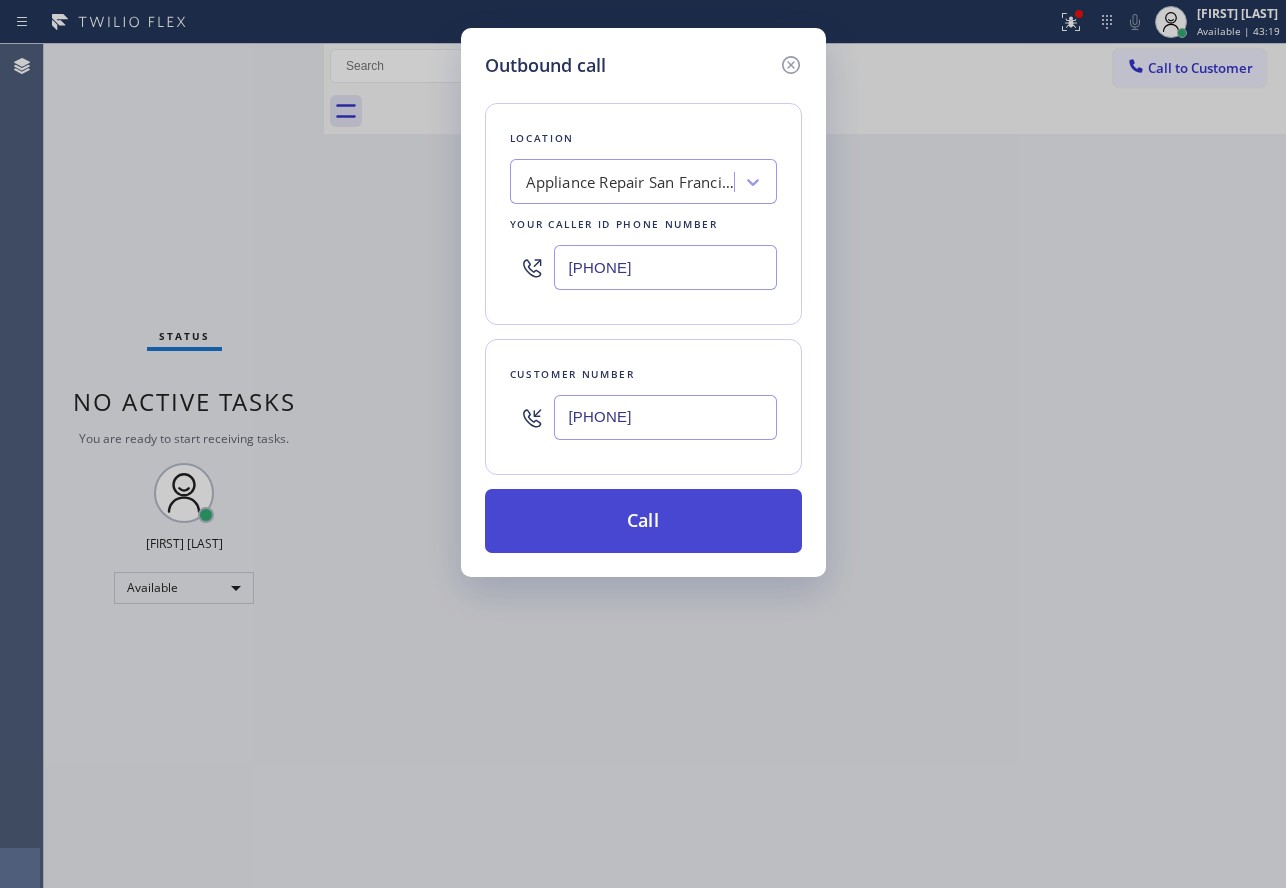 type on "[PHONE]" 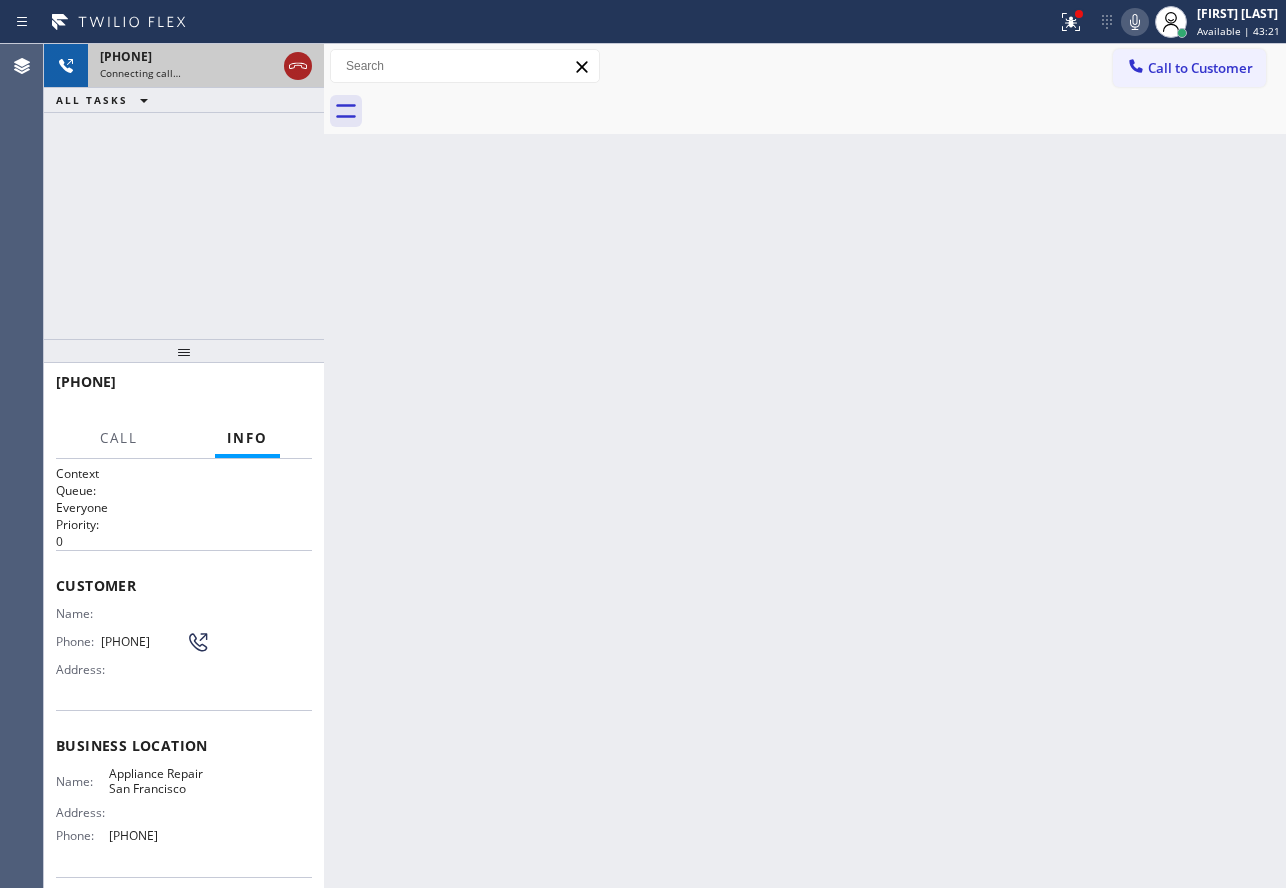 click 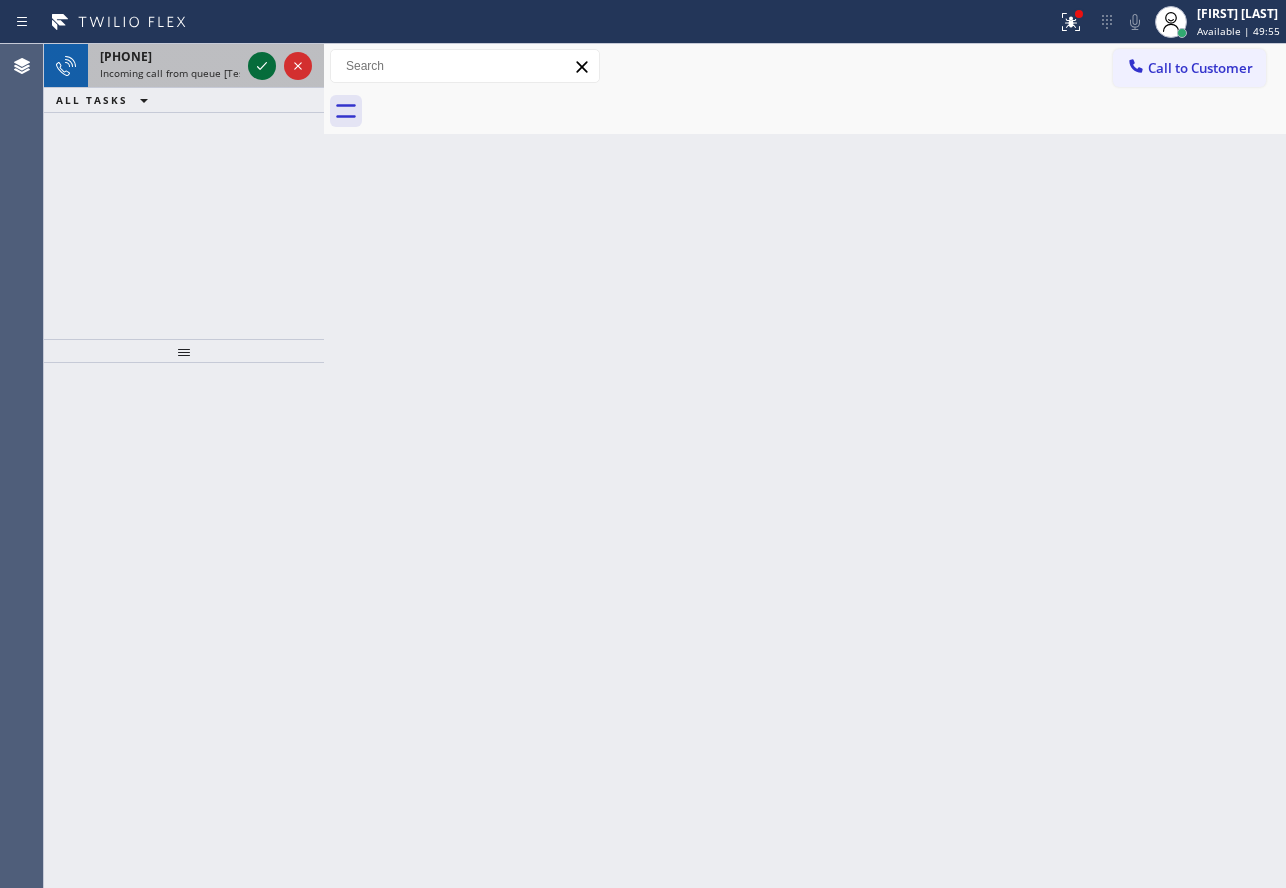 click 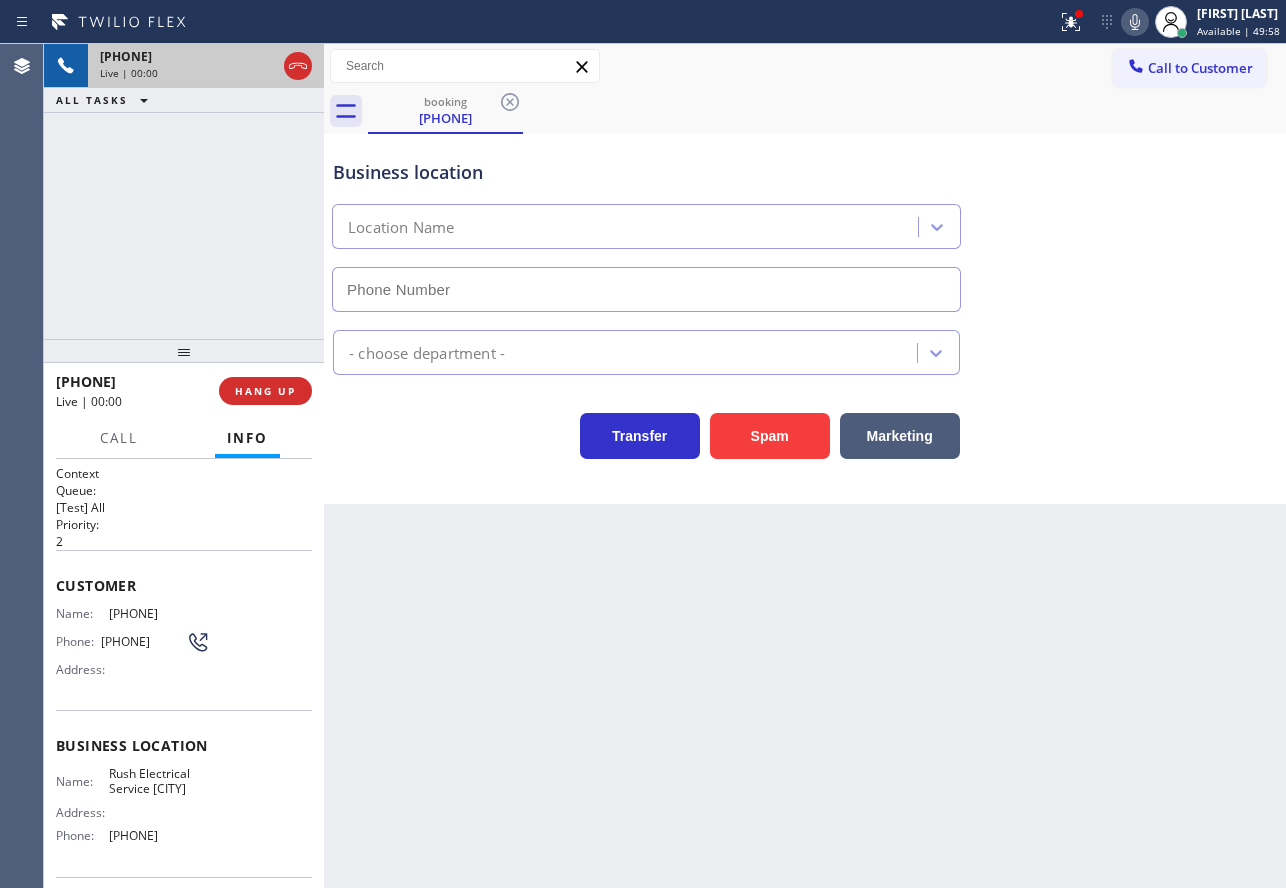 type on "[PHONE]" 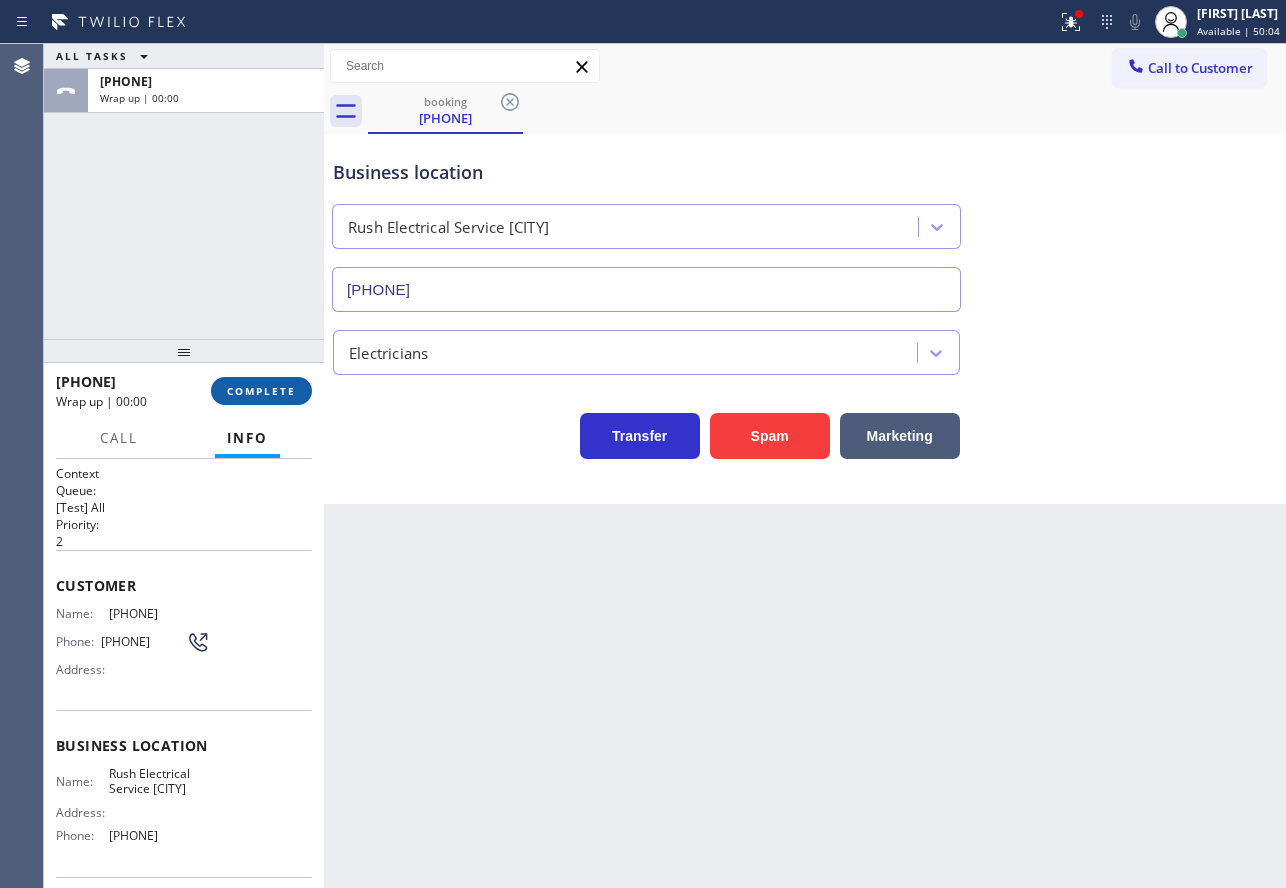 click on "COMPLETE" at bounding box center (261, 391) 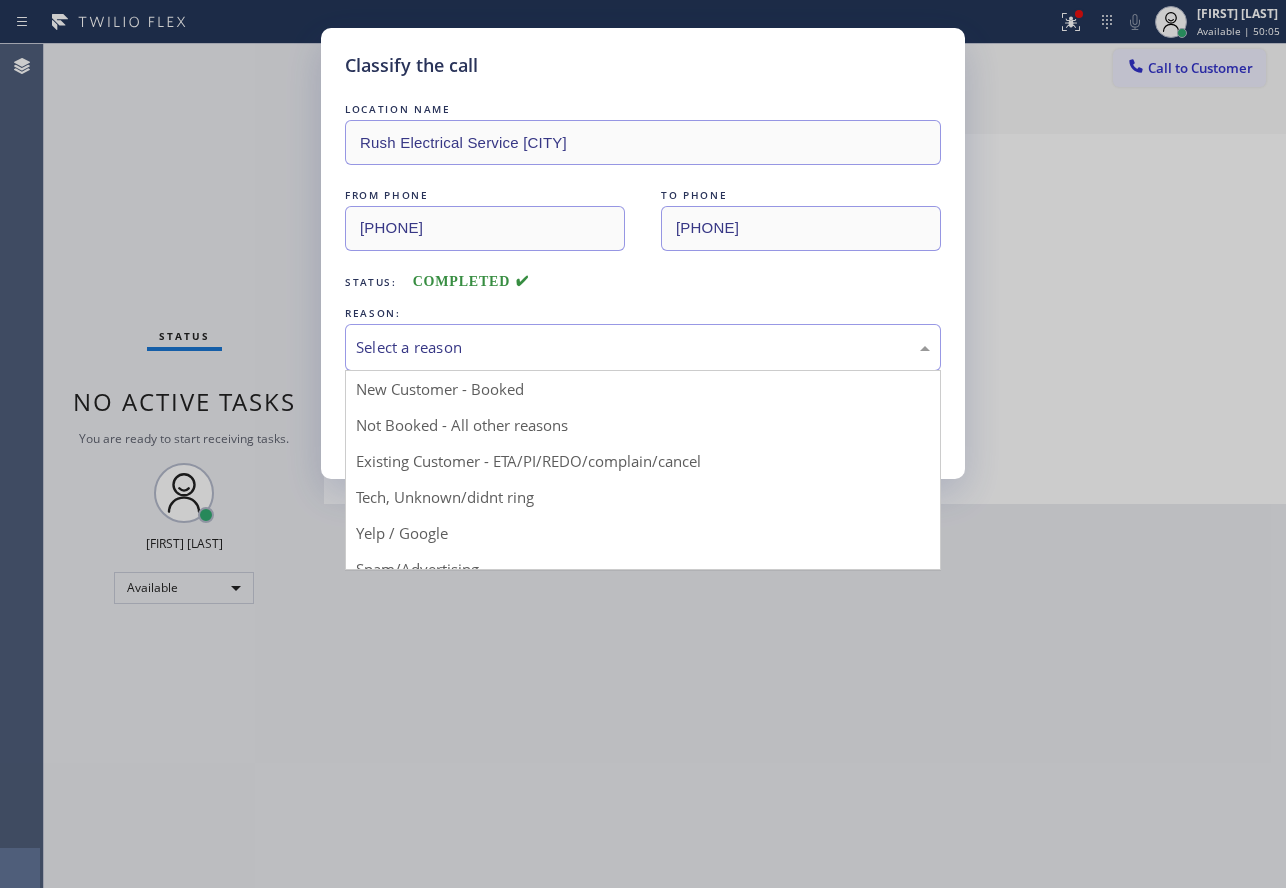 click on "Select a reason" at bounding box center [643, 347] 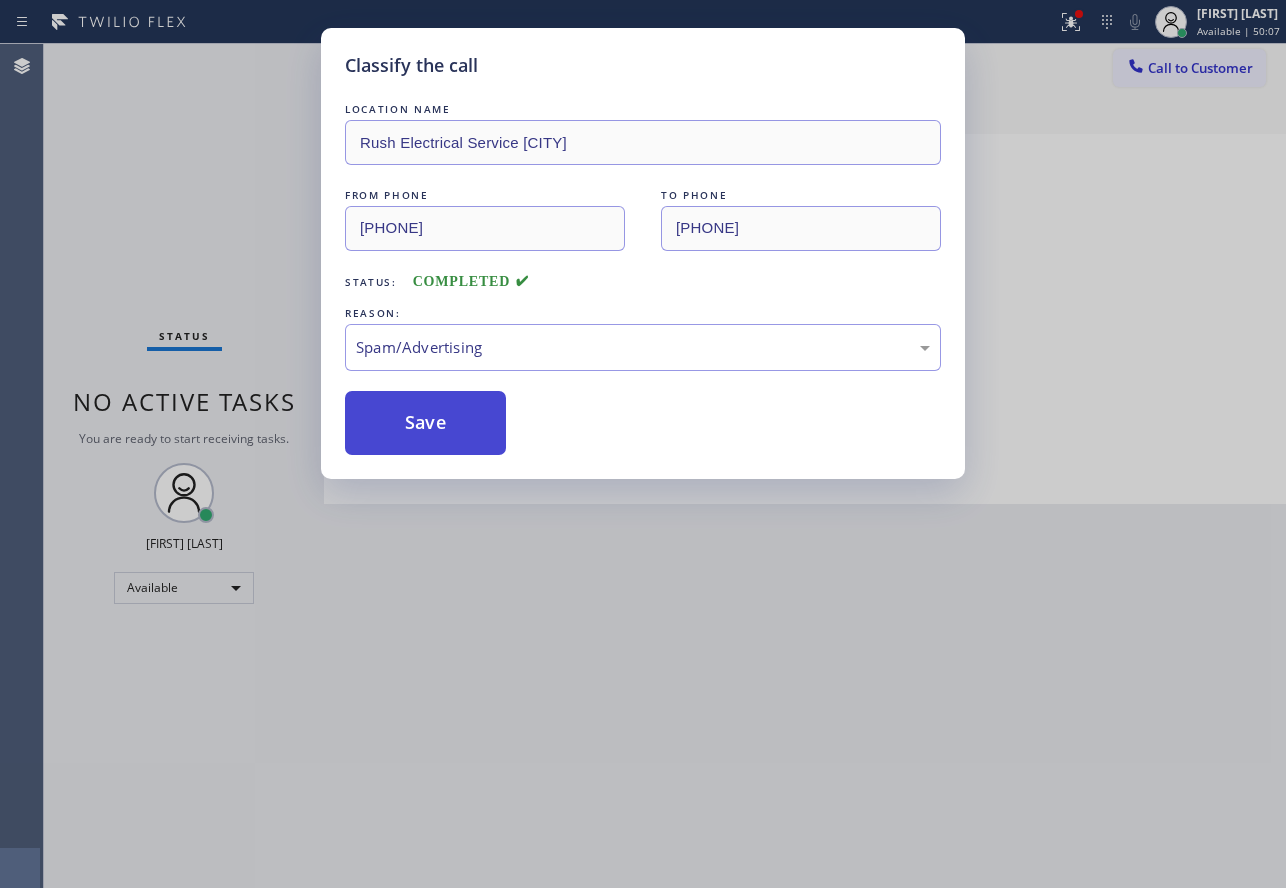 click on "Save" at bounding box center [425, 423] 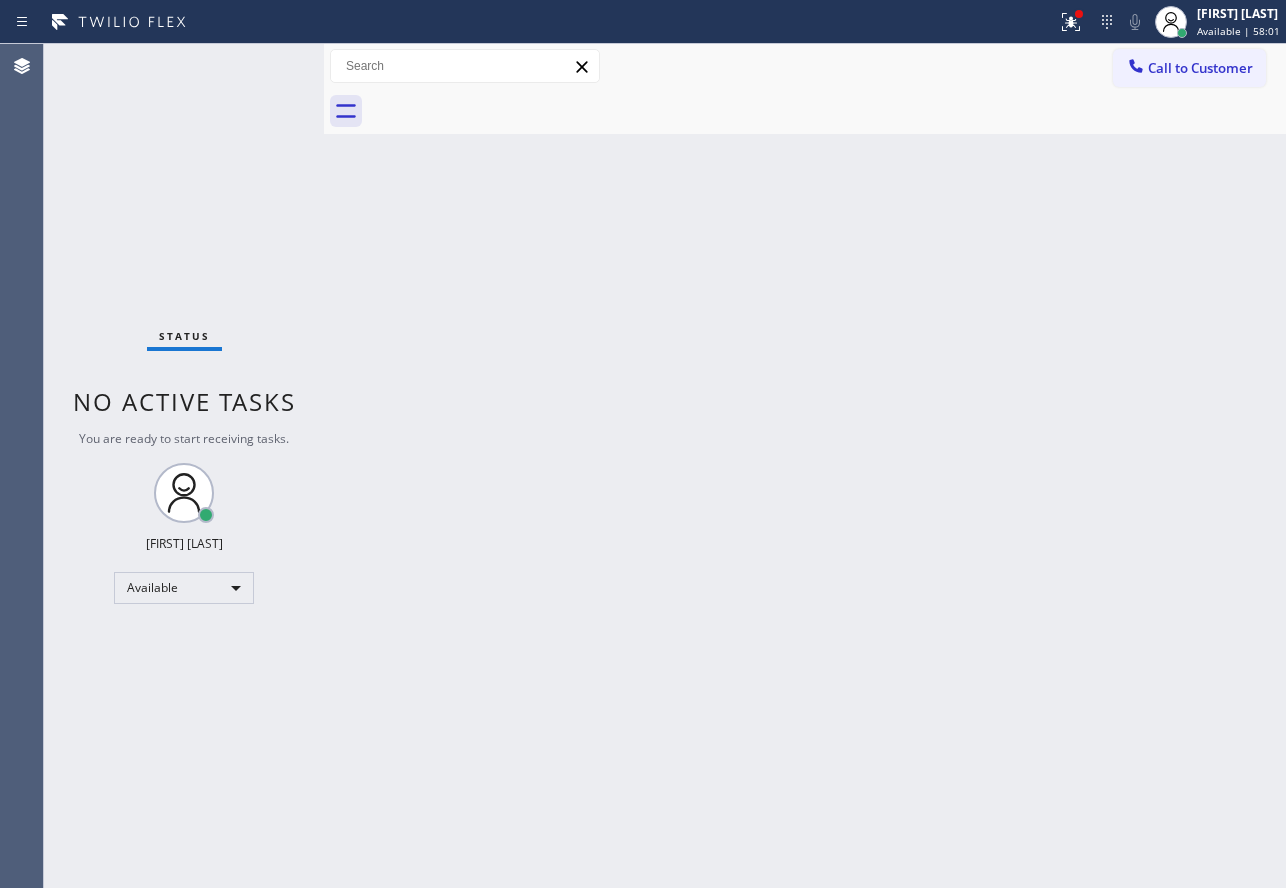 click on "Back to Dashboard Change Sender ID Customers Technicians Select a contact Outbound call Technician Search Technician Your caller id phone number Your caller id phone number Call Technician info Name   Phone none Address none Change Sender ID HVAC +[PHONE] 5 Star Appliance +[PHONE] Appliance Repair +[PHONE] Plumbing +[PHONE] Air Duct Cleaning +[PHONE]  Electricians +[PHONE] Cancel Change Check personal SMS Reset Change No tabs Call to Customer Outbound call Location Appliance Repair San Francisco Your caller id phone number [PHONE] Customer number Call Outbound call Technician Search Technician Your caller id phone number Your caller id phone number Call" at bounding box center (805, 466) 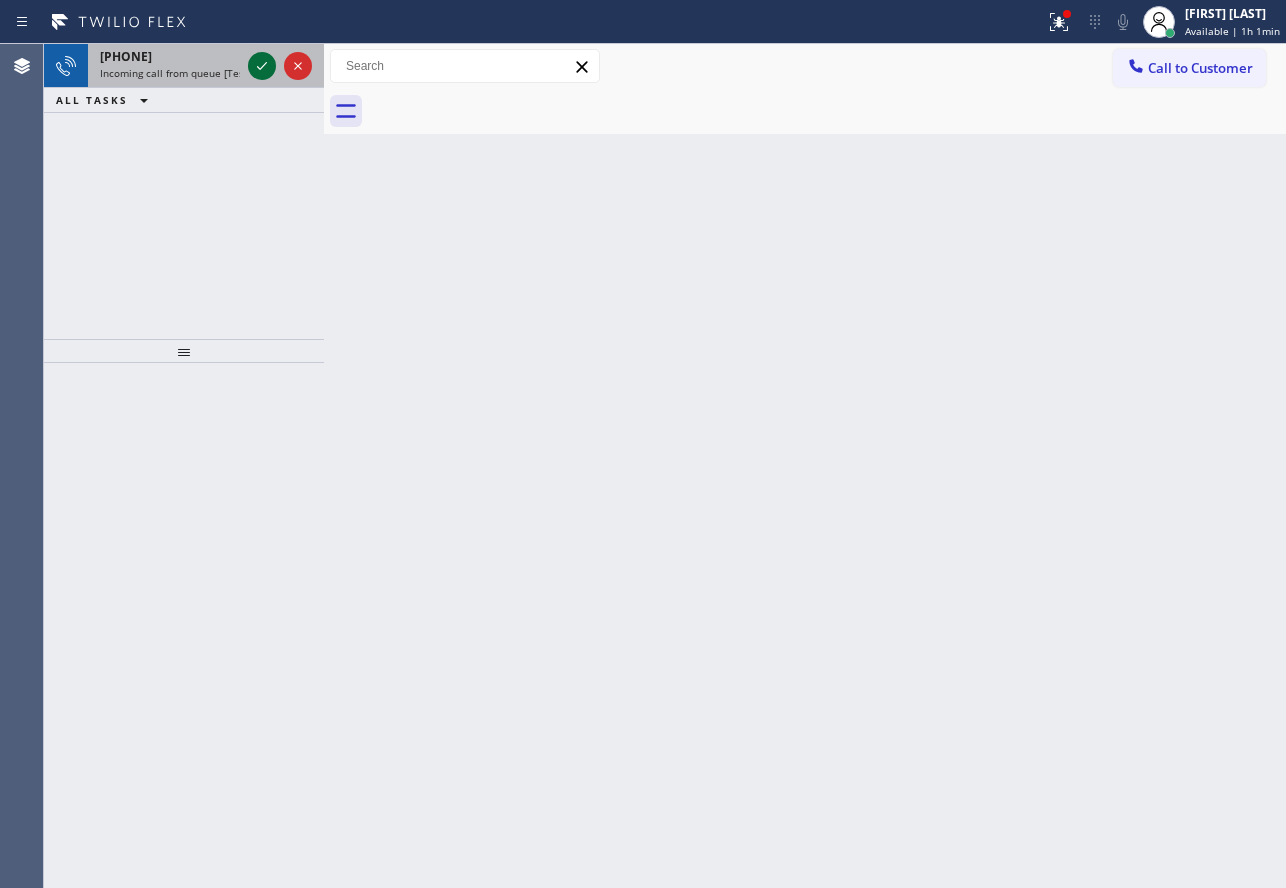 click 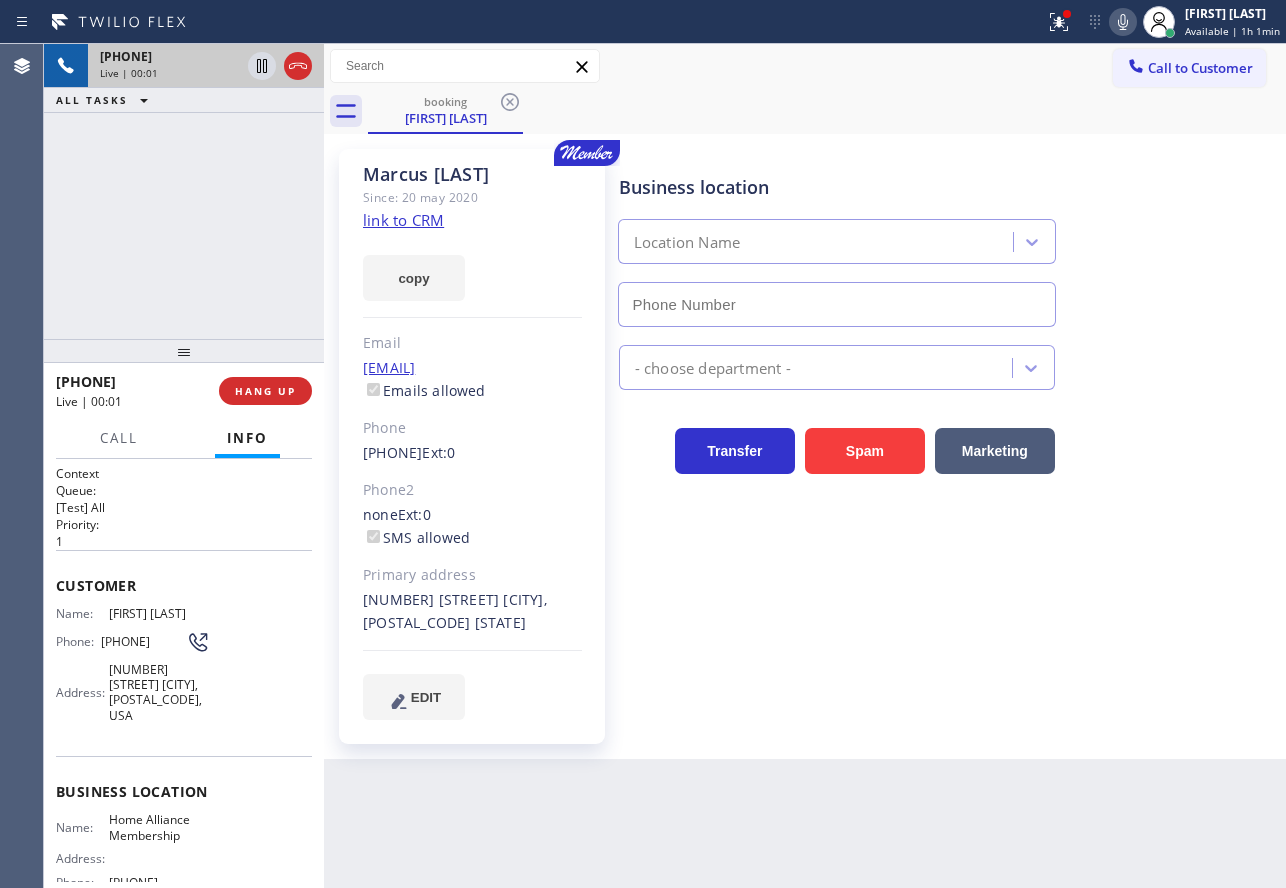 type on "[PHONE]" 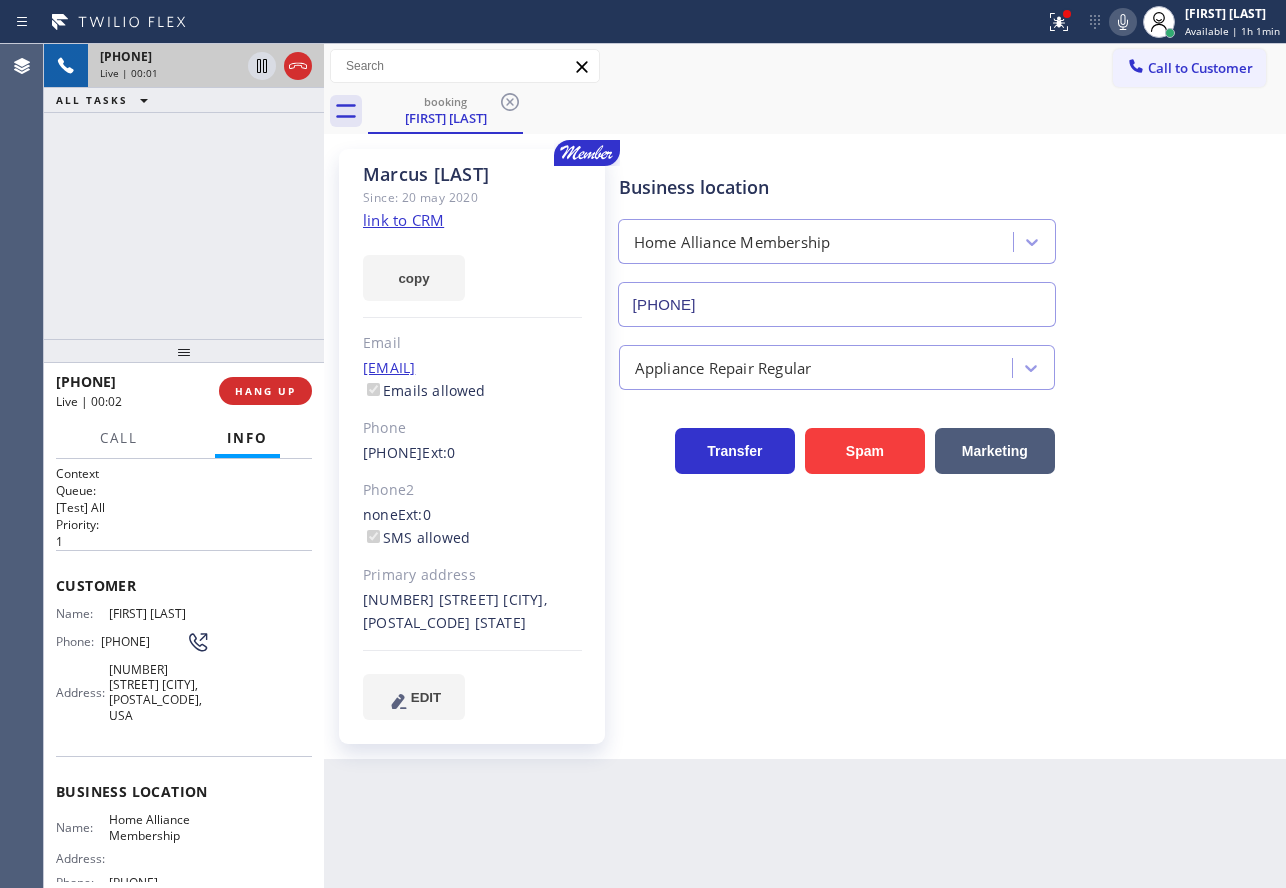 click on "link to CRM" at bounding box center [403, 220] 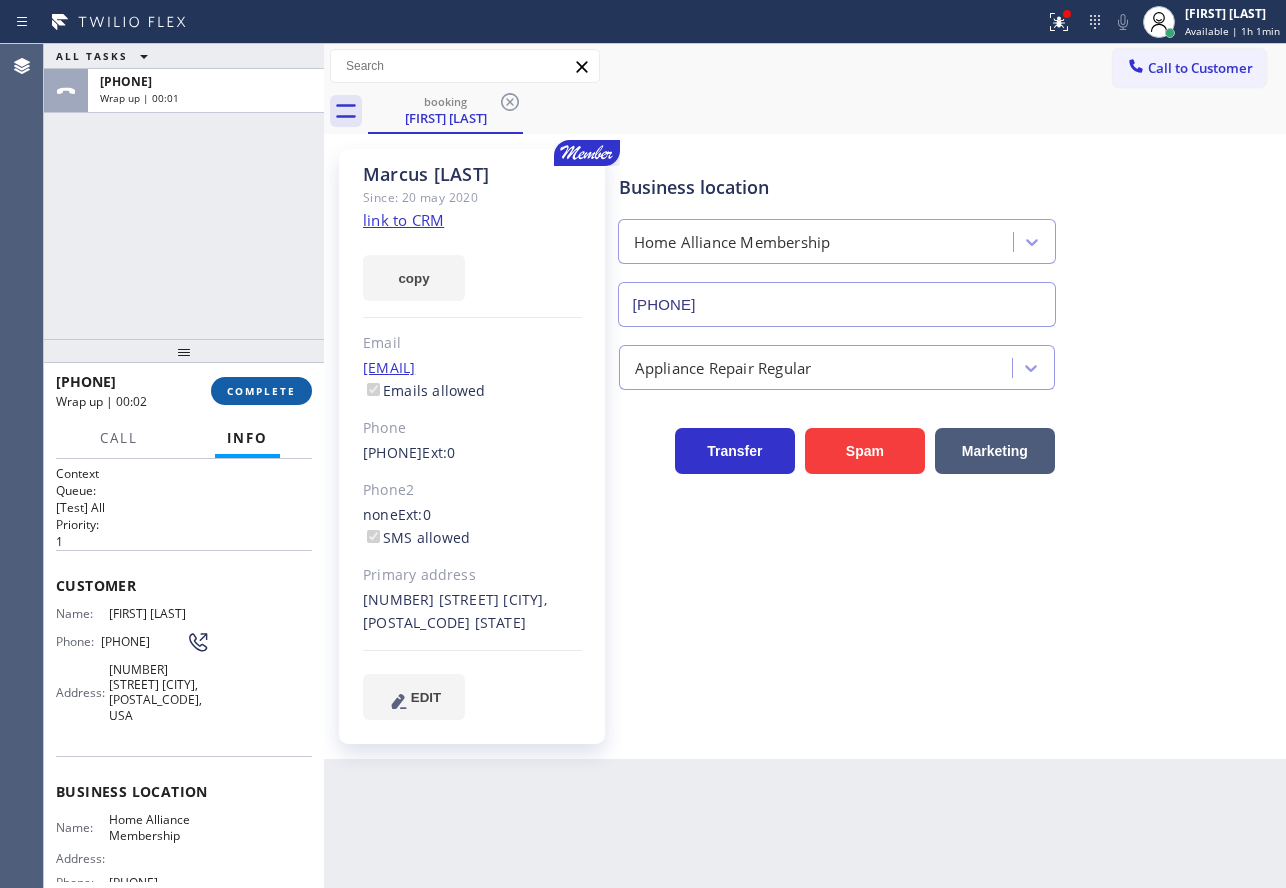 click on "COMPLETE" at bounding box center (261, 391) 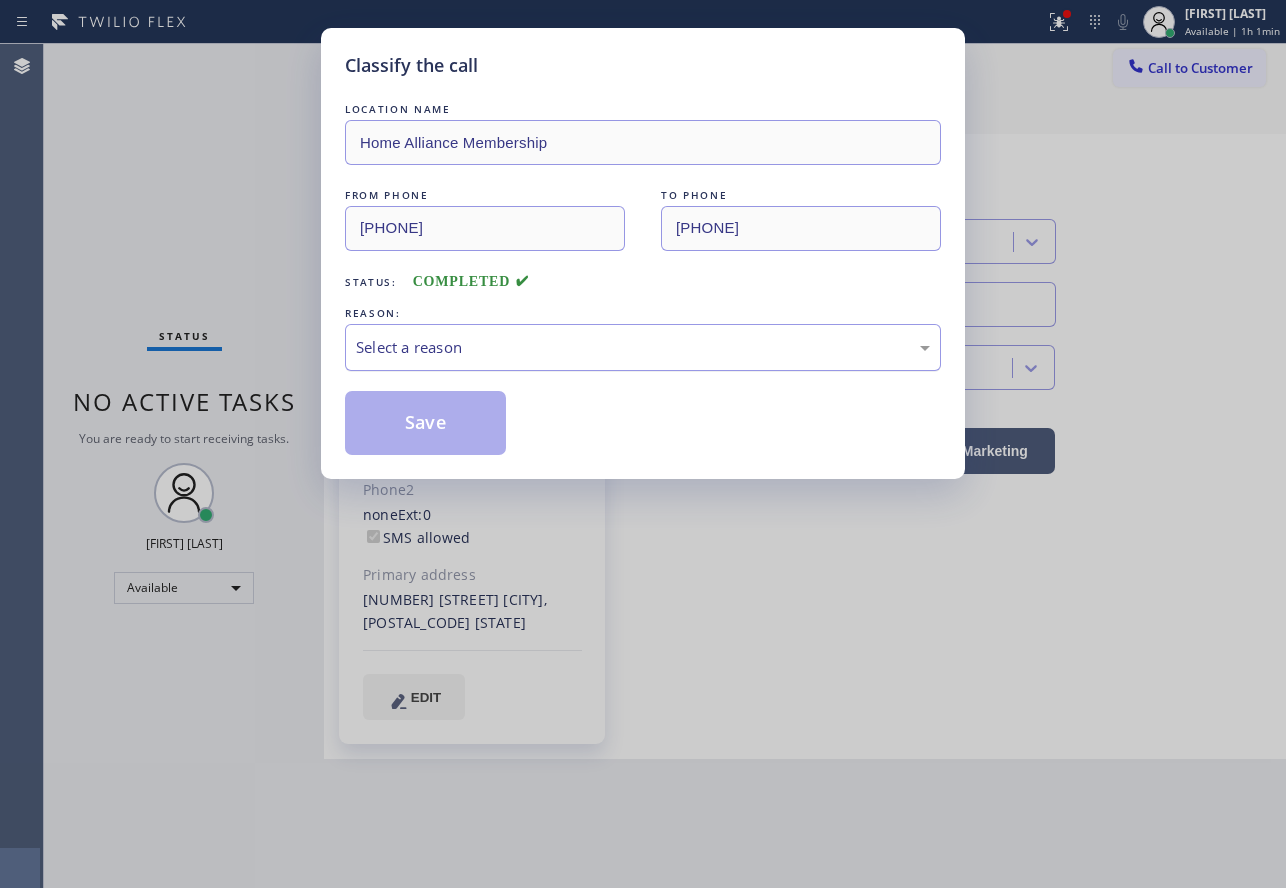 click on "Select a reason" at bounding box center (643, 347) 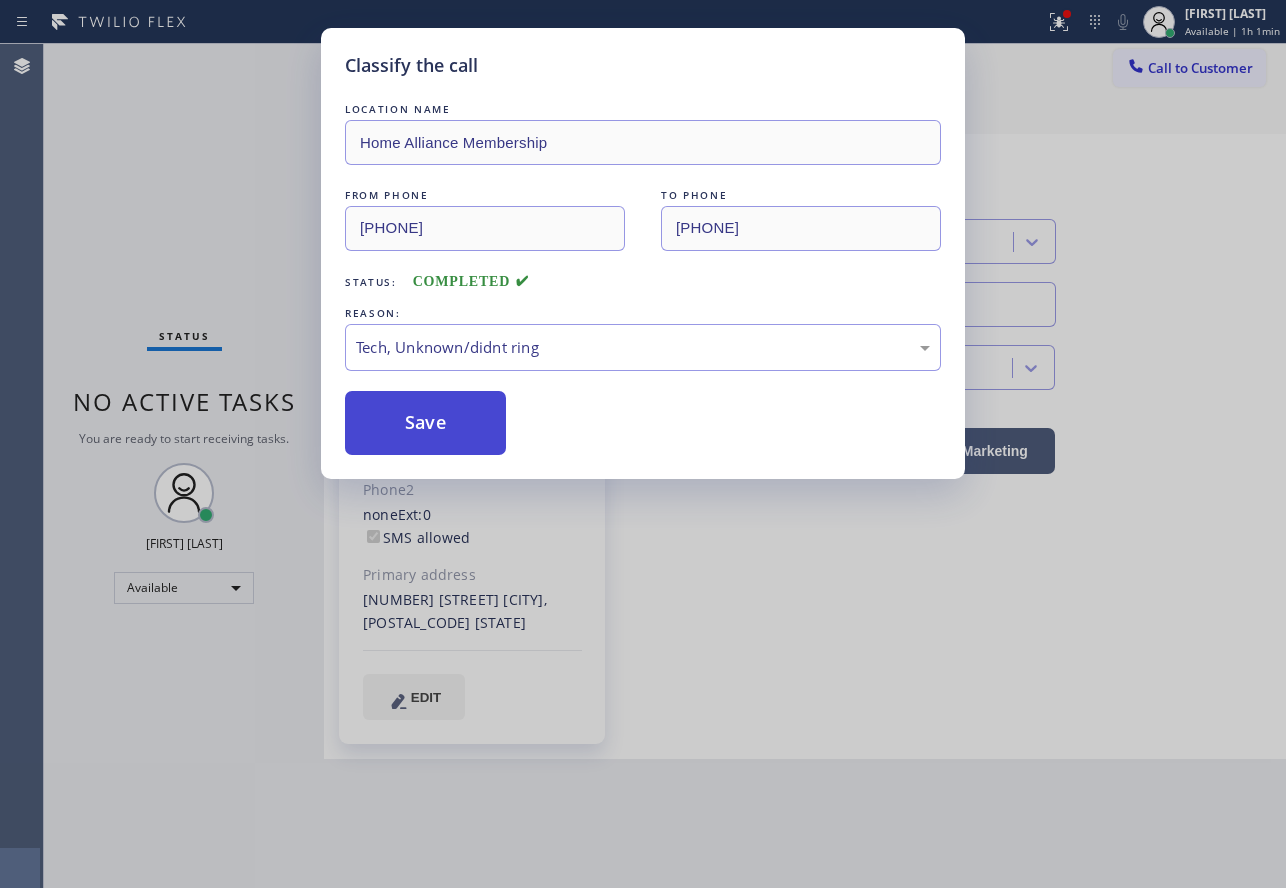 click on "Save" at bounding box center [425, 423] 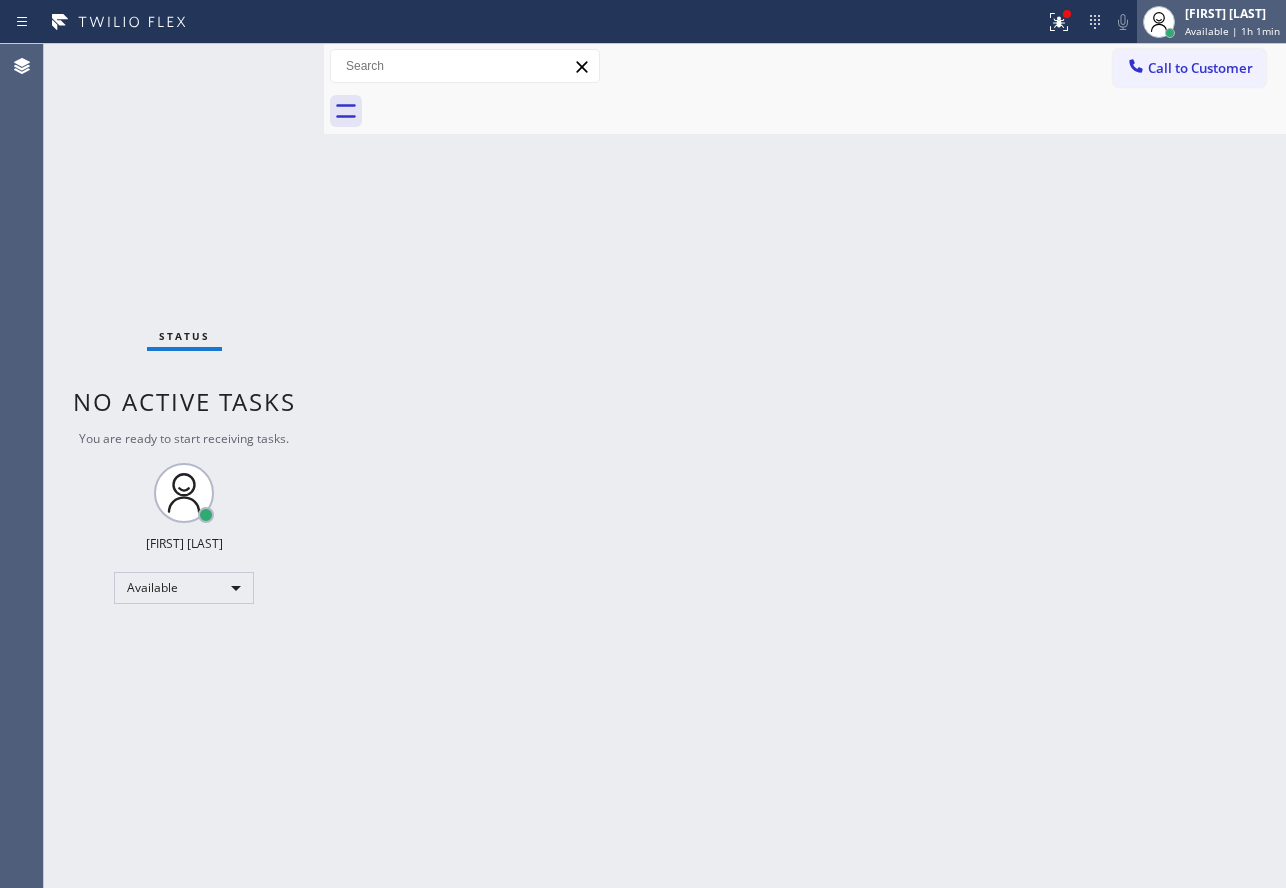 click on "Available | 1h 1min" at bounding box center (1232, 31) 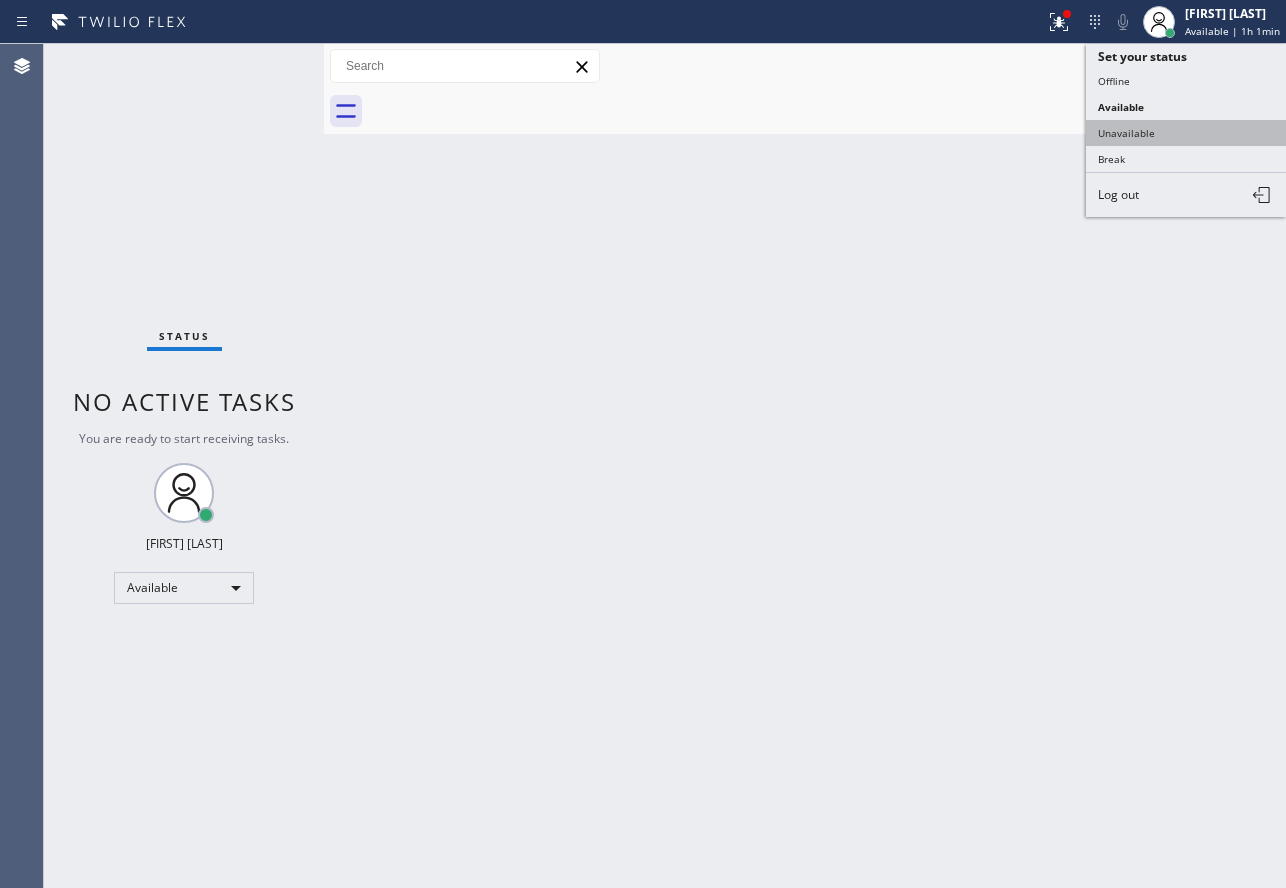 click on "Unavailable" at bounding box center (1186, 133) 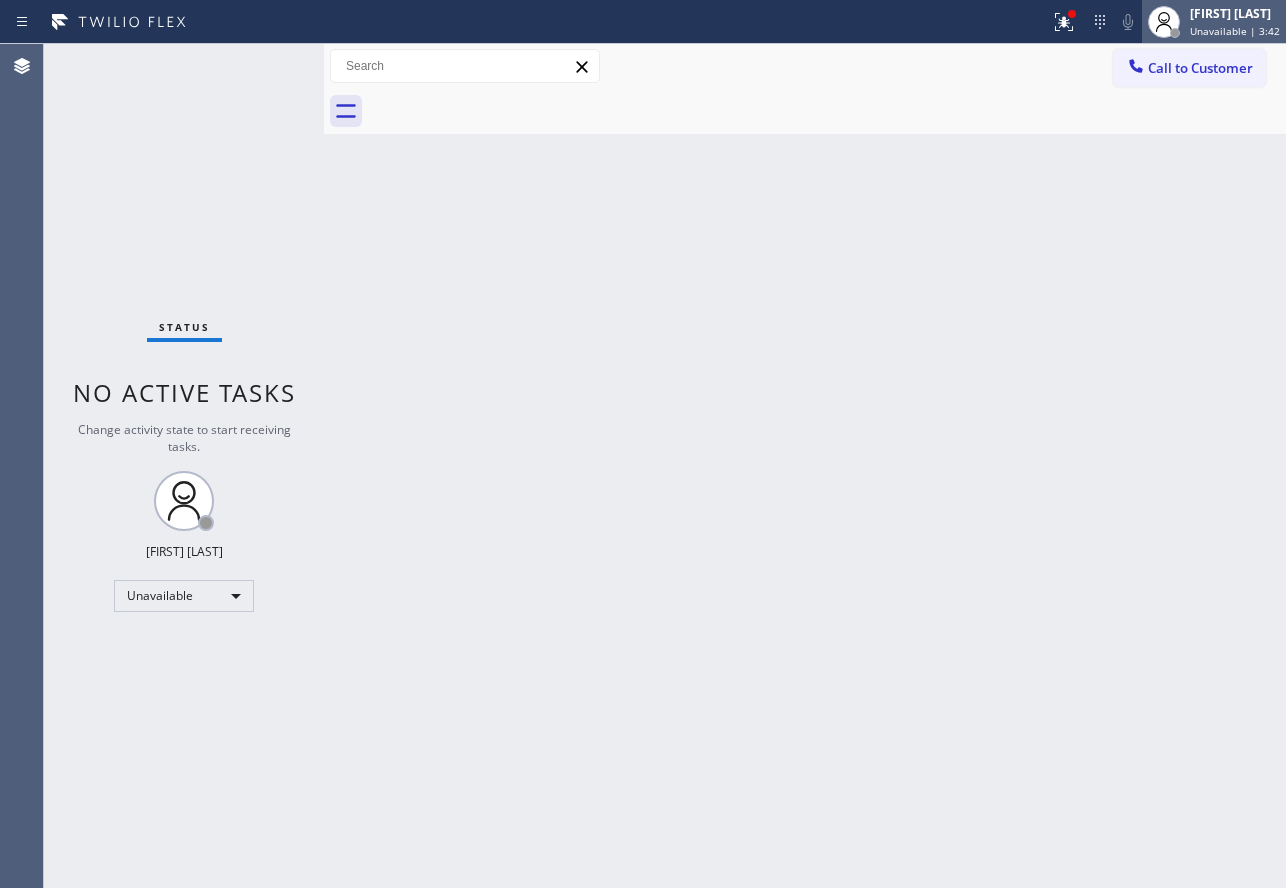 click on "[FIRST] [LAST] Unavailable | 3:42" at bounding box center (1214, 22) 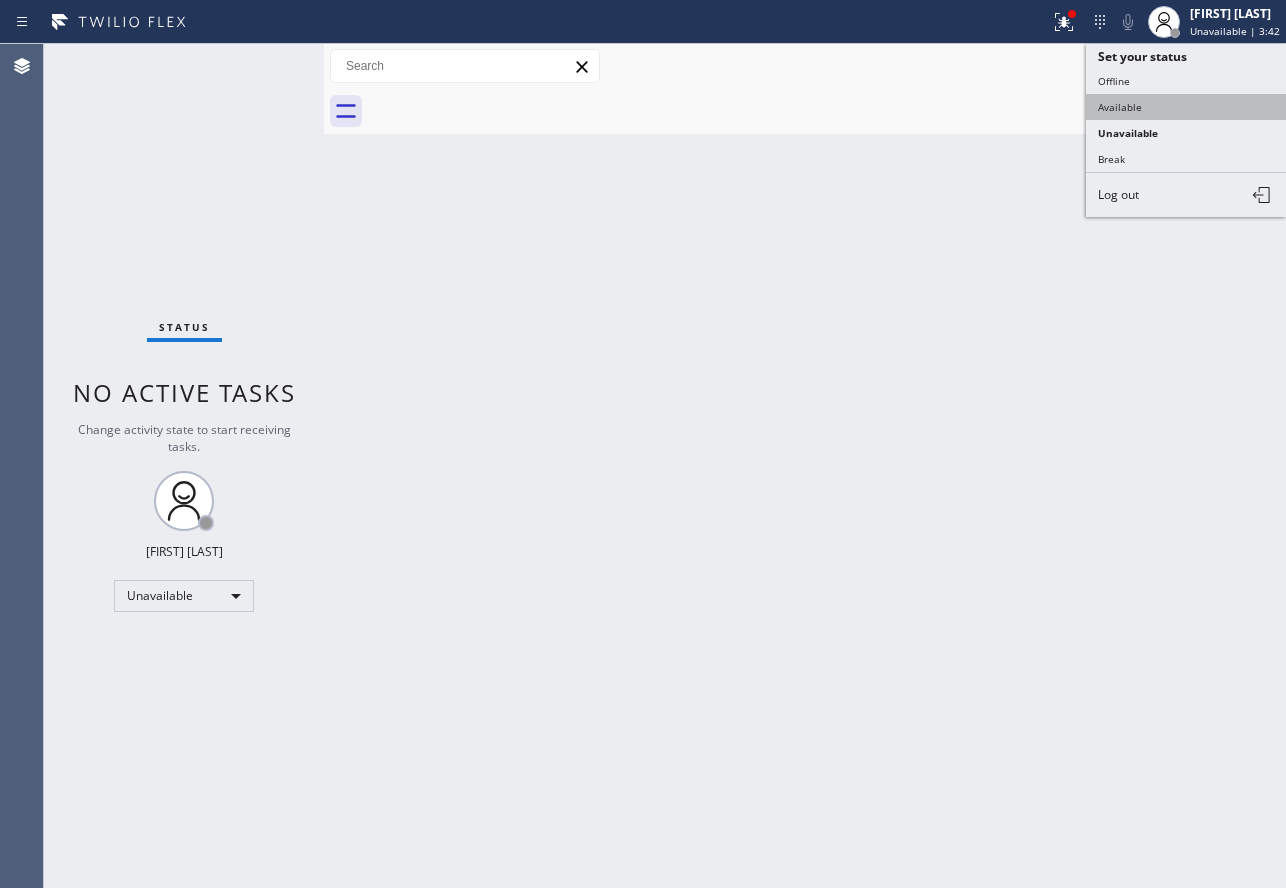 click on "Available" at bounding box center (1186, 107) 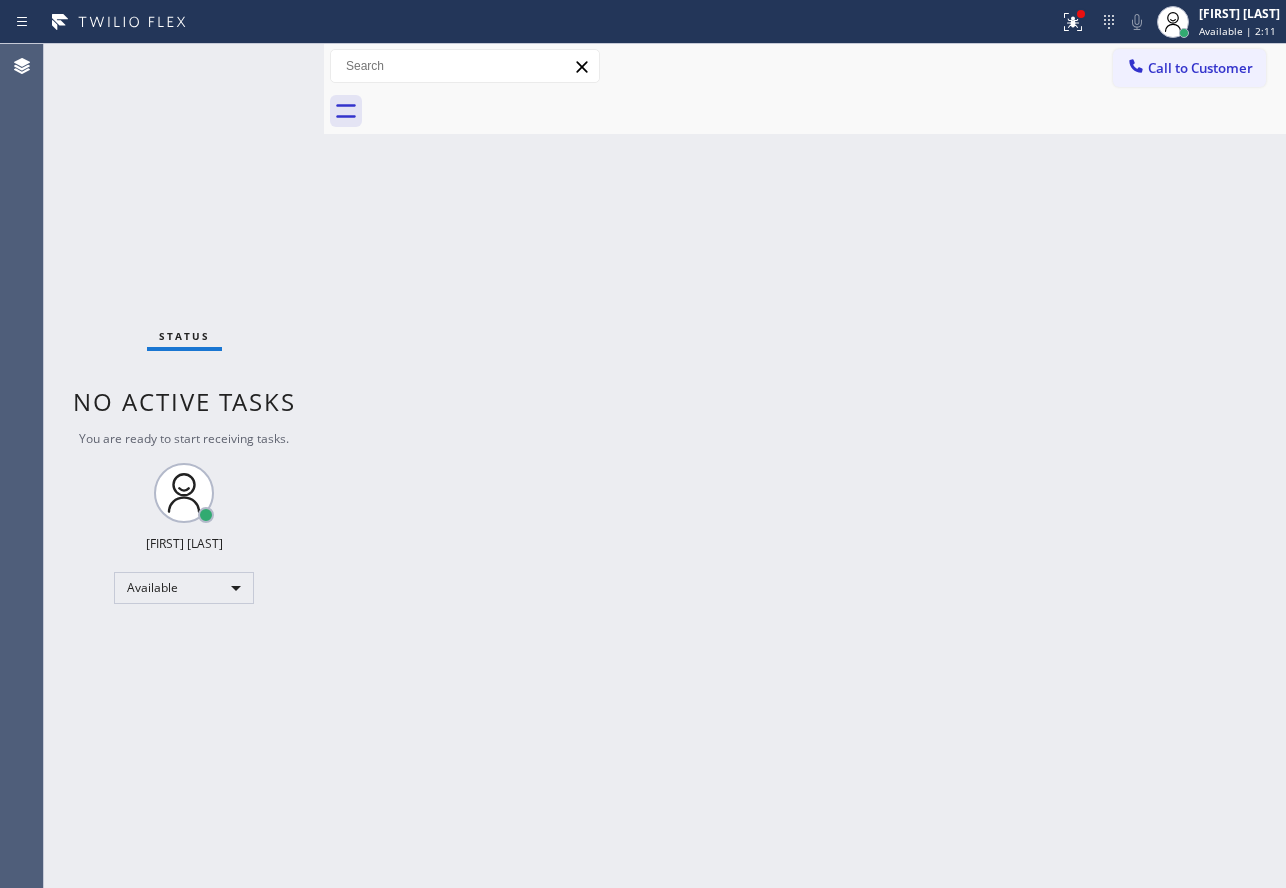 click on "Back to Dashboard Change Sender ID Customers Technicians Select a contact Outbound call Technician Search Technician Your caller id phone number Your caller id phone number Call Technician info Name   Phone none Address none Change Sender ID HVAC +[PHONE] 5 Star Appliance +[PHONE] Appliance Repair +[PHONE] Plumbing +[PHONE] Air Duct Cleaning +[PHONE]  Electricians +[PHONE] Cancel Change Check personal SMS Reset Change No tabs Call to Customer Outbound call Location Appliance Repair San Francisco Your caller id phone number [PHONE] Customer number Call Outbound call Technician Search Technician Your caller id phone number Your caller id phone number Call" at bounding box center (805, 466) 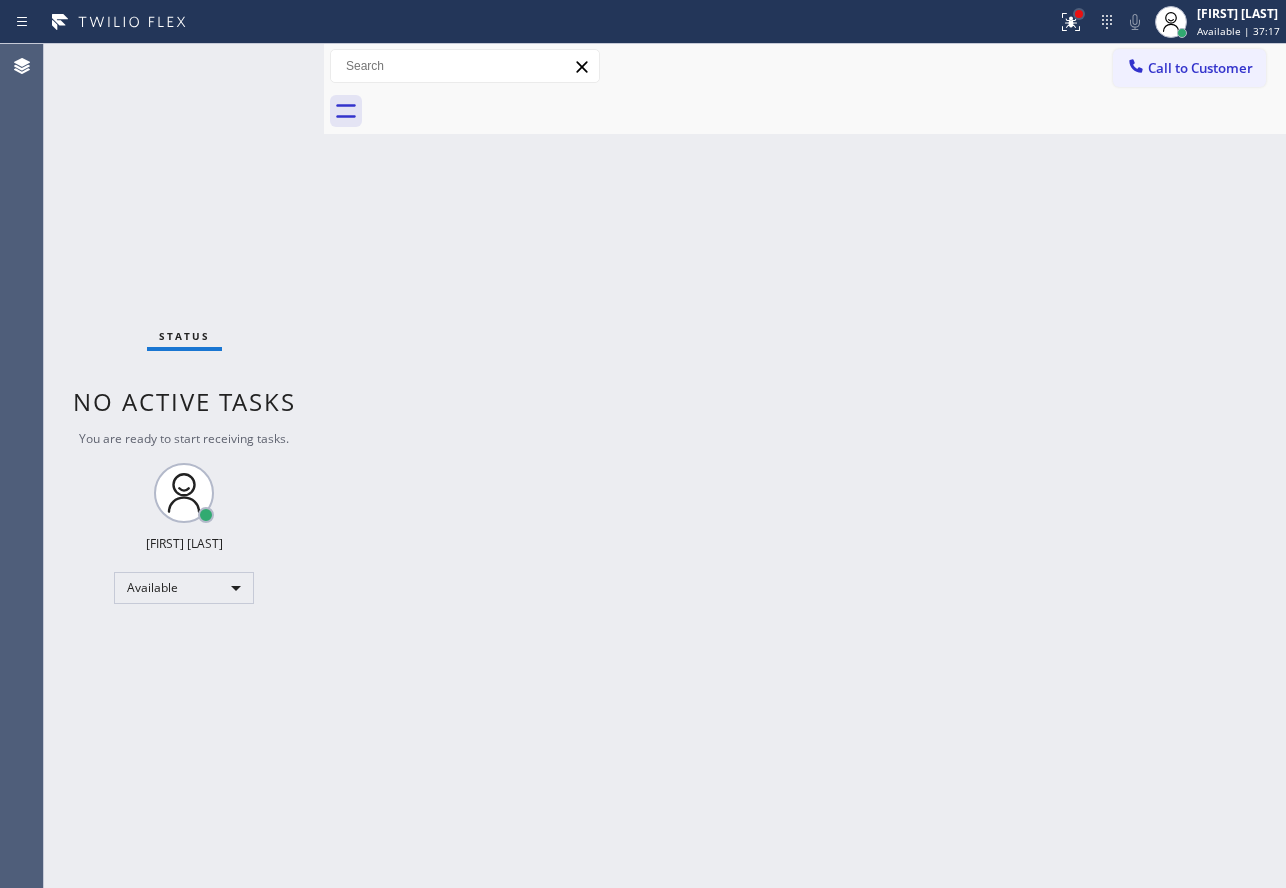 click at bounding box center [1079, 14] 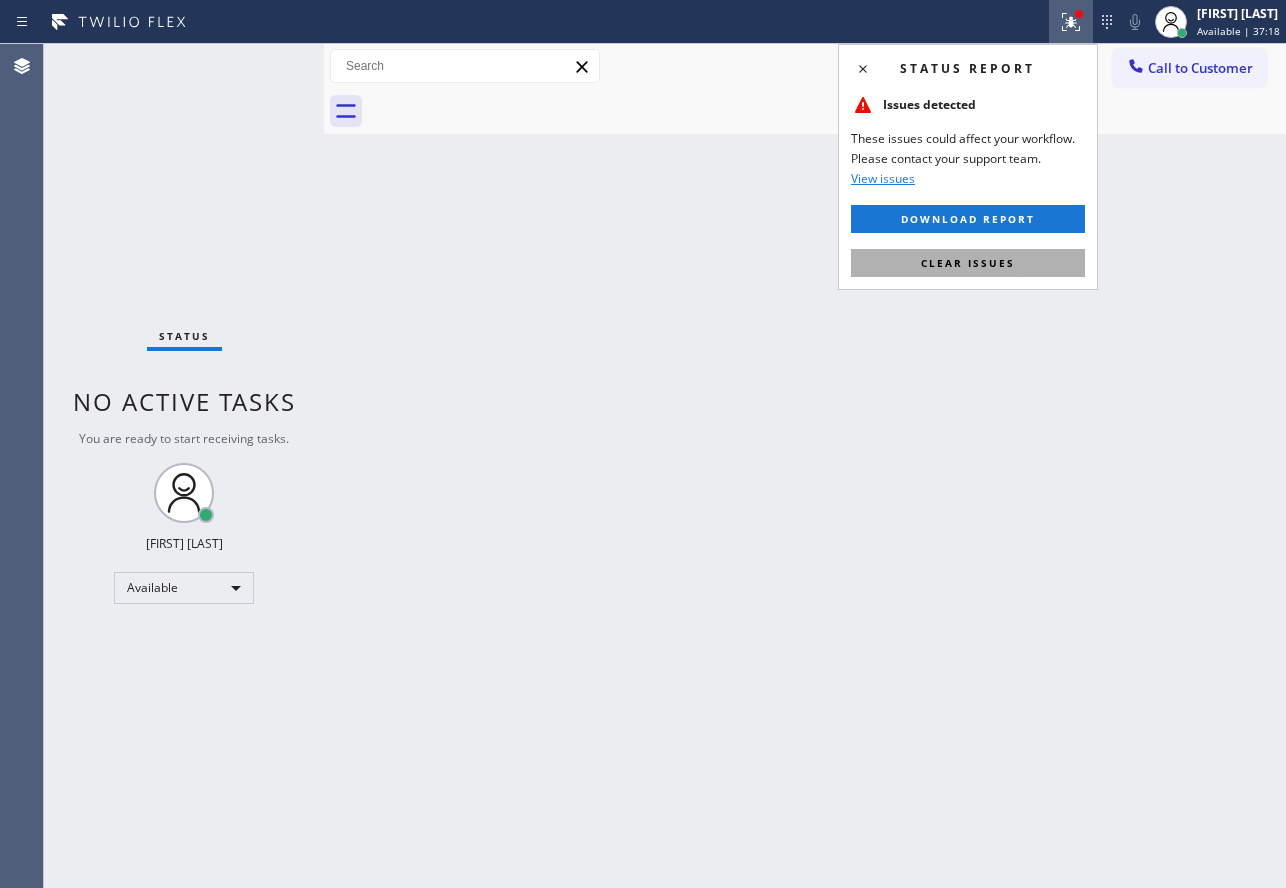 click on "Clear issues" at bounding box center (968, 263) 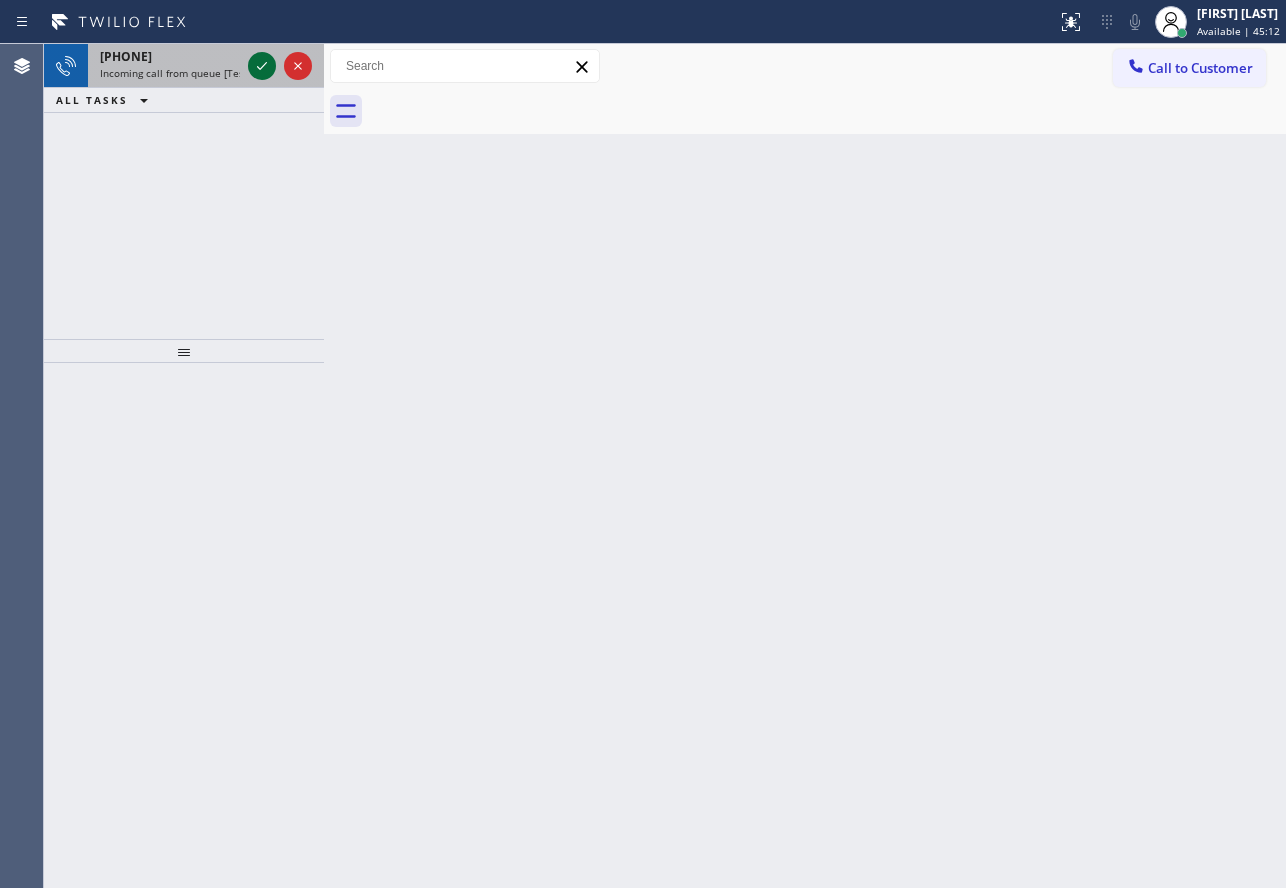 click 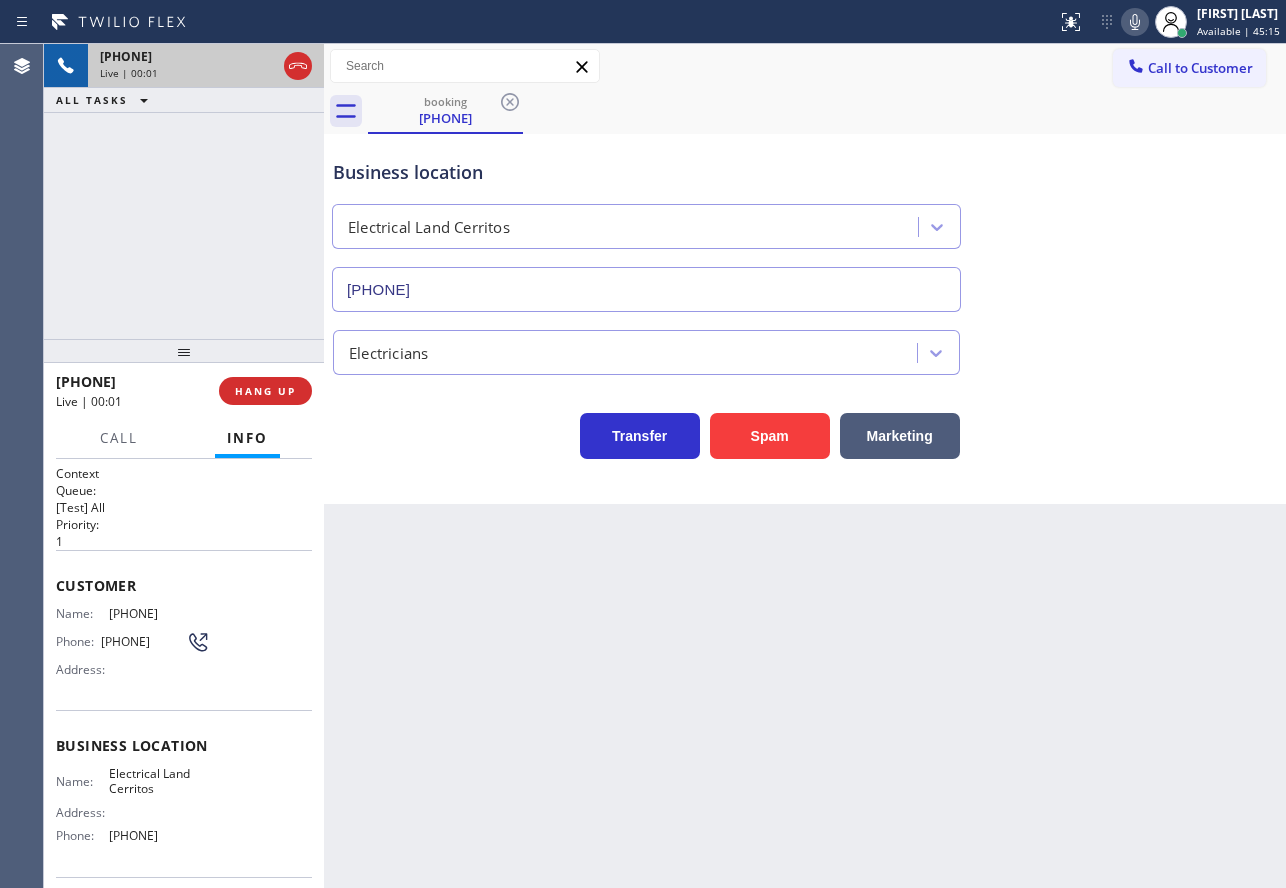 type on "[PHONE]" 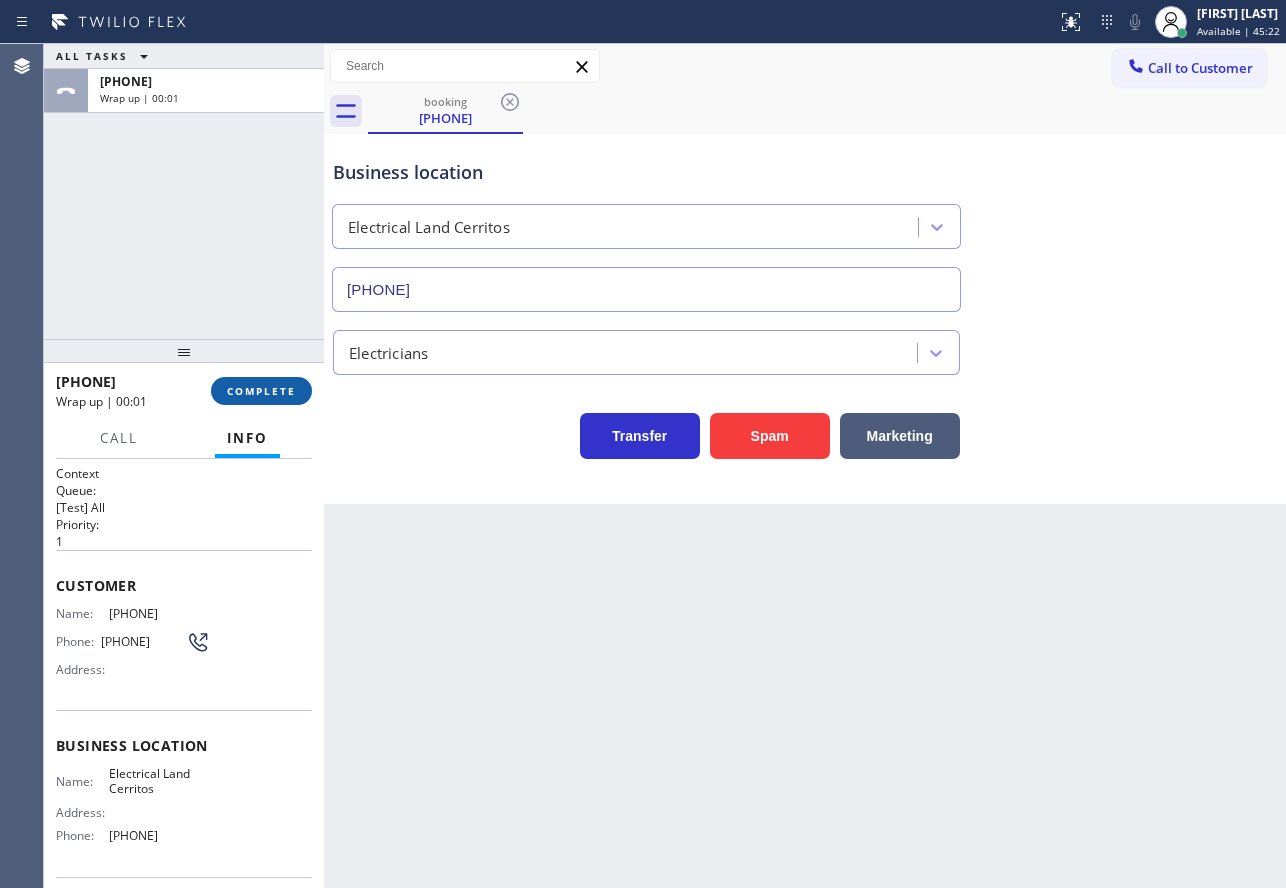 click on "COMPLETE" at bounding box center [261, 391] 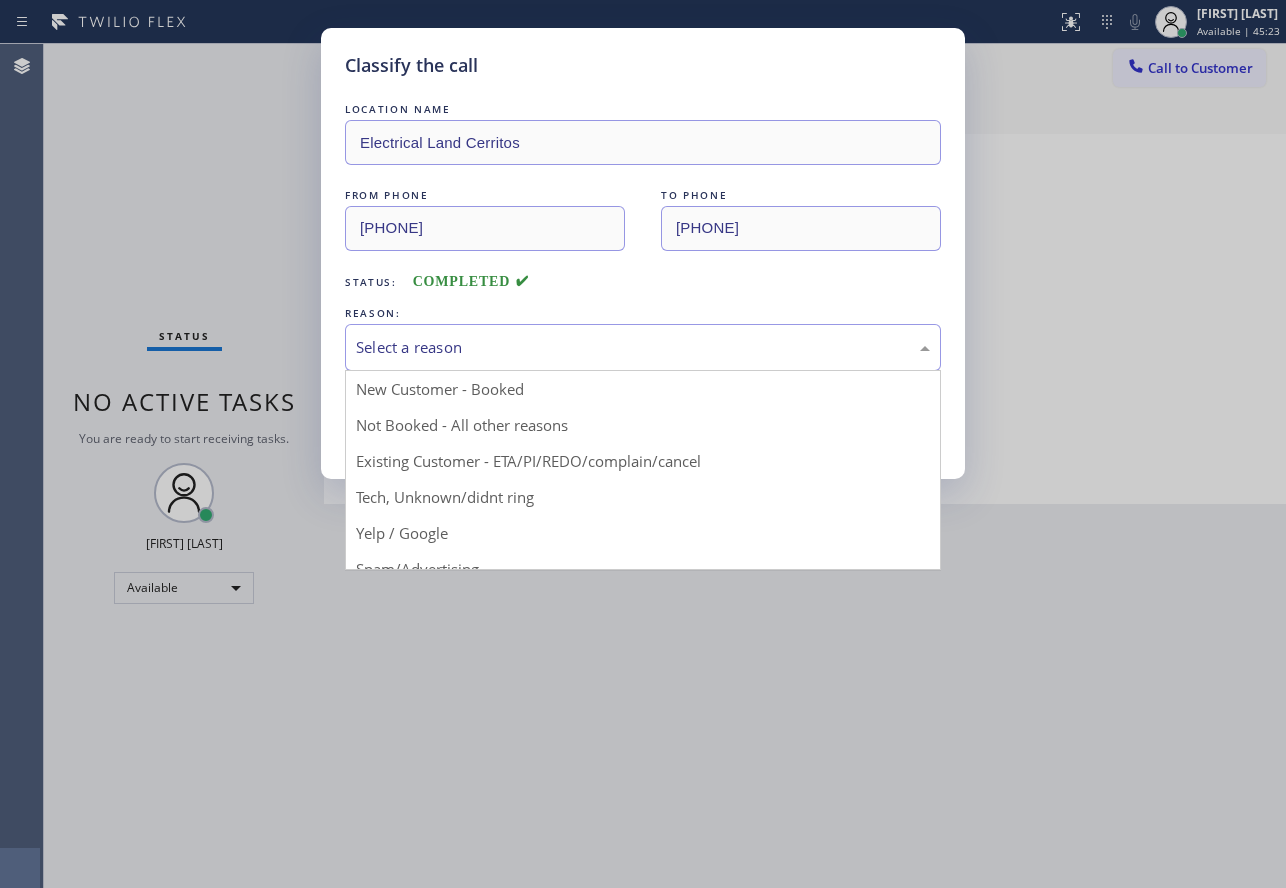 click on "Select a reason" at bounding box center (643, 347) 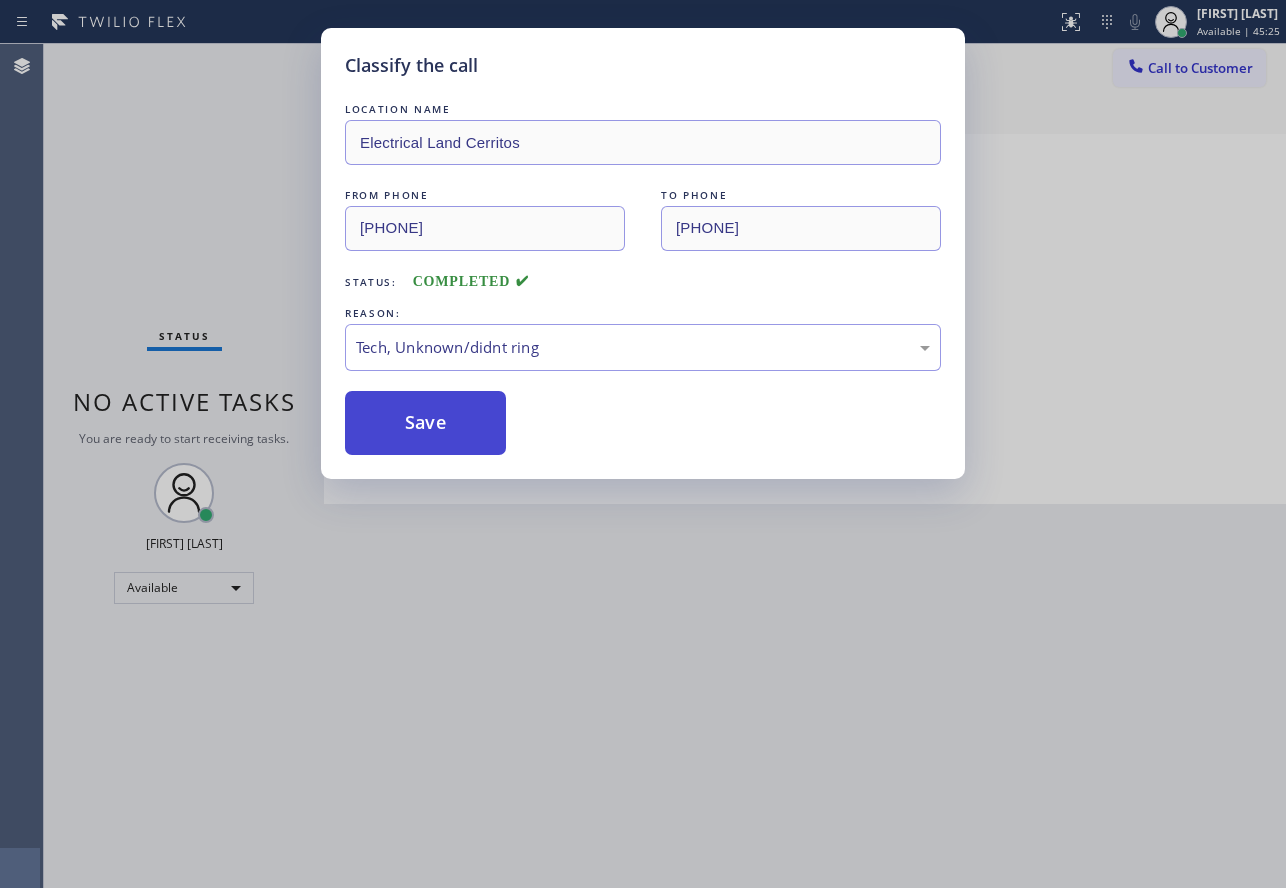 click on "Save" at bounding box center [425, 423] 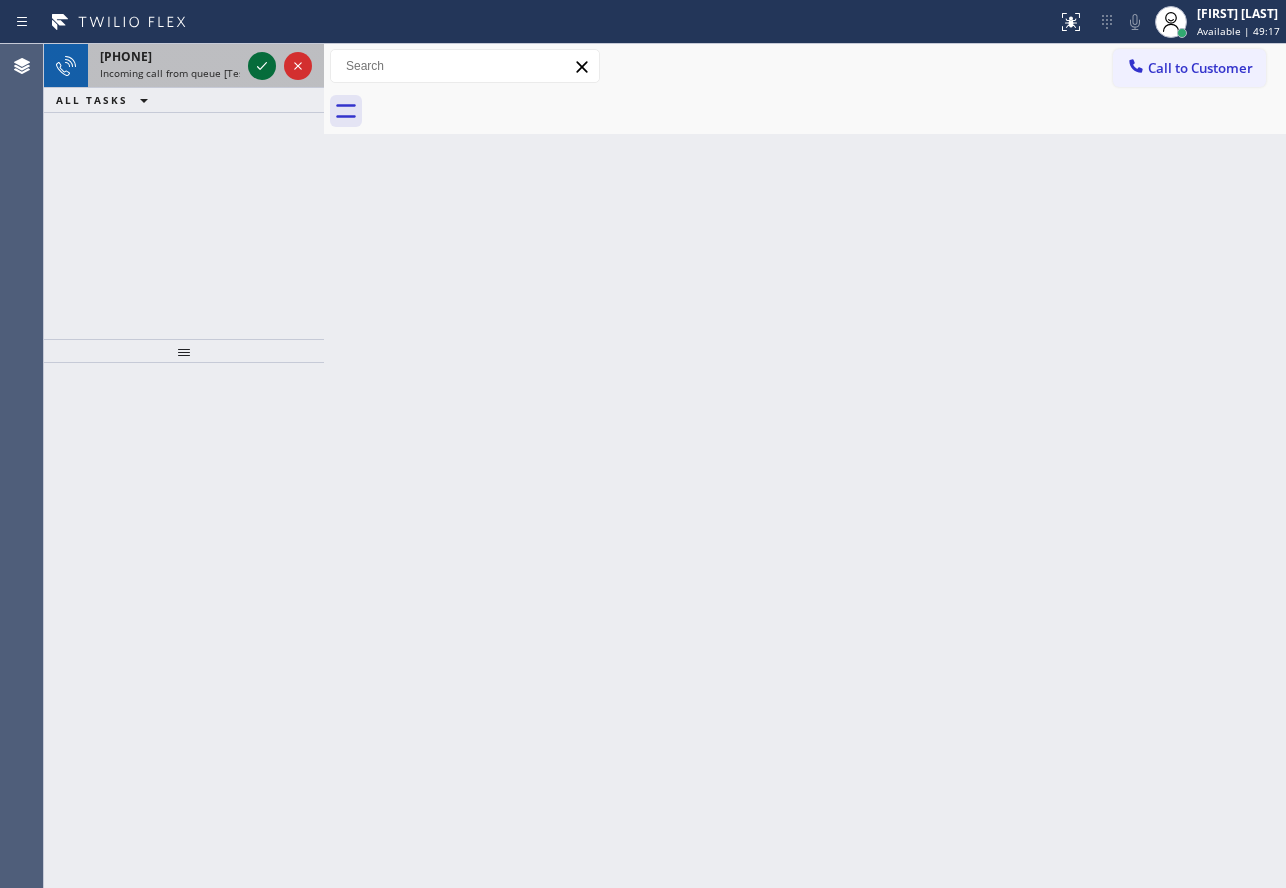 click 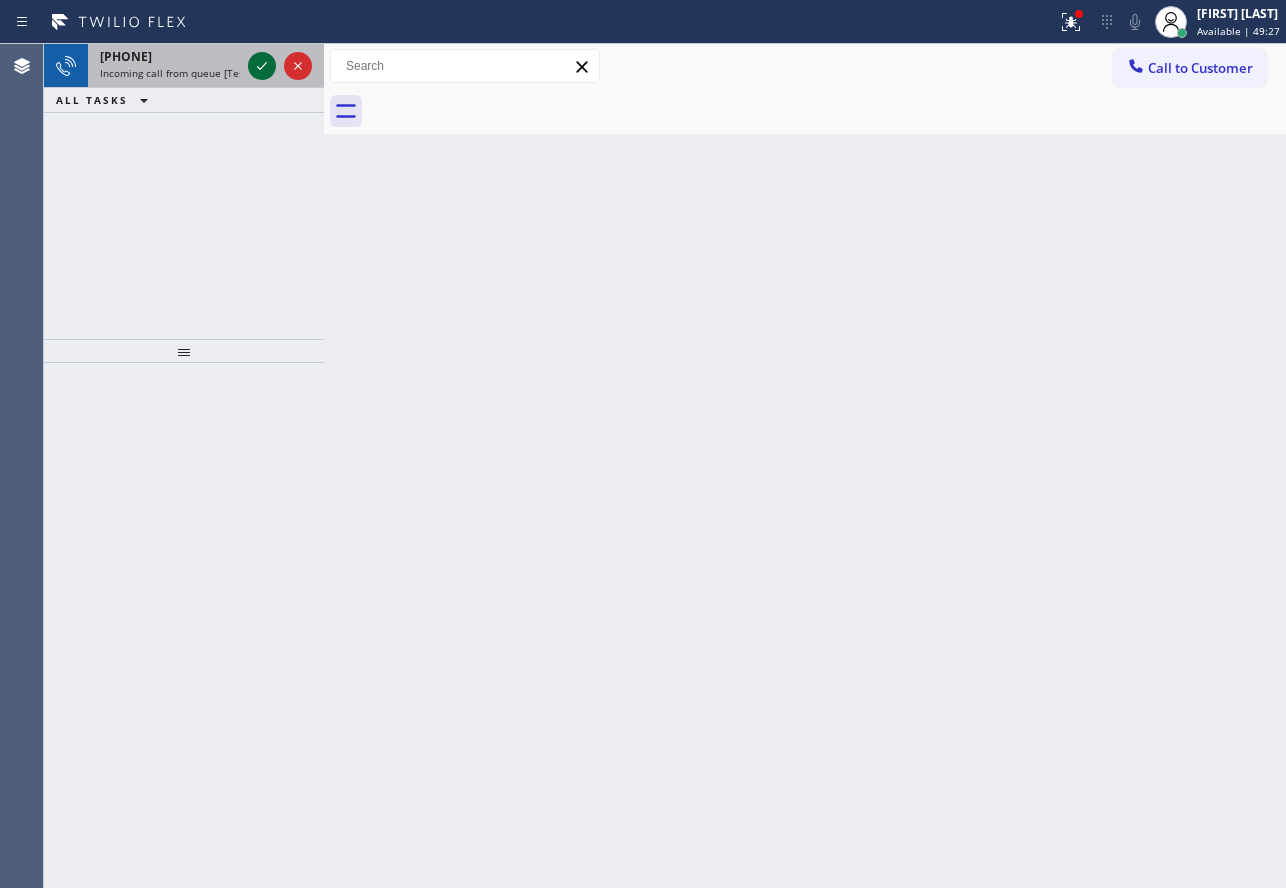 click 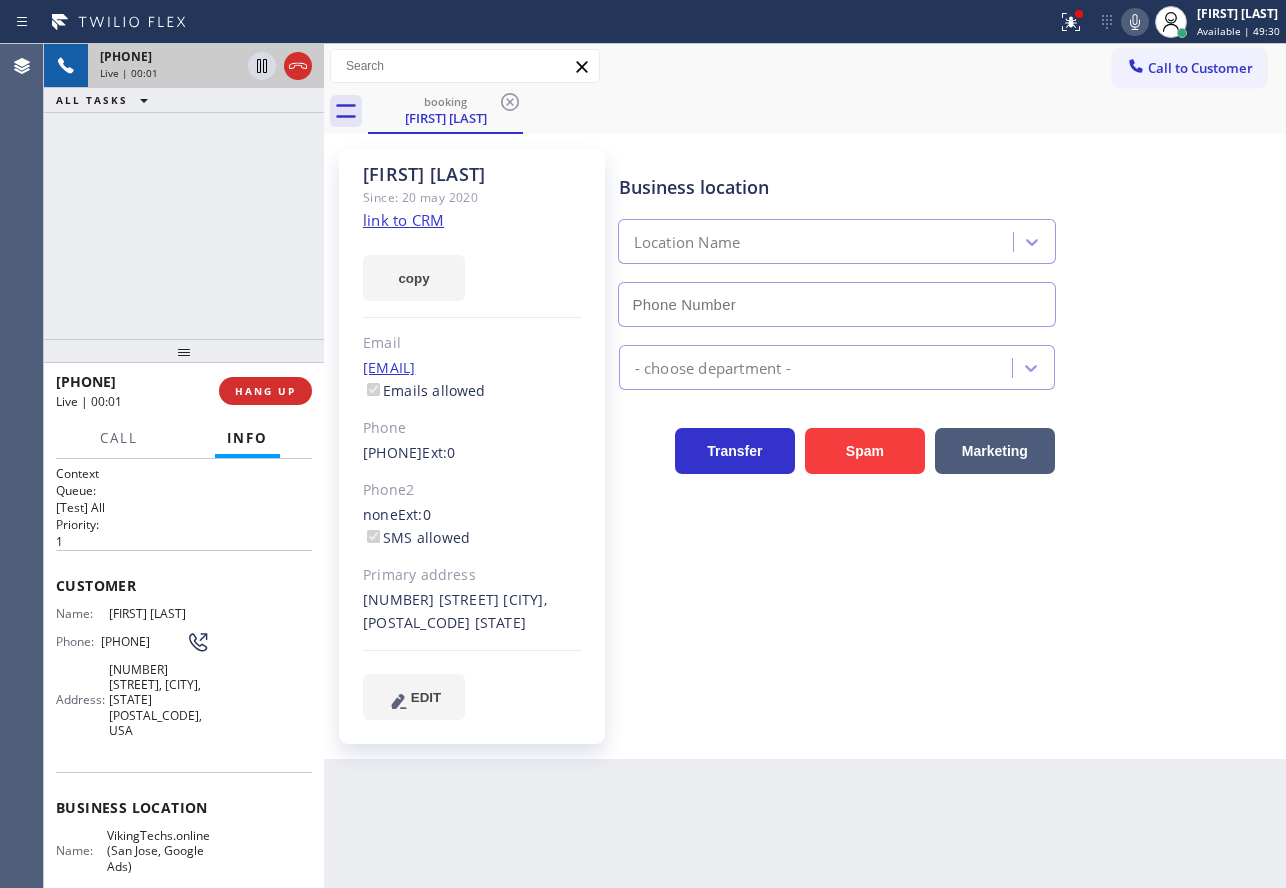 type on "[PHONE]" 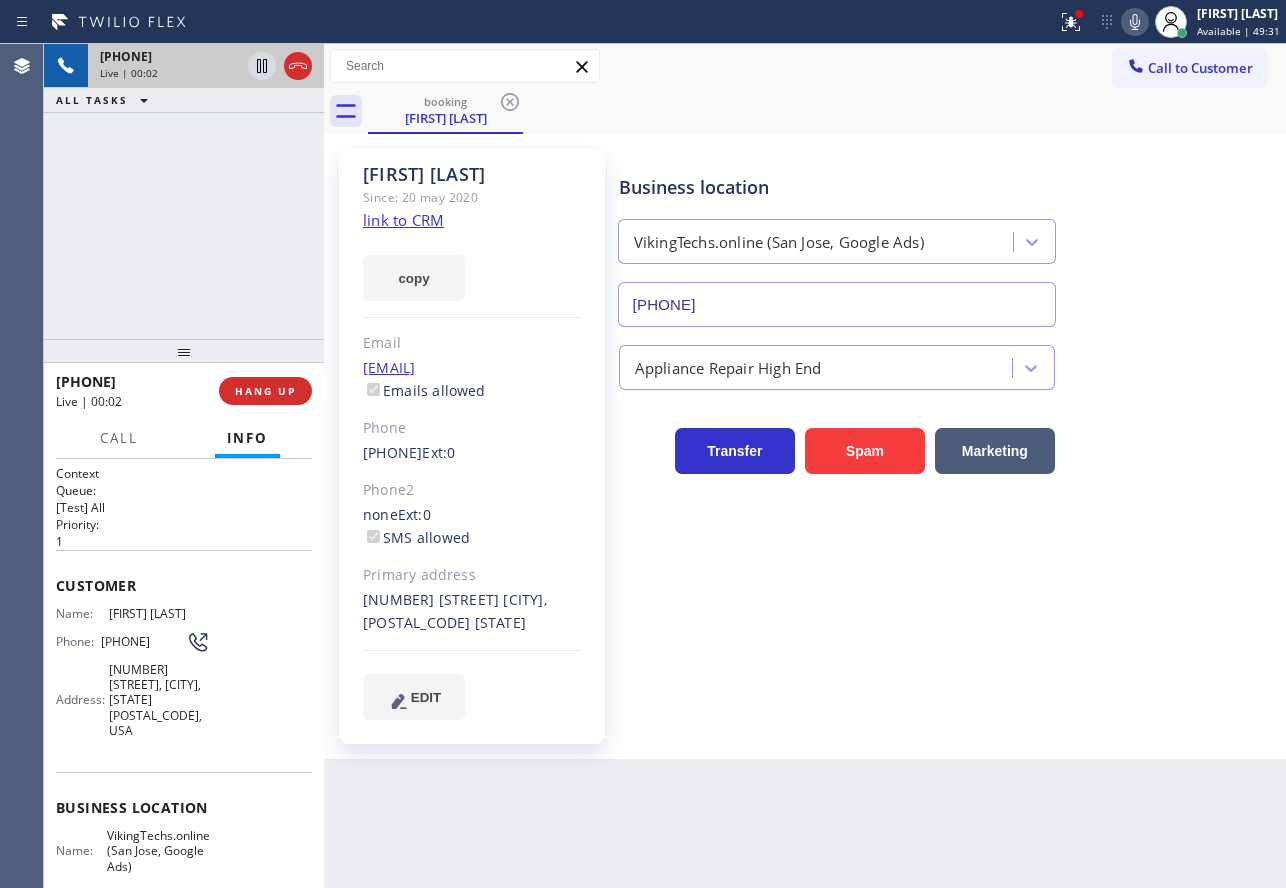 click on "link to CRM" 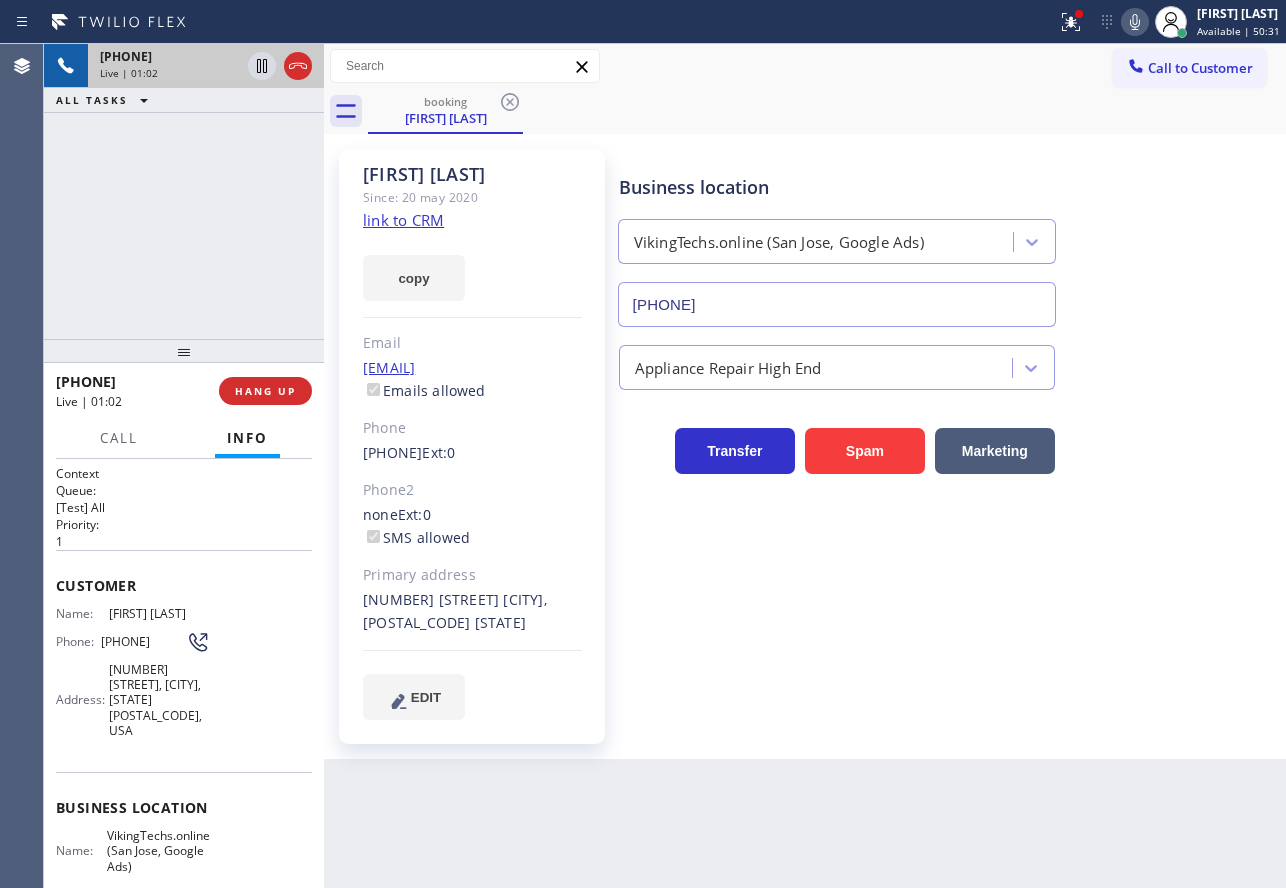 click 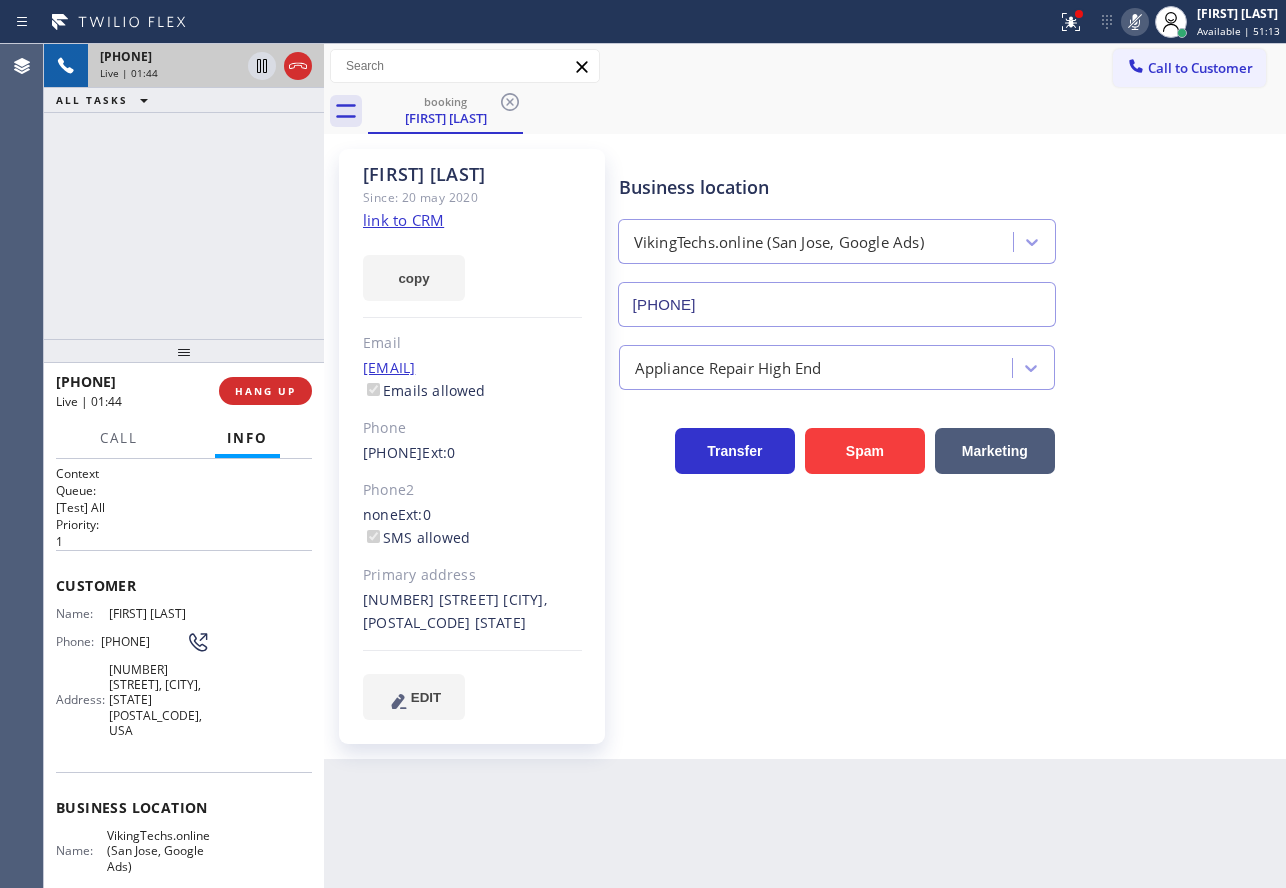 click 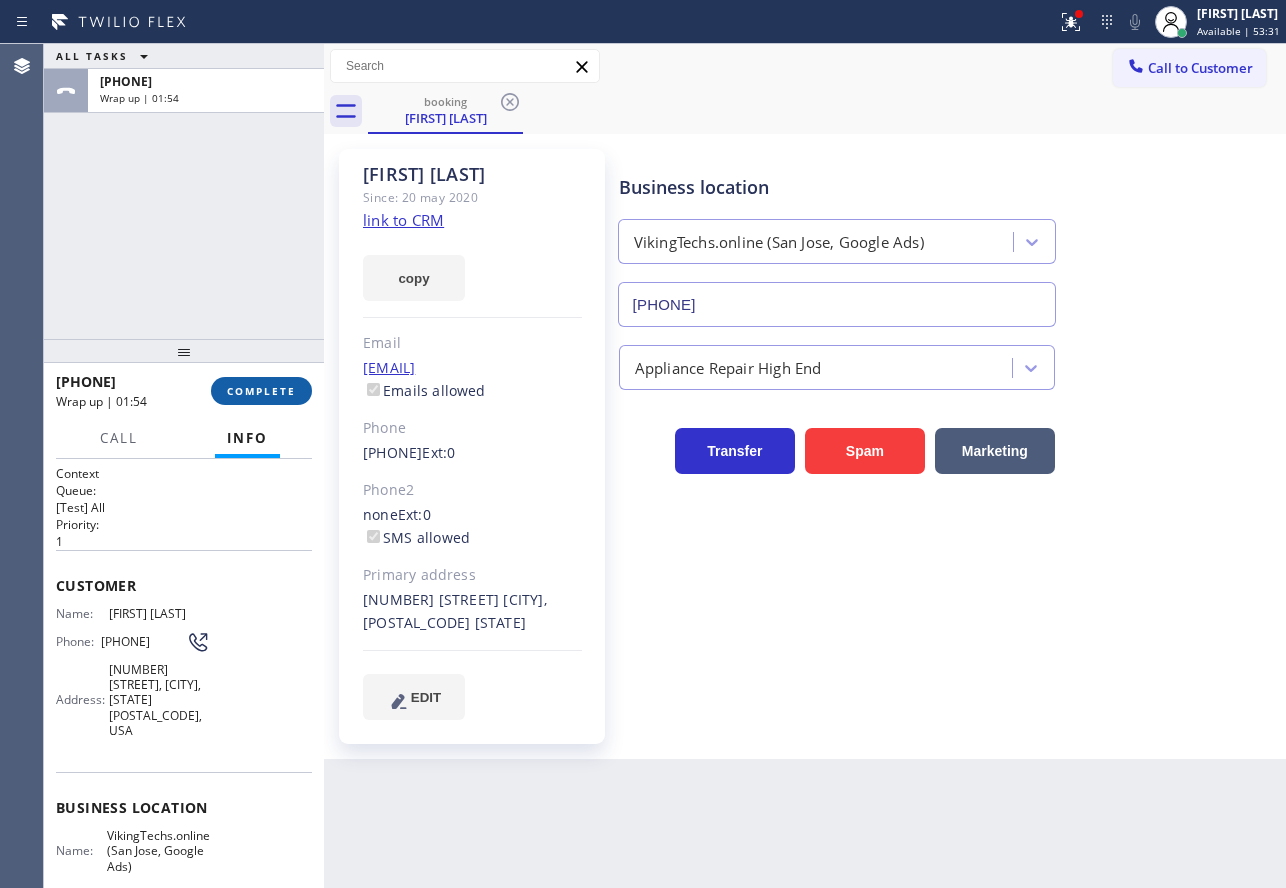 click on "COMPLETE" at bounding box center (261, 391) 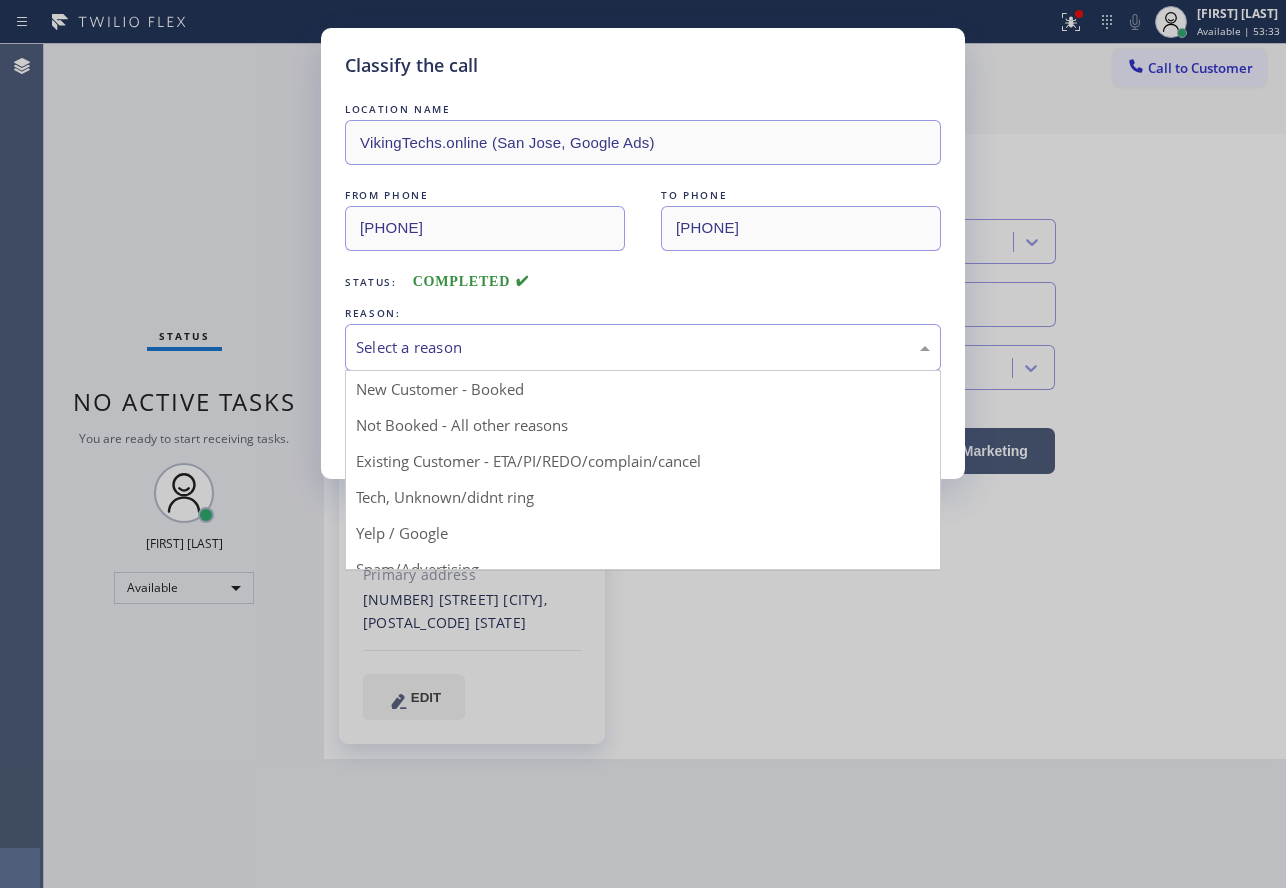 click on "Select a reason" at bounding box center (643, 347) 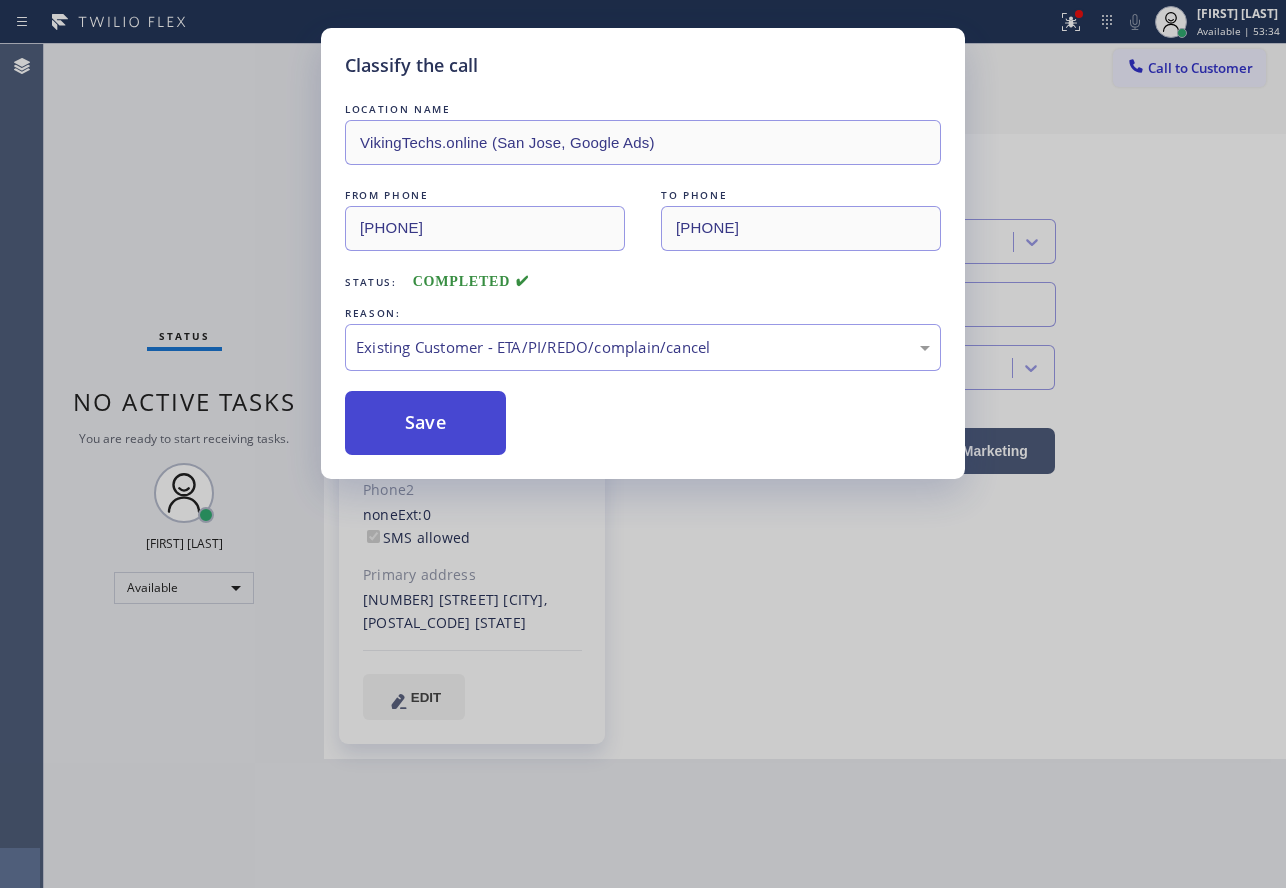 click on "Save" at bounding box center (425, 423) 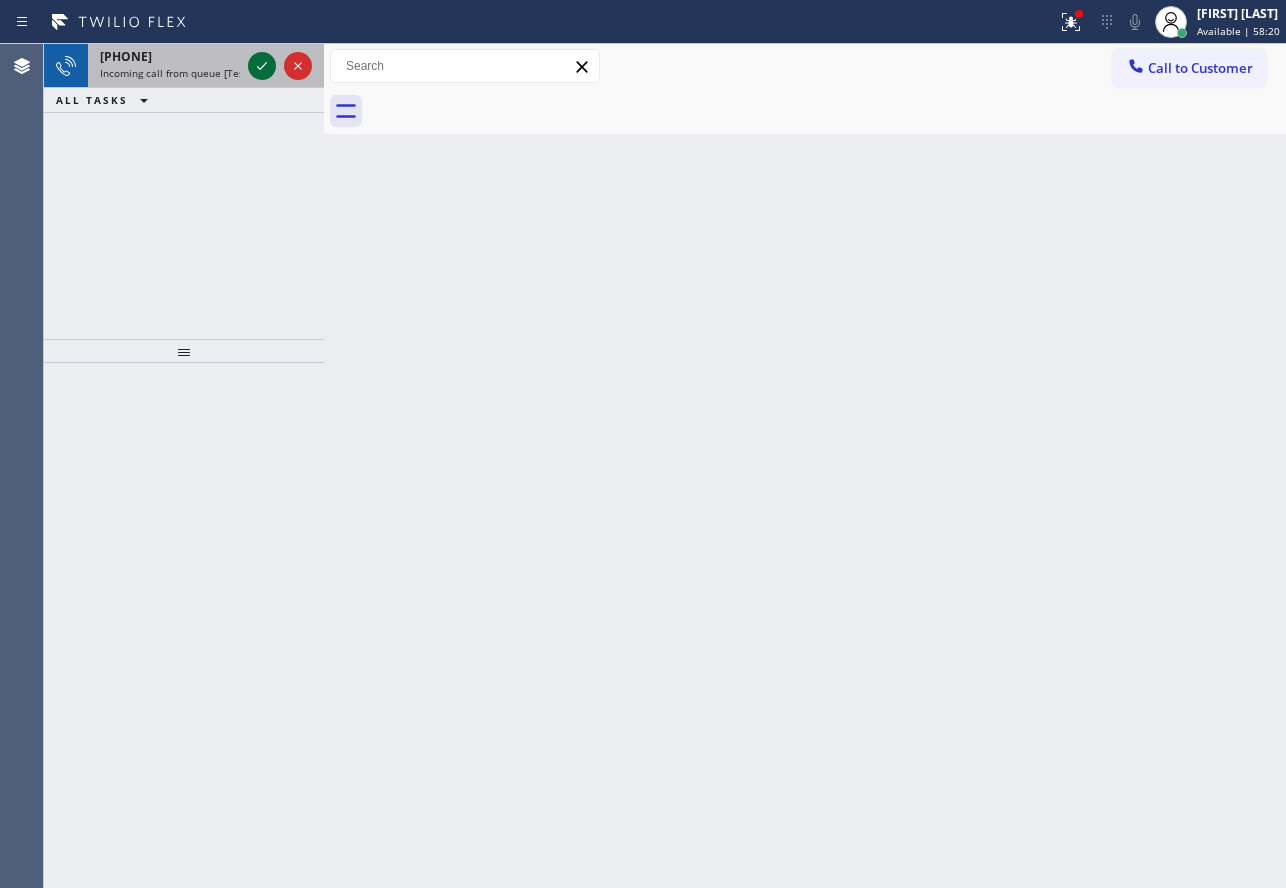 click 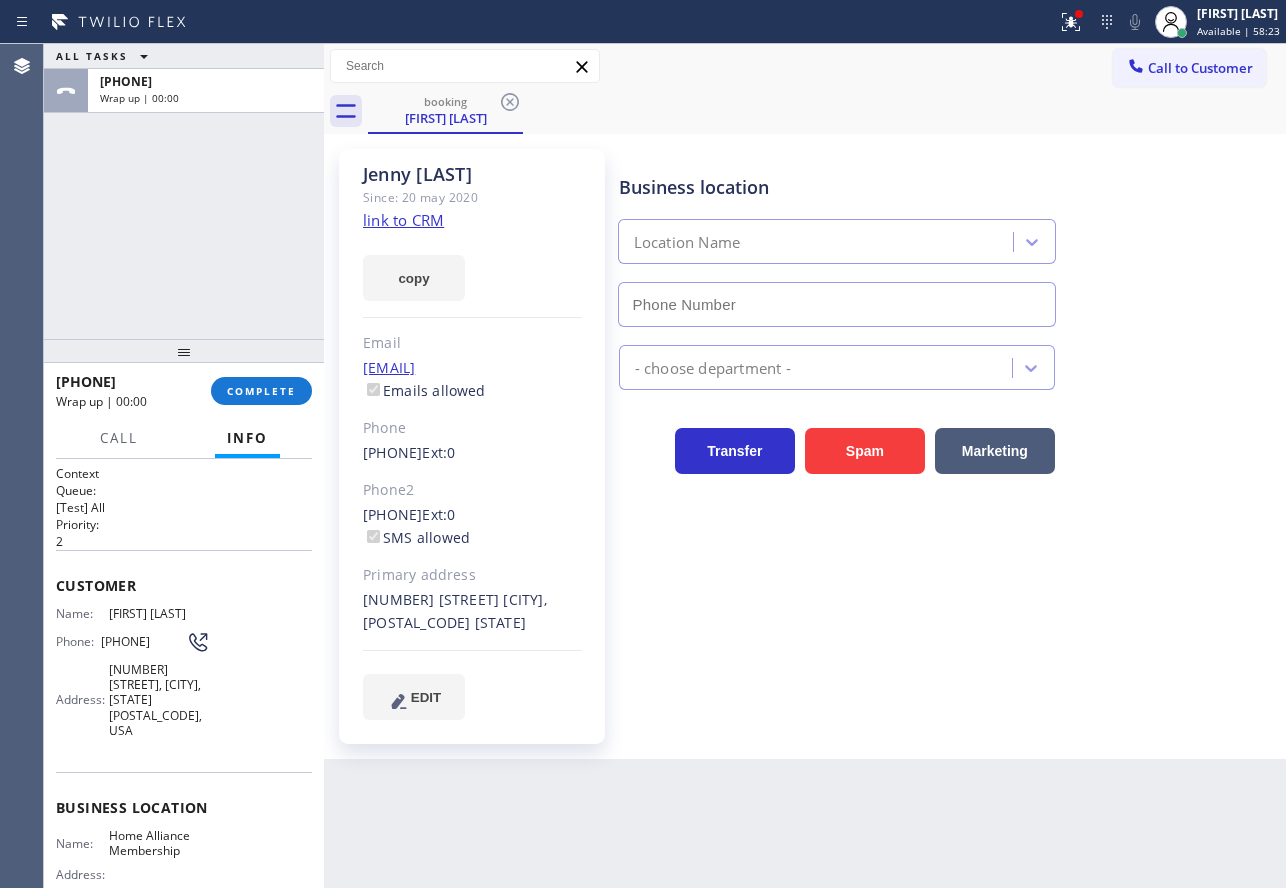type on "[PHONE]" 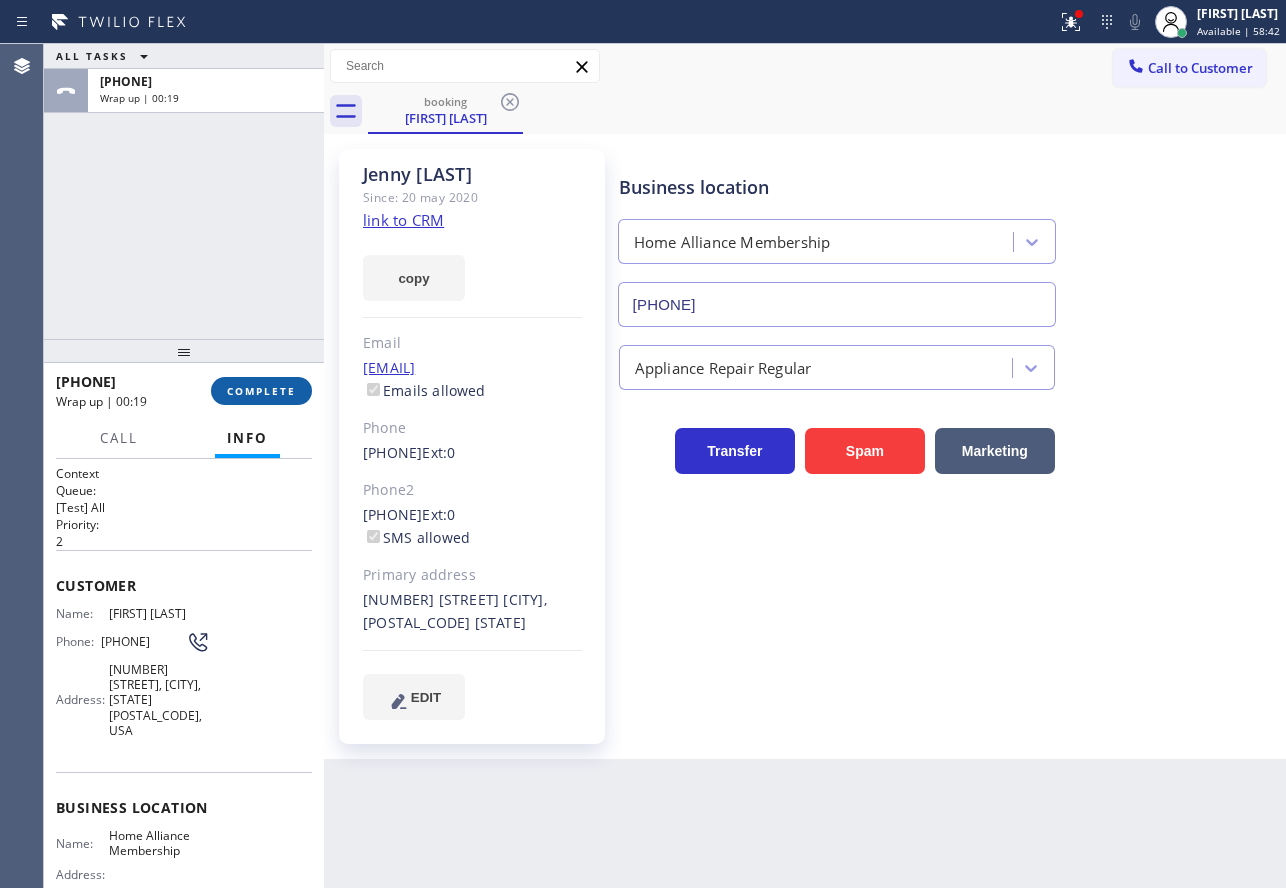 click on "COMPLETE" at bounding box center (261, 391) 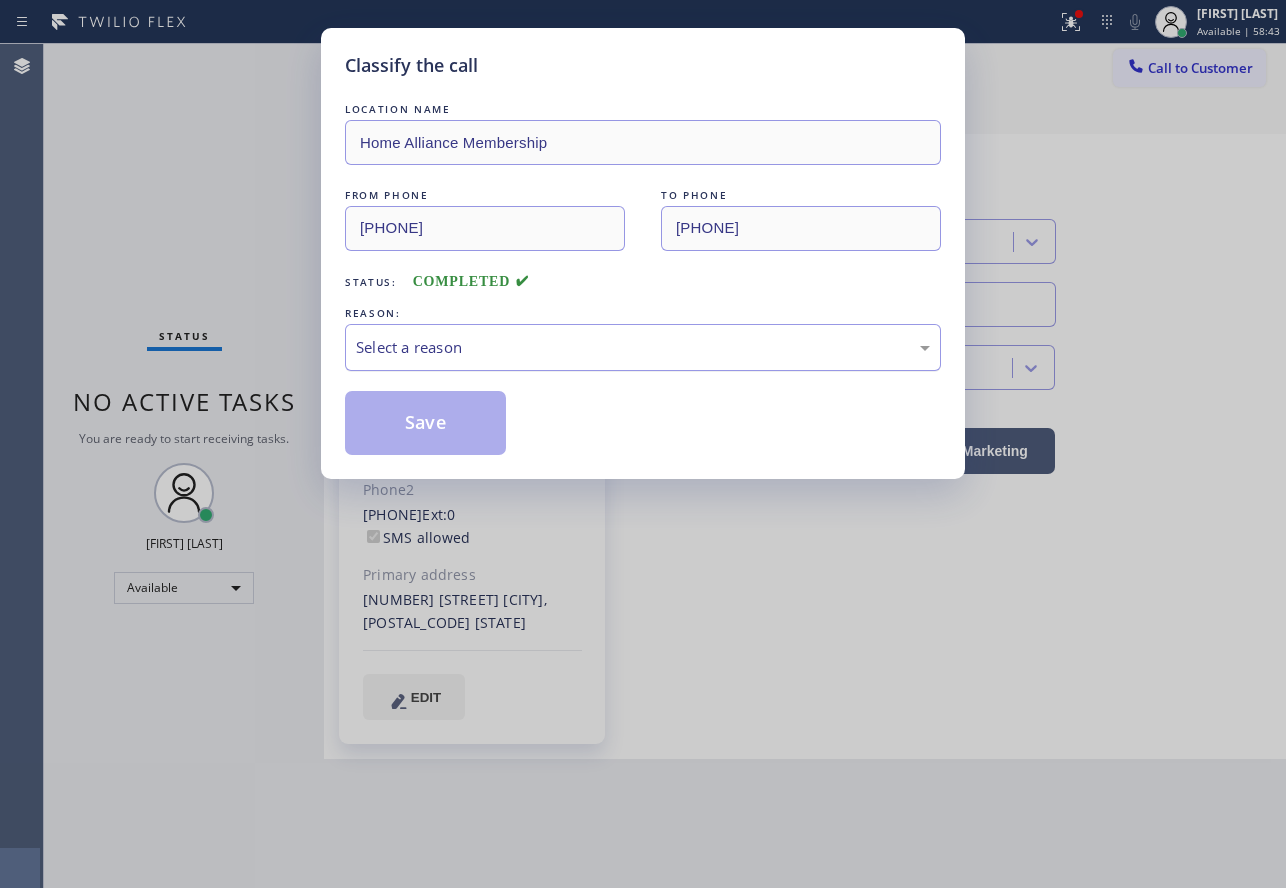 click on "Select a reason" at bounding box center (643, 347) 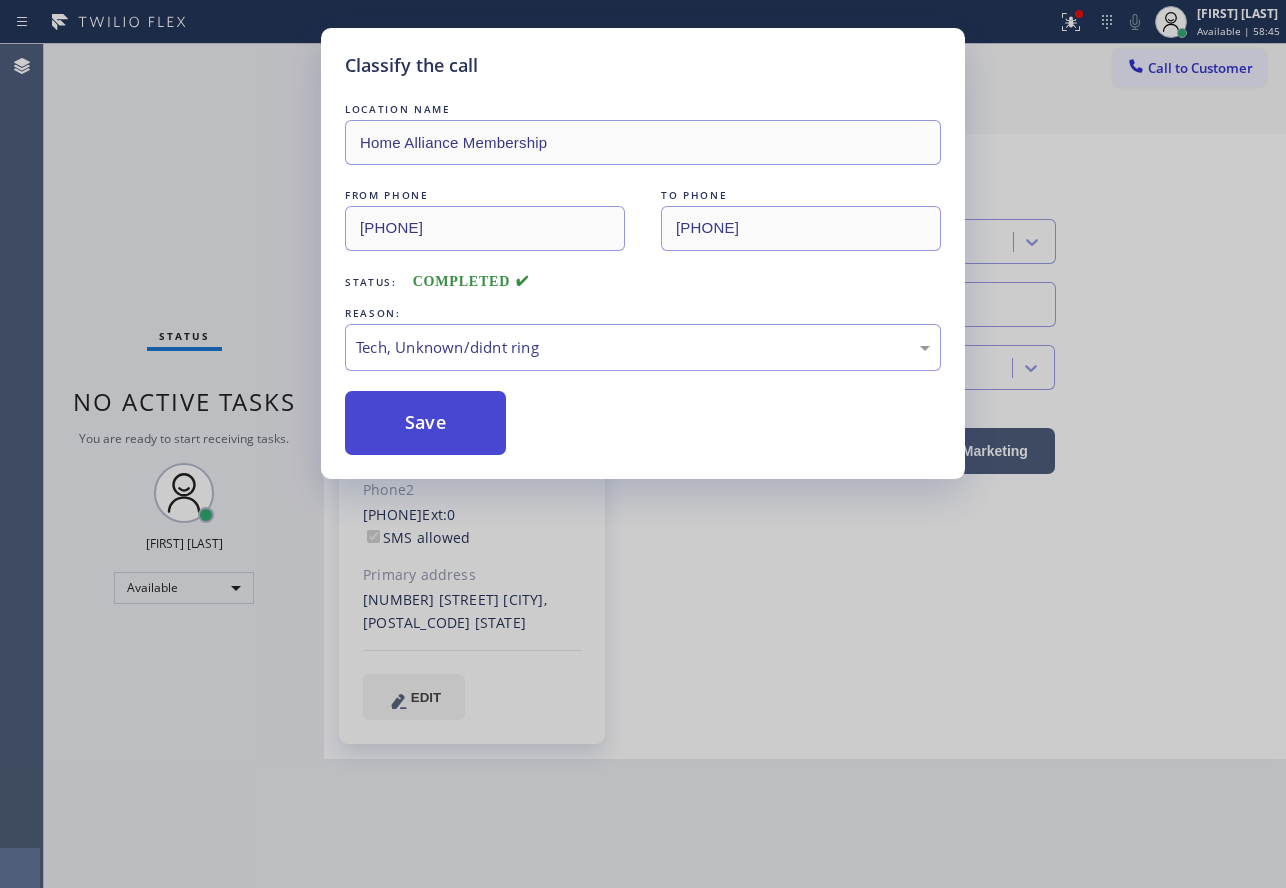 click on "Save" at bounding box center (425, 423) 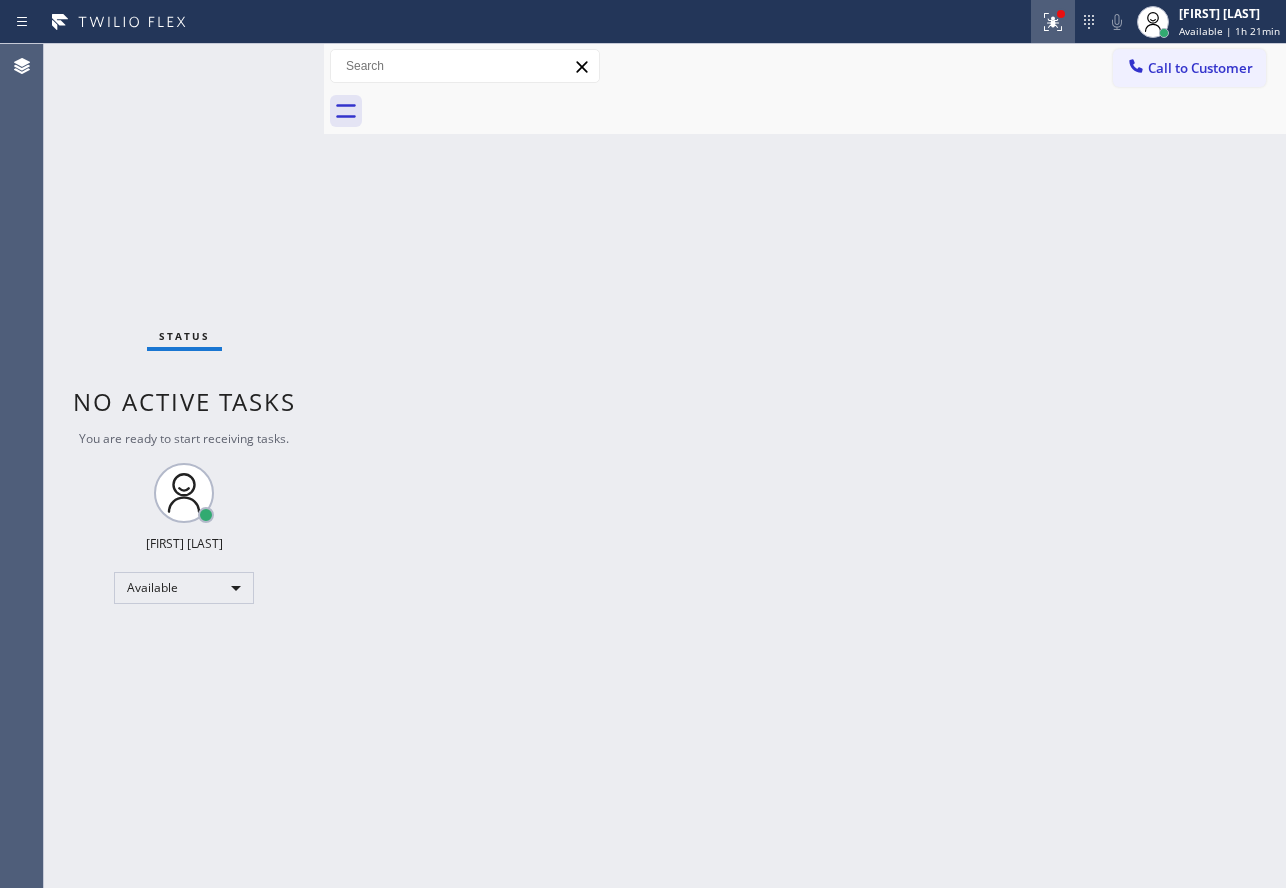 click at bounding box center (1053, 22) 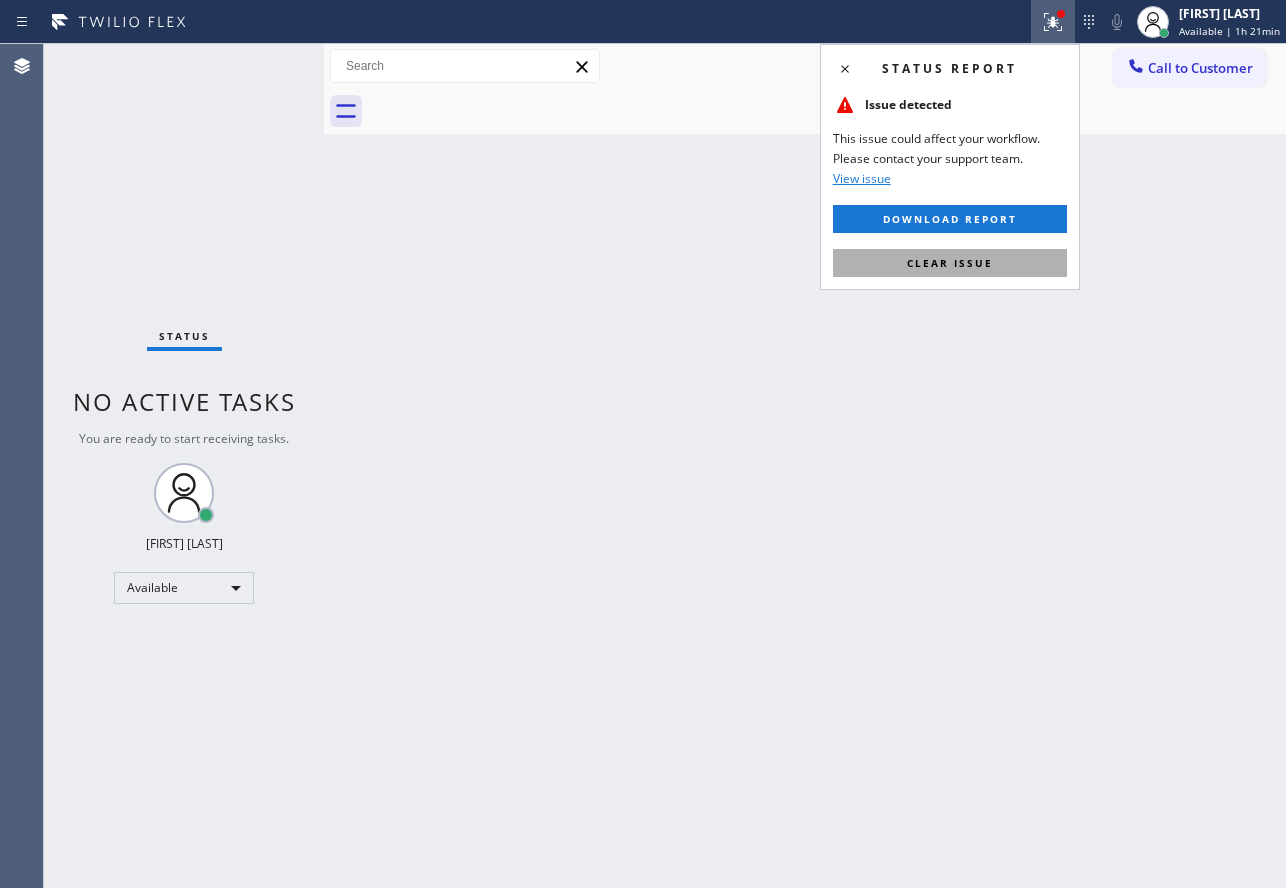 click on "Clear issue" at bounding box center [950, 263] 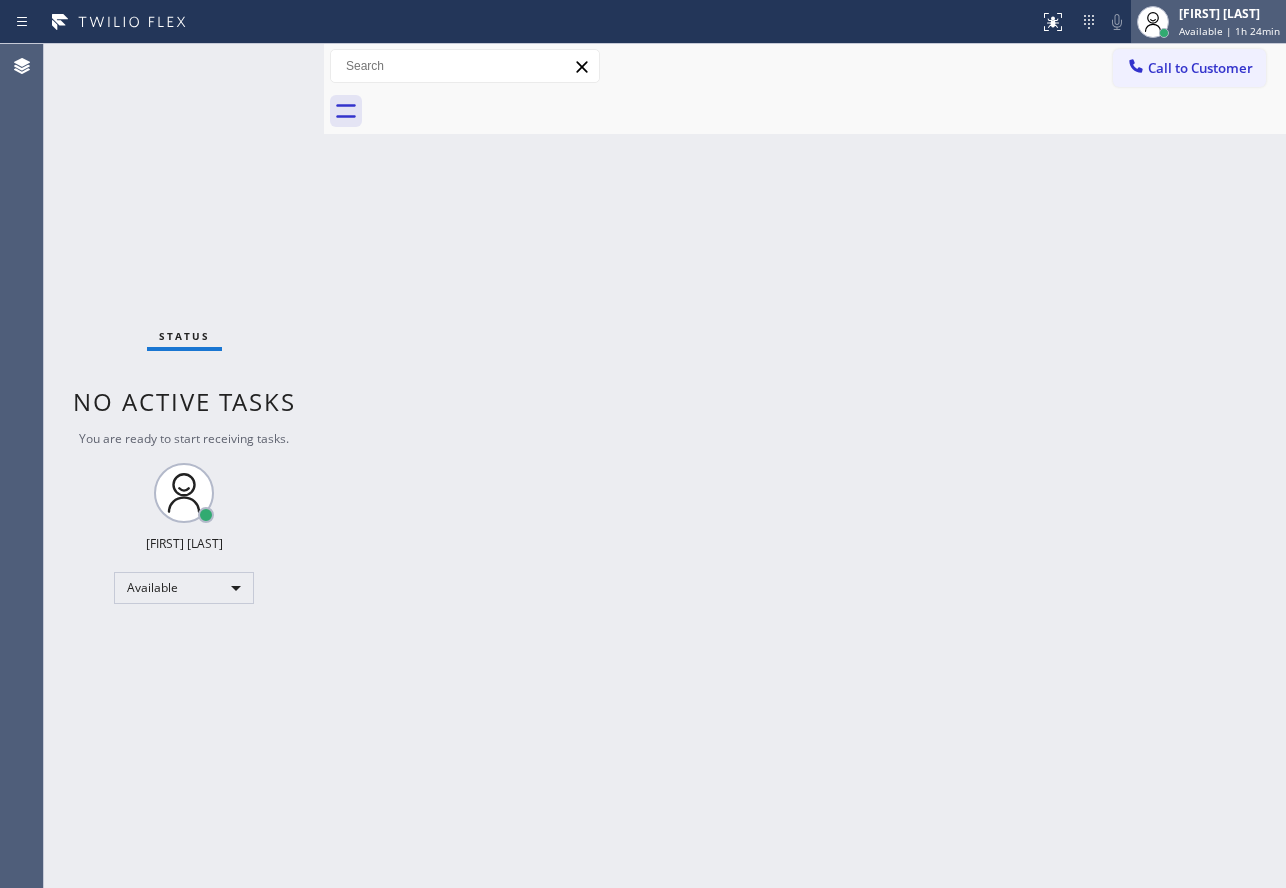 click on "[FIRST] [LAST]" at bounding box center (1229, 13) 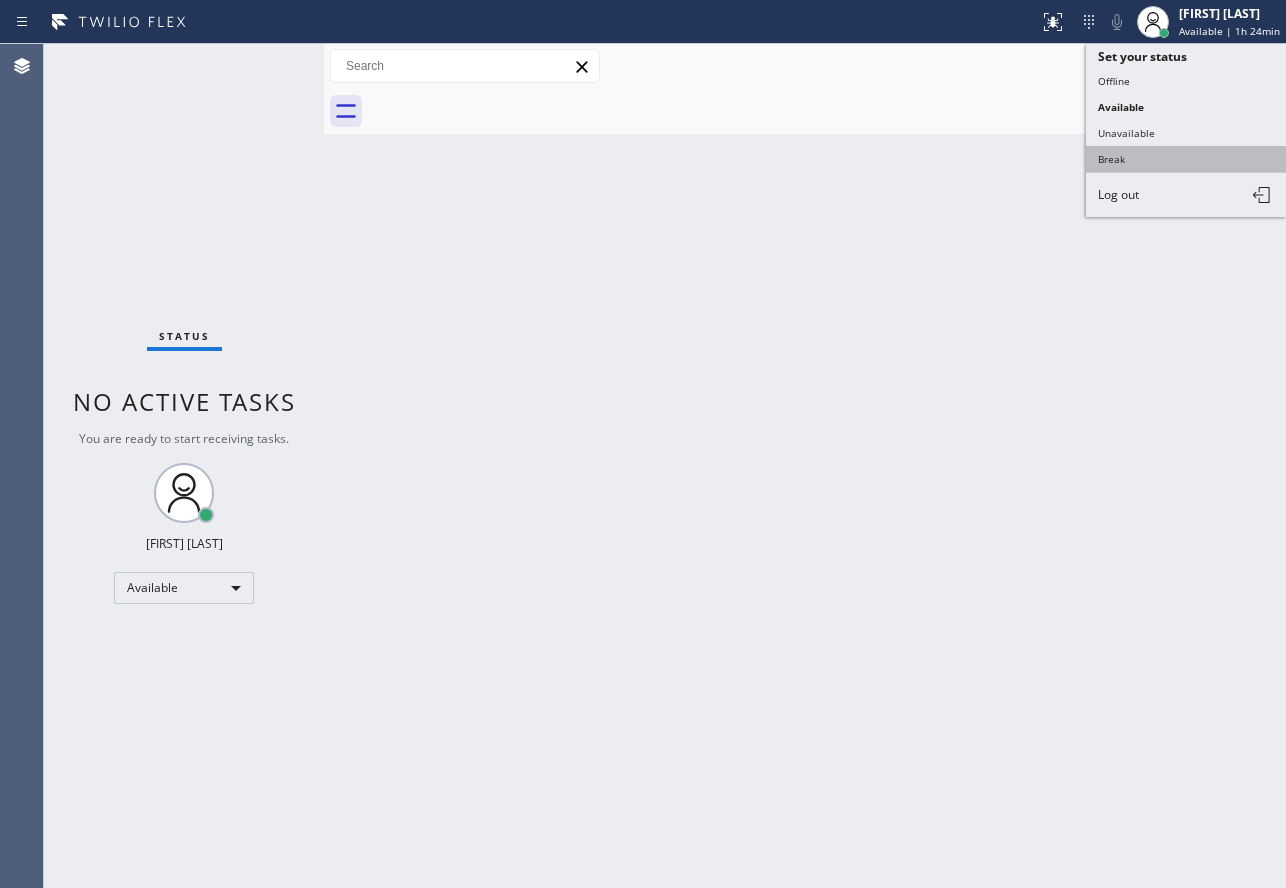 click on "Break" at bounding box center [1186, 159] 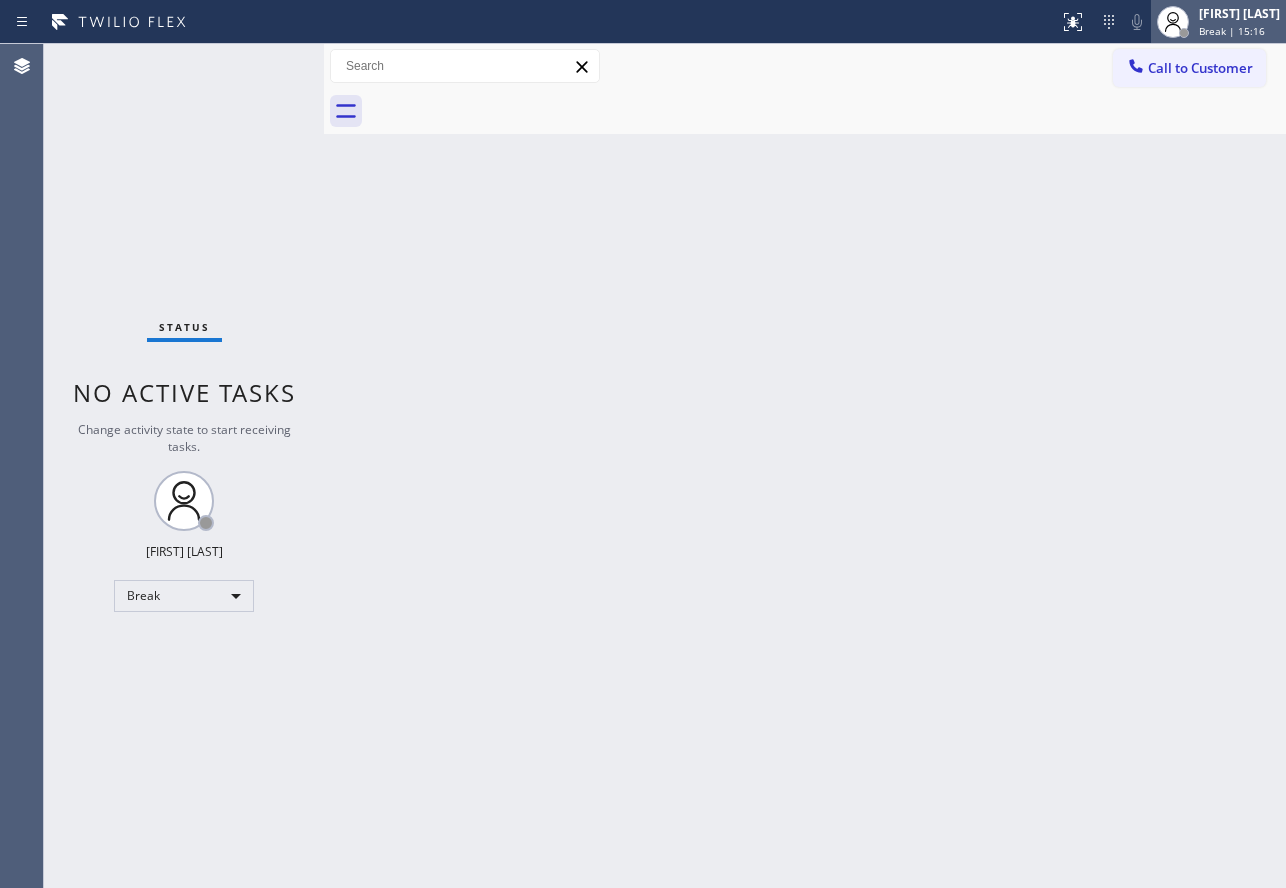 click on "Break | 15:16" at bounding box center (1232, 31) 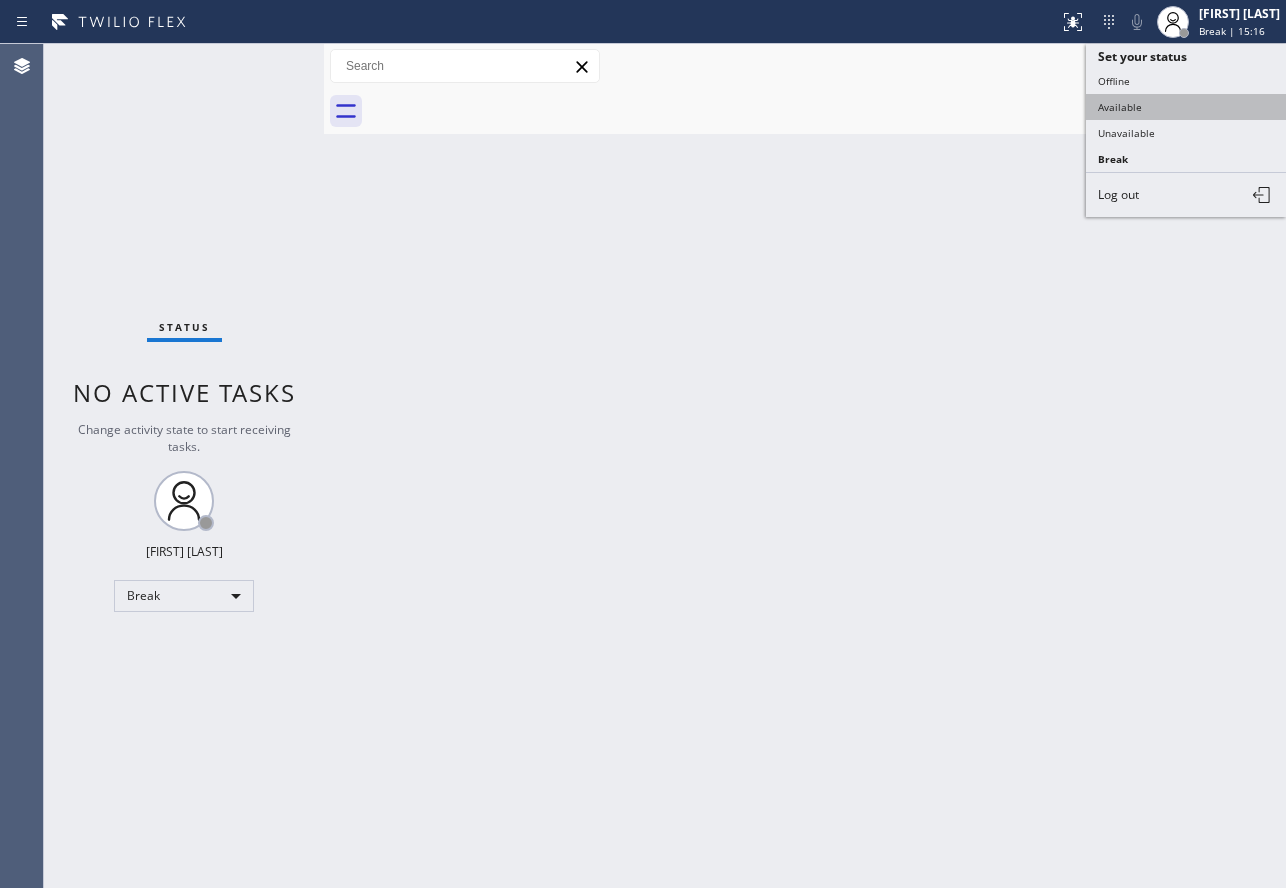 click on "Available" at bounding box center [1186, 107] 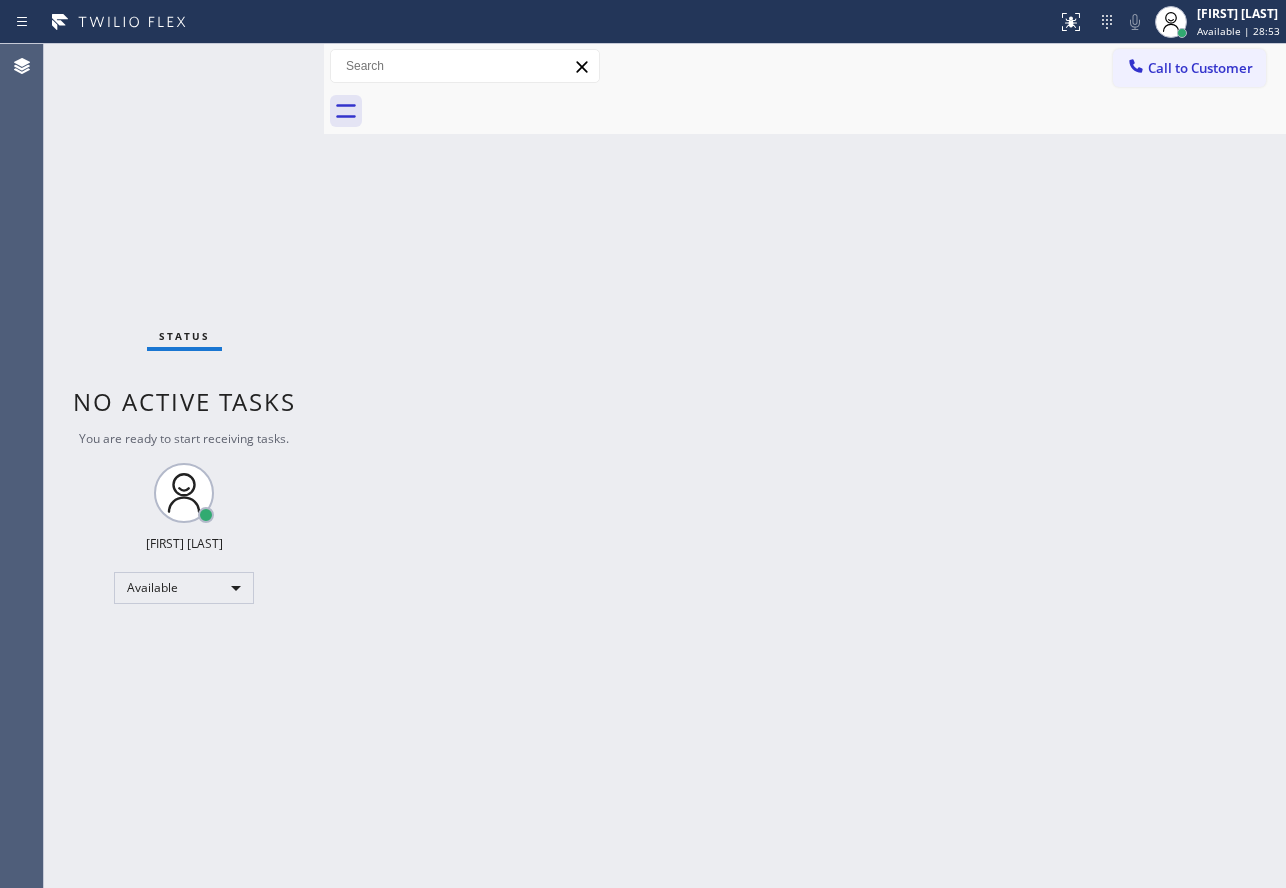 click on "Back to Dashboard Change Sender ID Customers Technicians Select a contact Outbound call Technician Search Technician Your caller id phone number Your caller id phone number Call Technician info Name   Phone none Address none Change Sender ID HVAC +[PHONE] 5 Star Appliance +[PHONE] Appliance Repair +[PHONE] Plumbing +[PHONE] Air Duct Cleaning +[PHONE]  Electricians +[PHONE] Cancel Change Check personal SMS Reset Change No tabs Call to Customer Outbound call Location Appliance Repair San Francisco Your caller id phone number [PHONE] Customer number Call Outbound call Technician Search Technician Your caller id phone number Your caller id phone number Call" at bounding box center (805, 466) 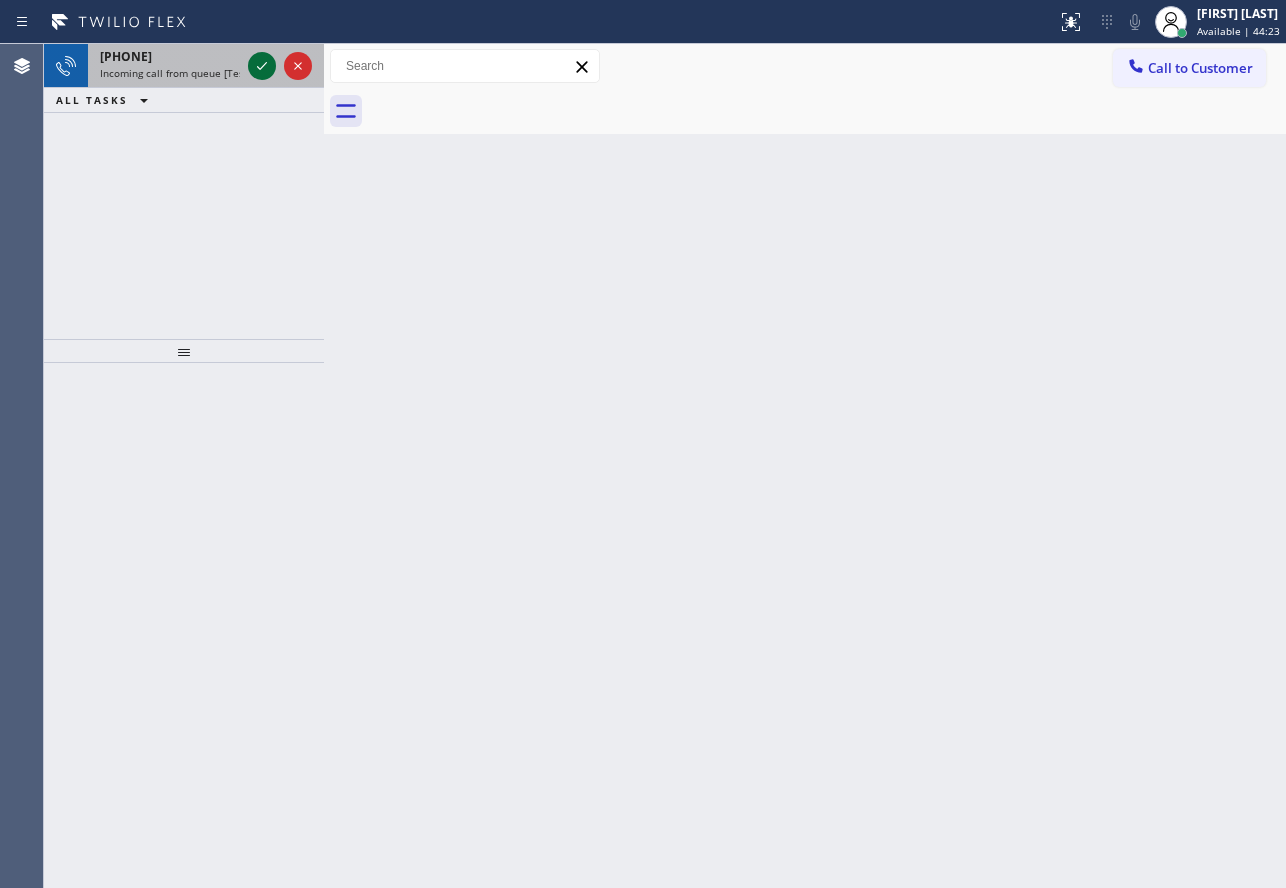 click 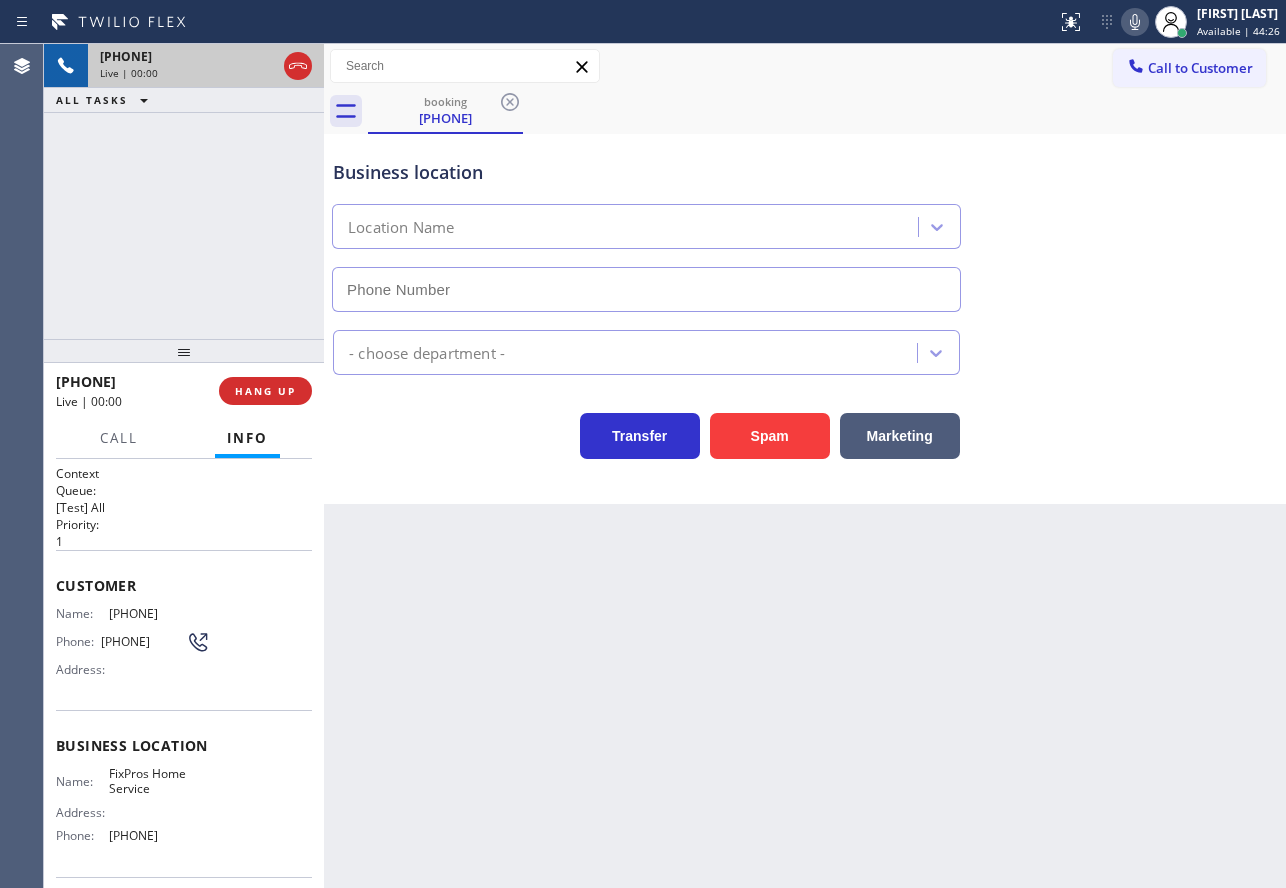 type on "[PHONE]" 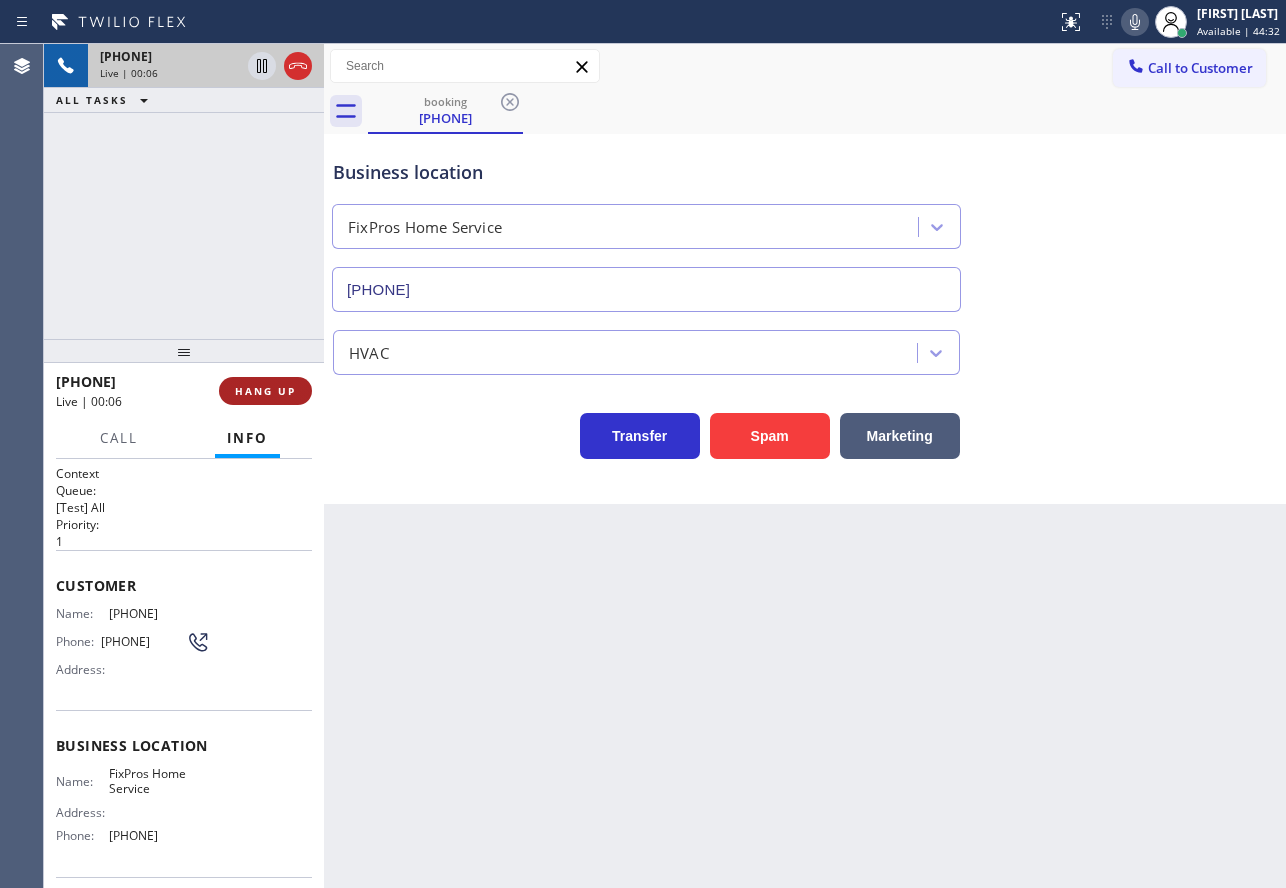 click on "HANG UP" at bounding box center [265, 391] 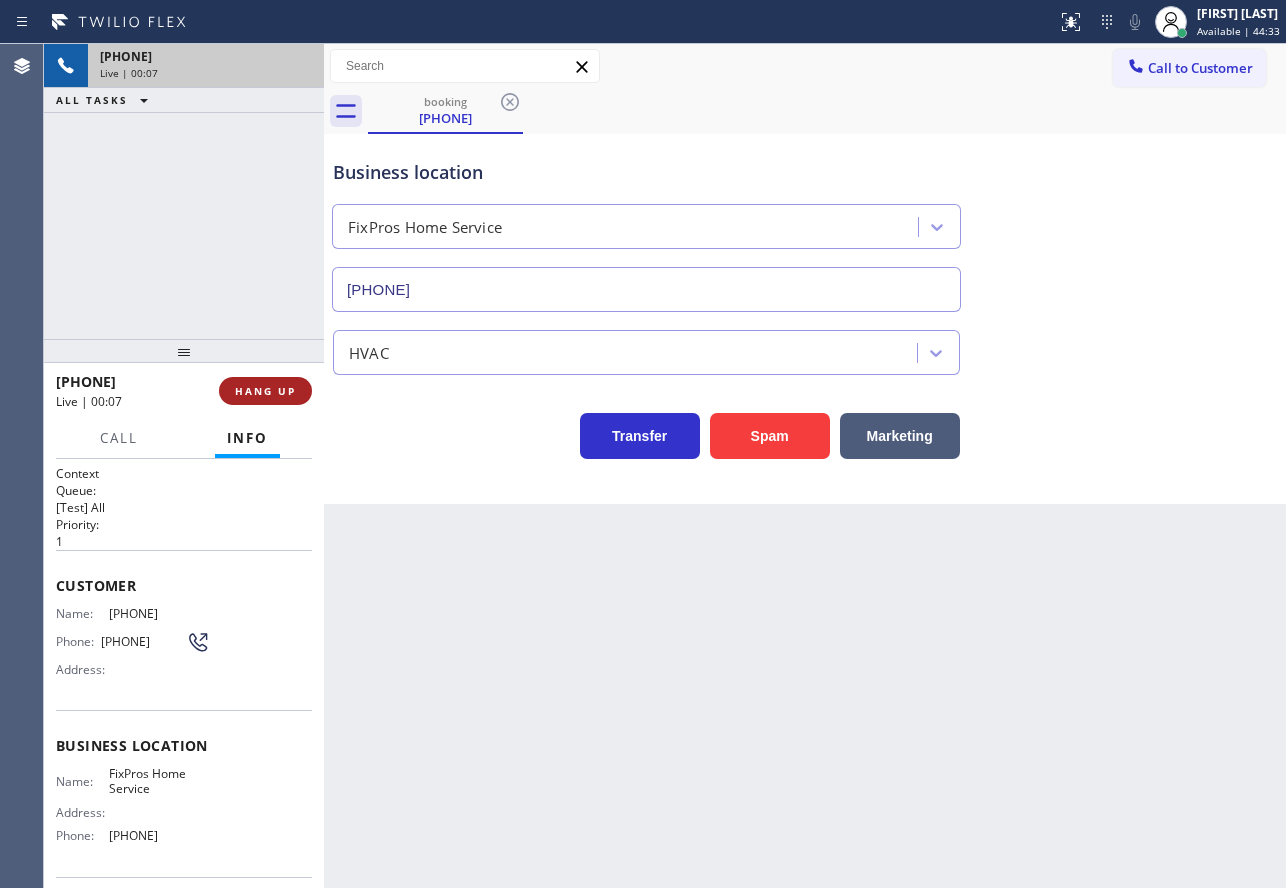 click on "HANG UP" at bounding box center (265, 391) 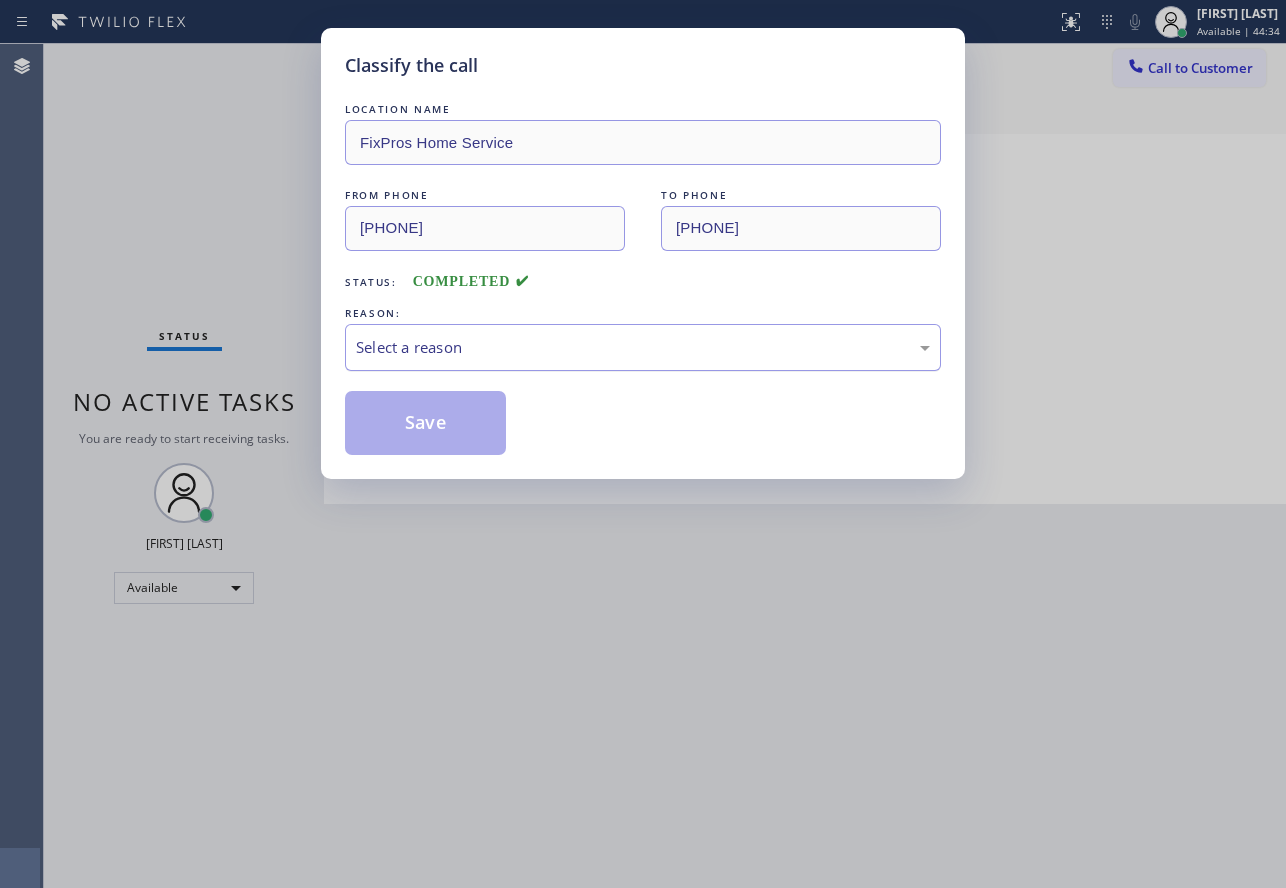 drag, startPoint x: 440, startPoint y: 338, endPoint x: 438, endPoint y: 357, distance: 19.104973 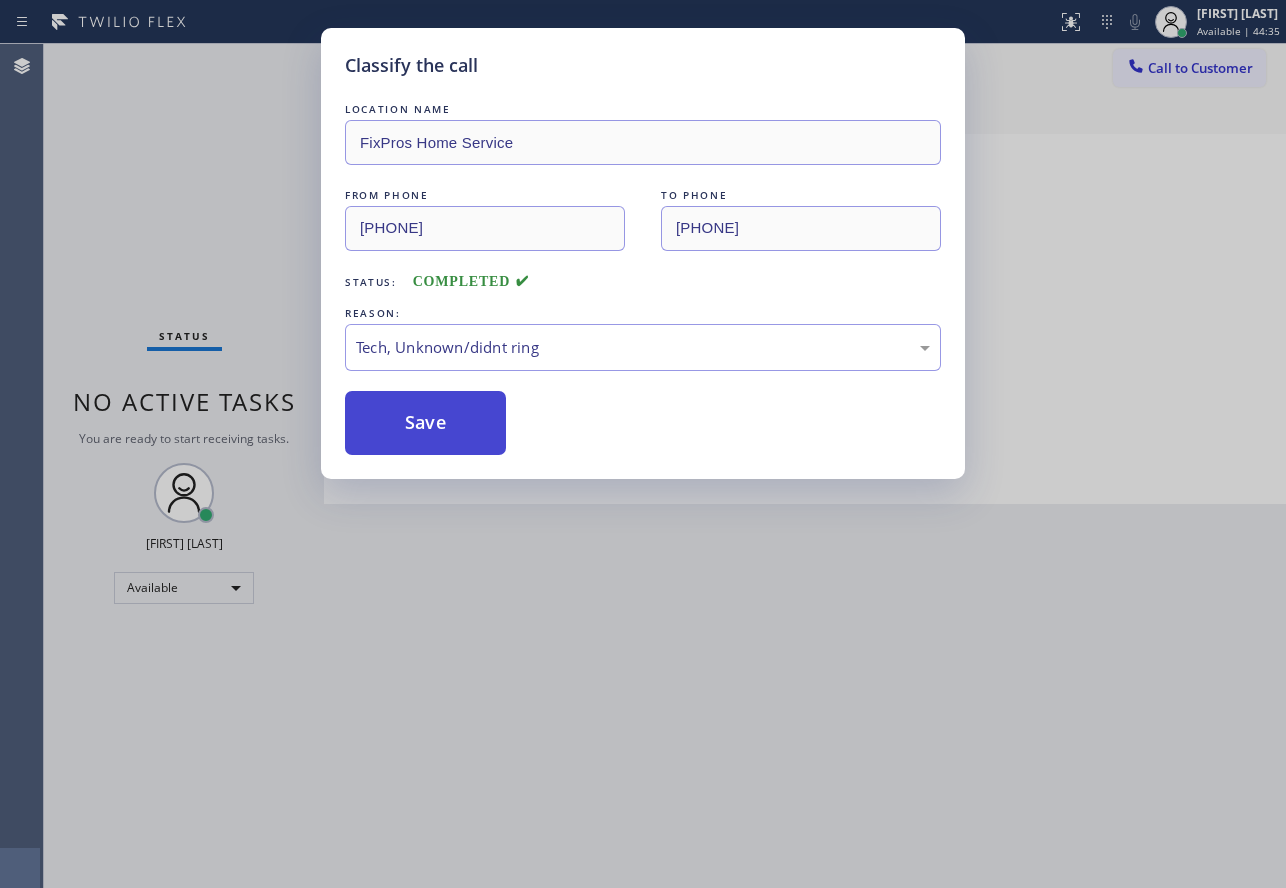 click on "Save" at bounding box center (425, 423) 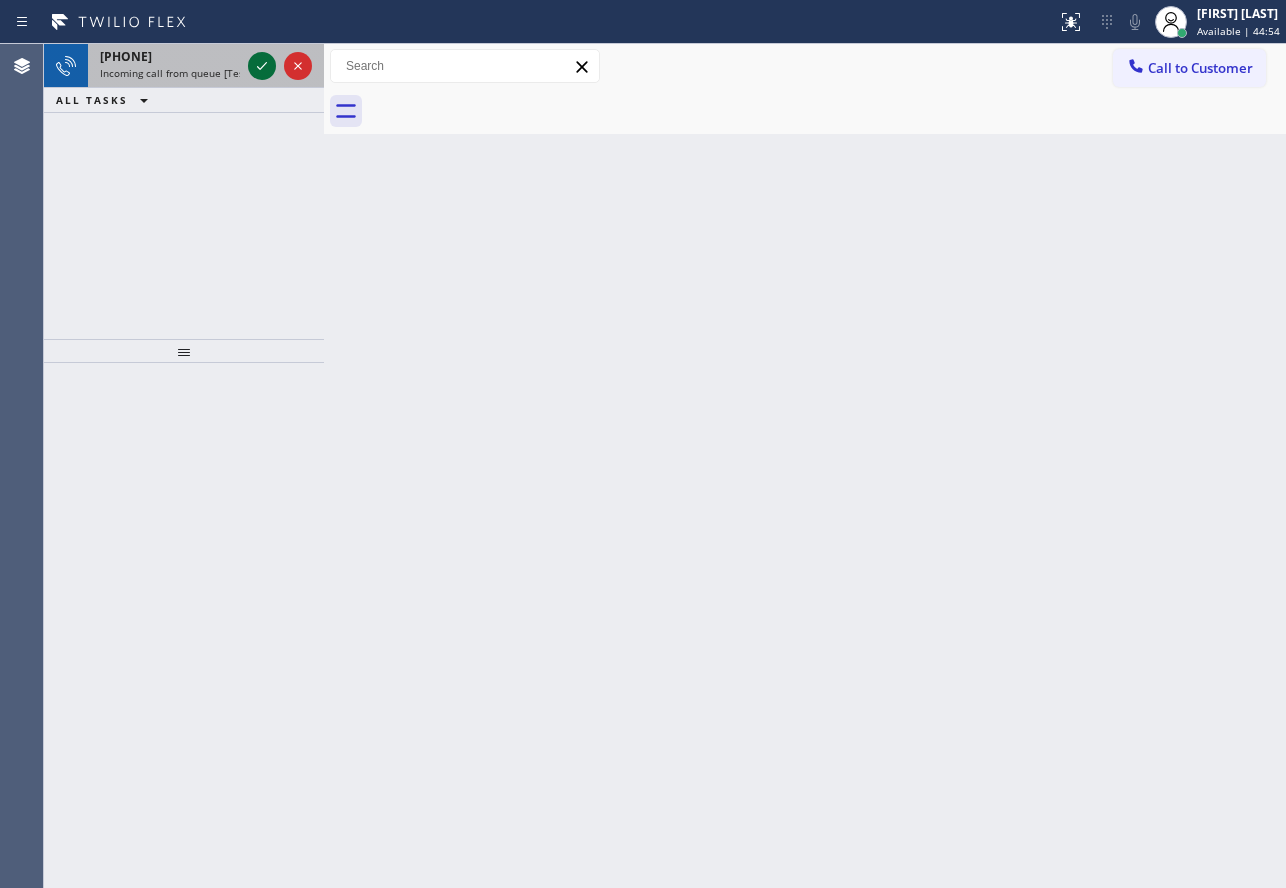 click 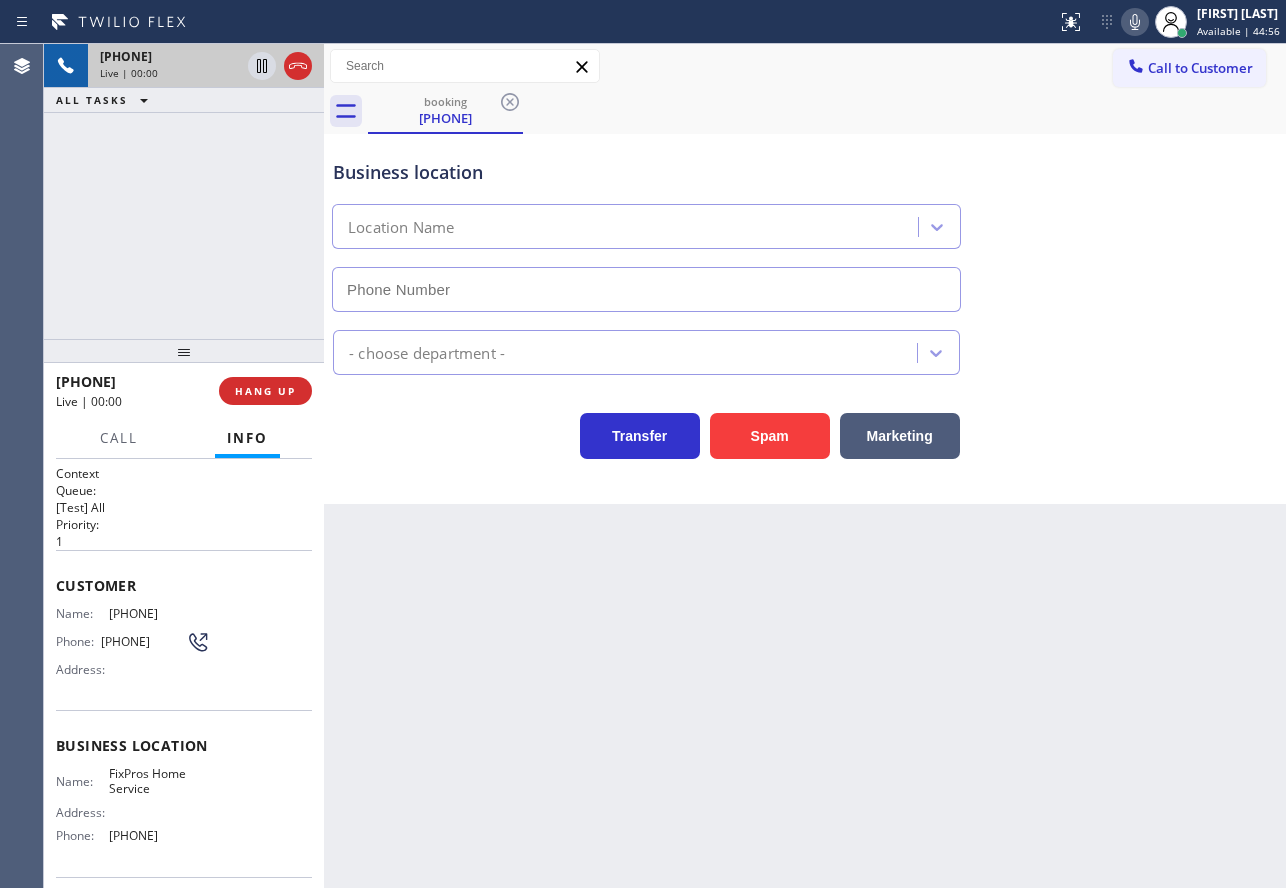 type on "[PHONE]" 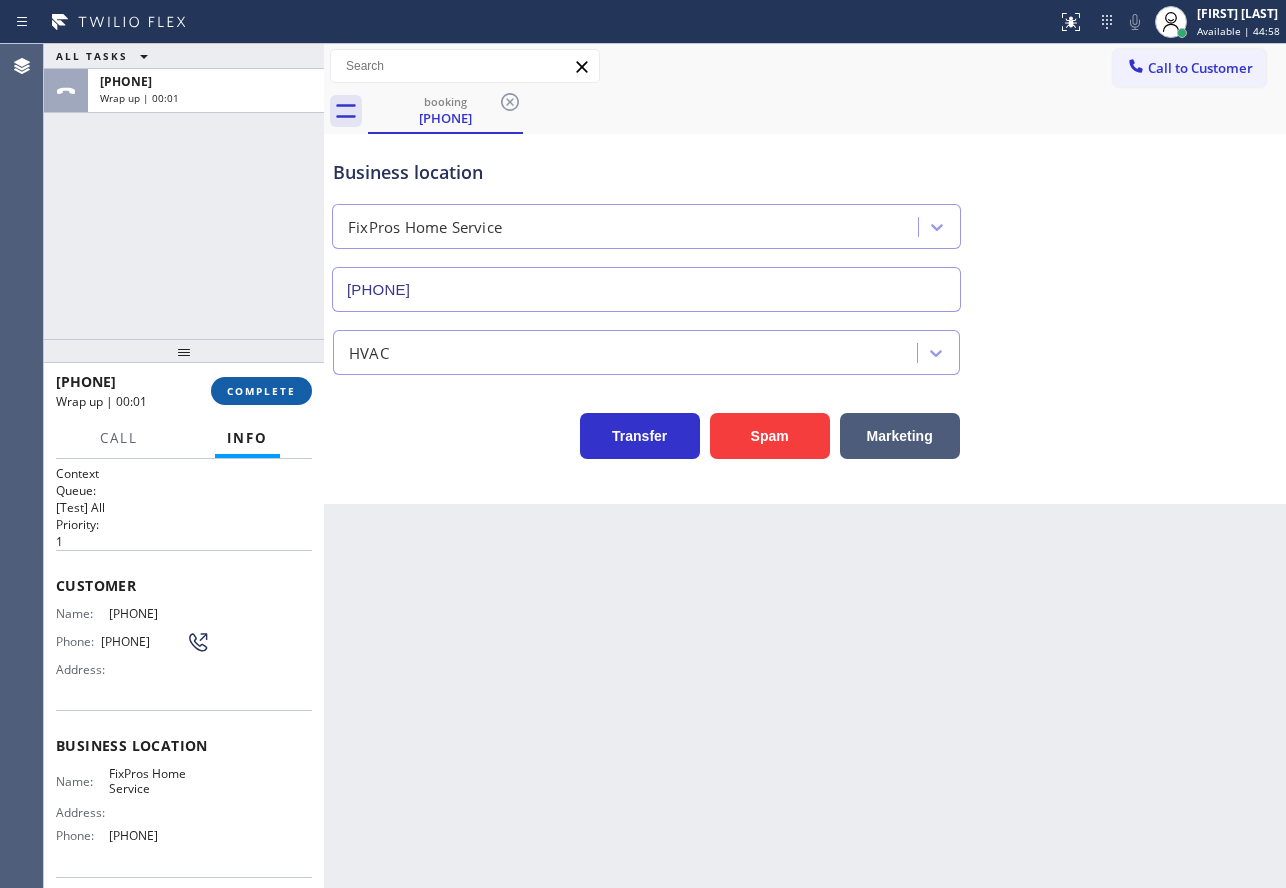 click on "COMPLETE" at bounding box center (261, 391) 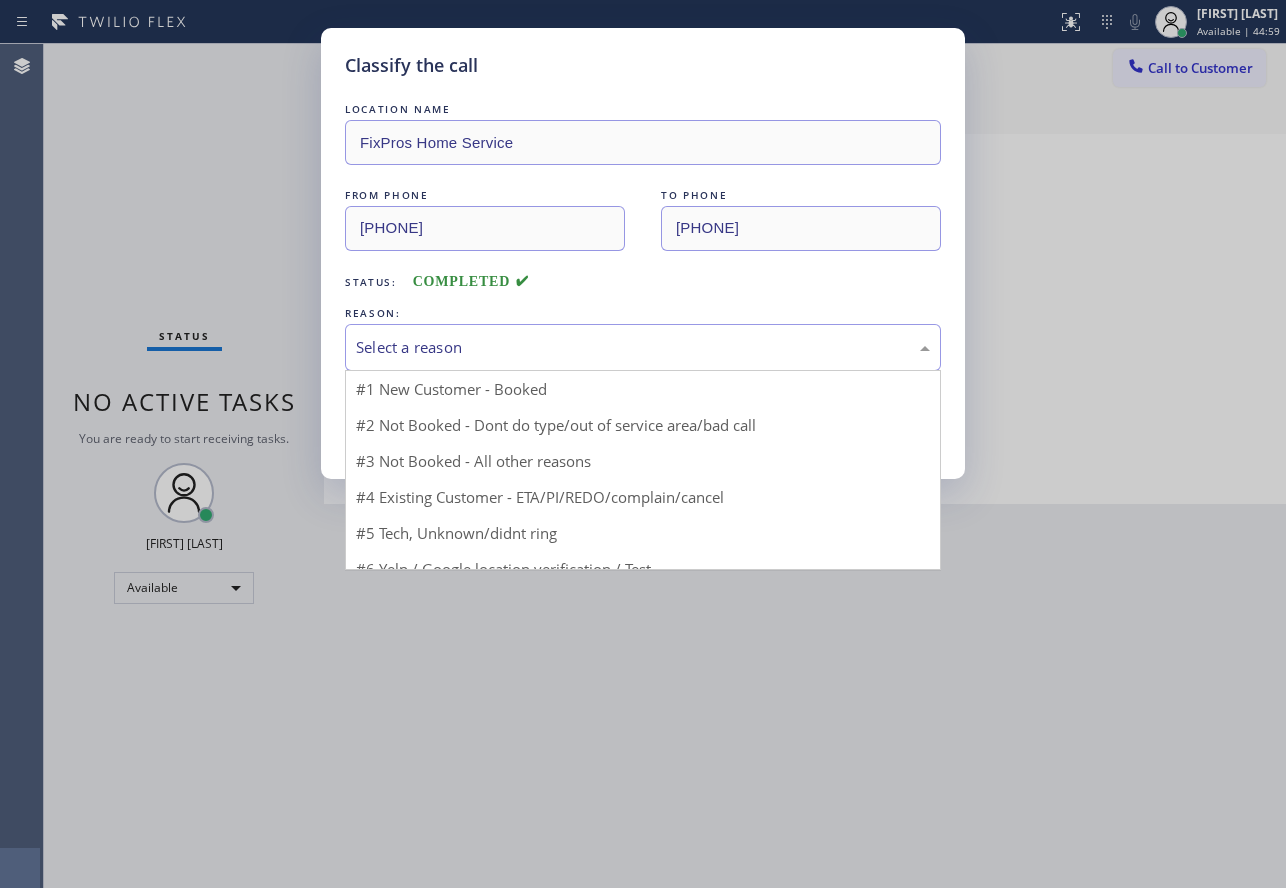 click on "Select a reason" at bounding box center (643, 347) 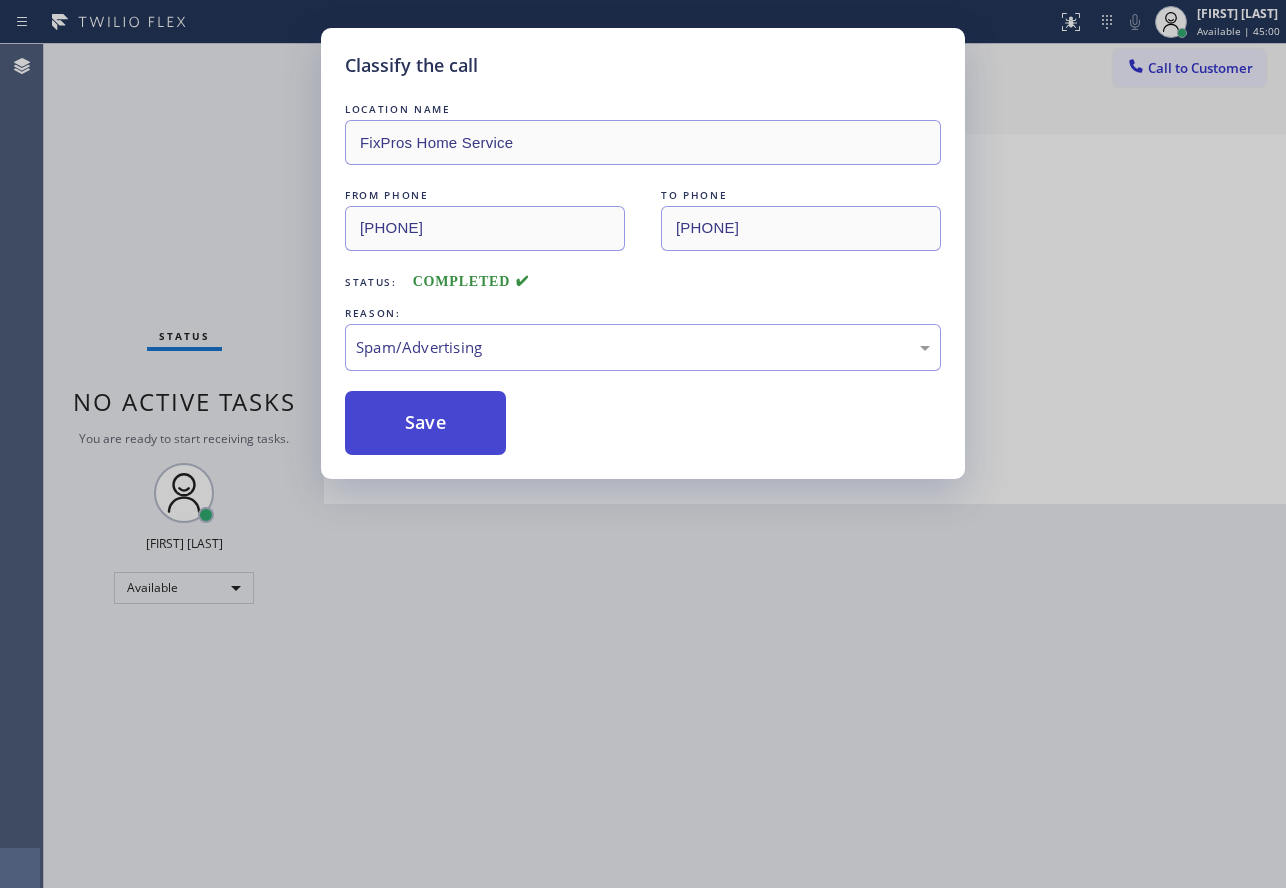 click on "Save" at bounding box center (425, 423) 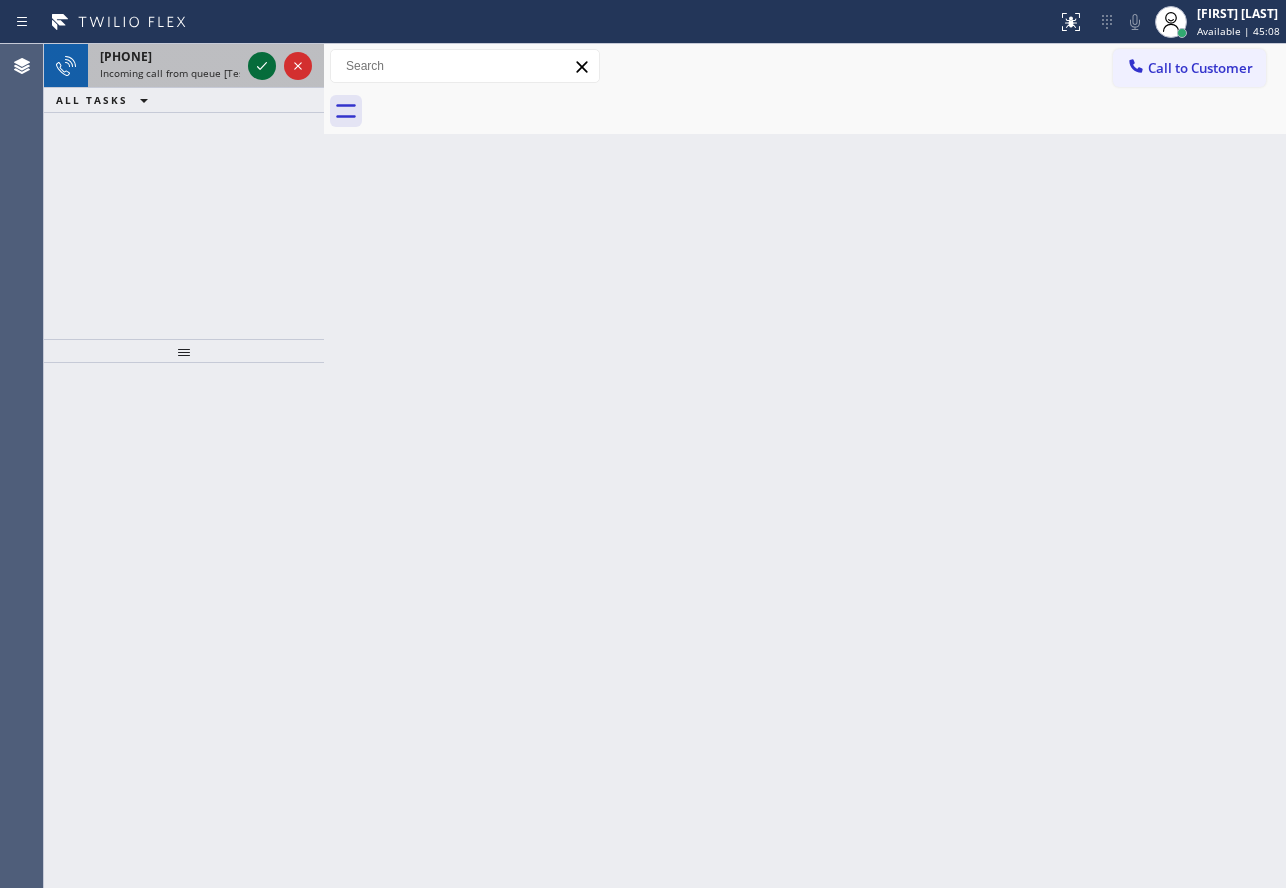 click 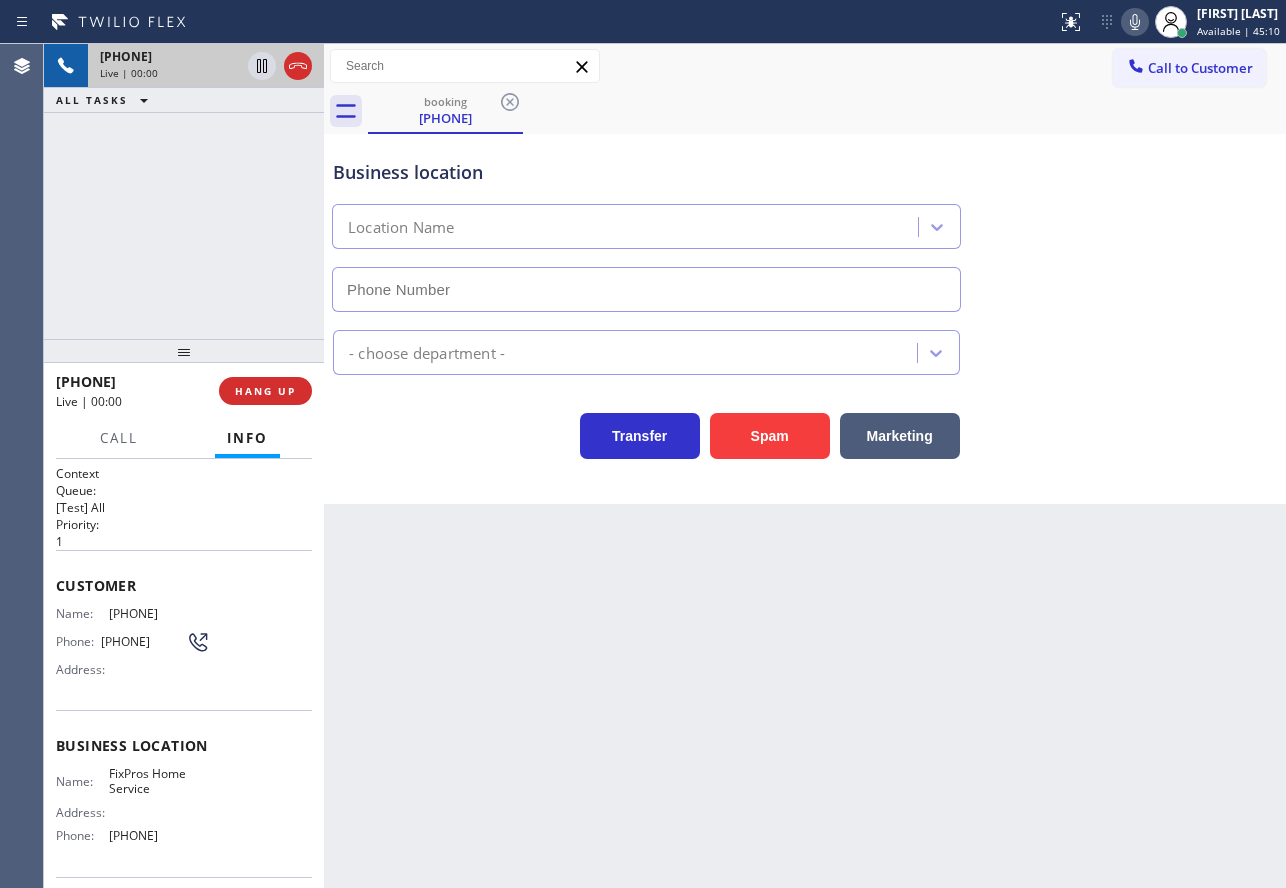 type on "[PHONE]" 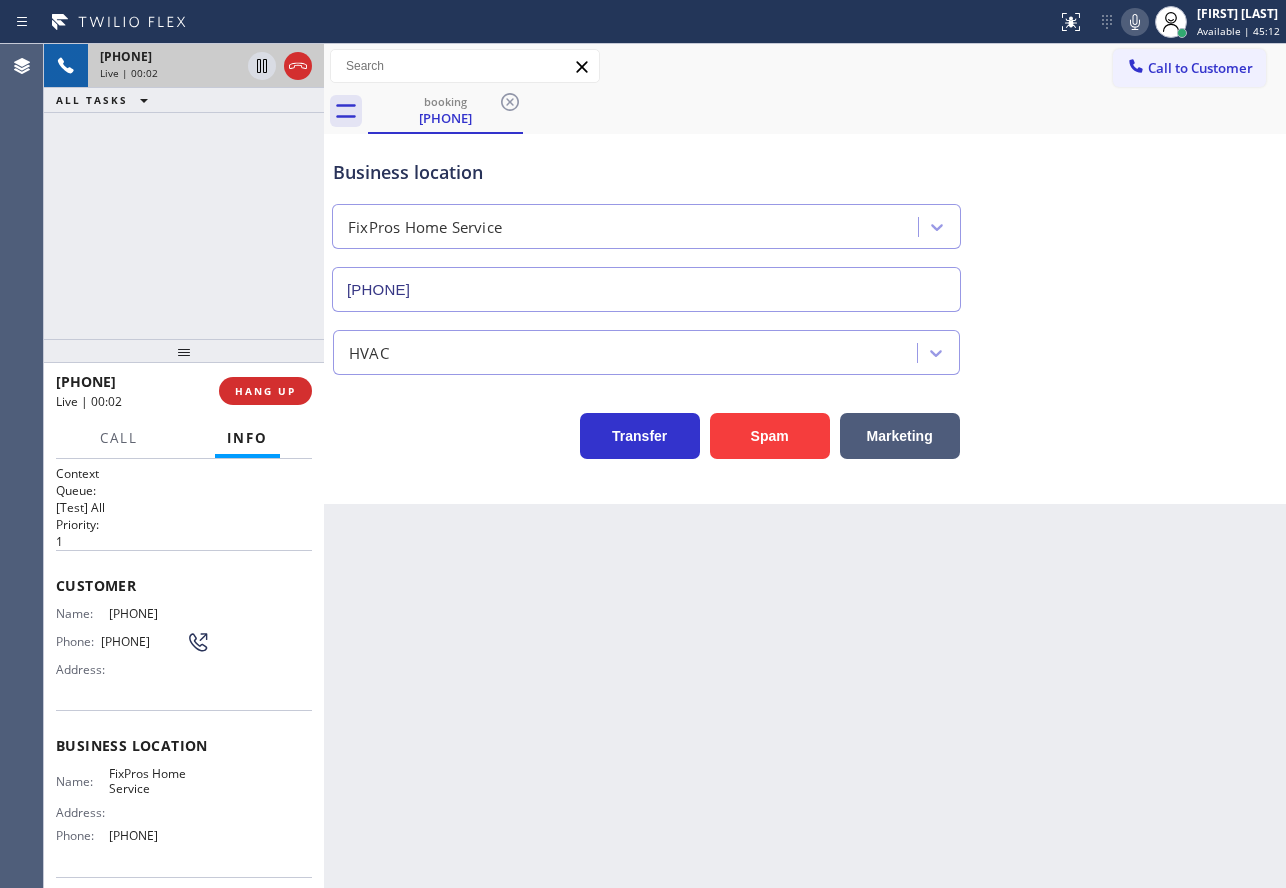 click 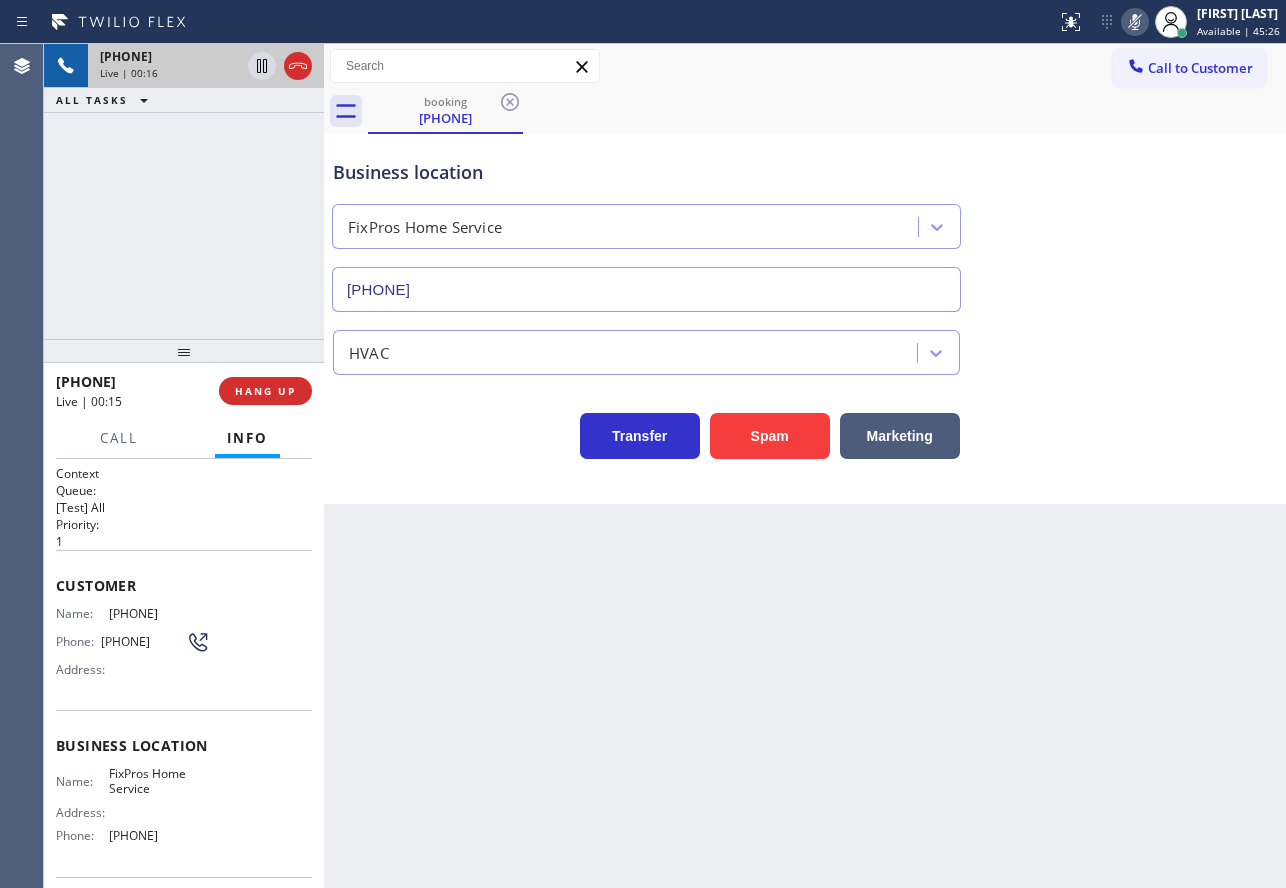 click 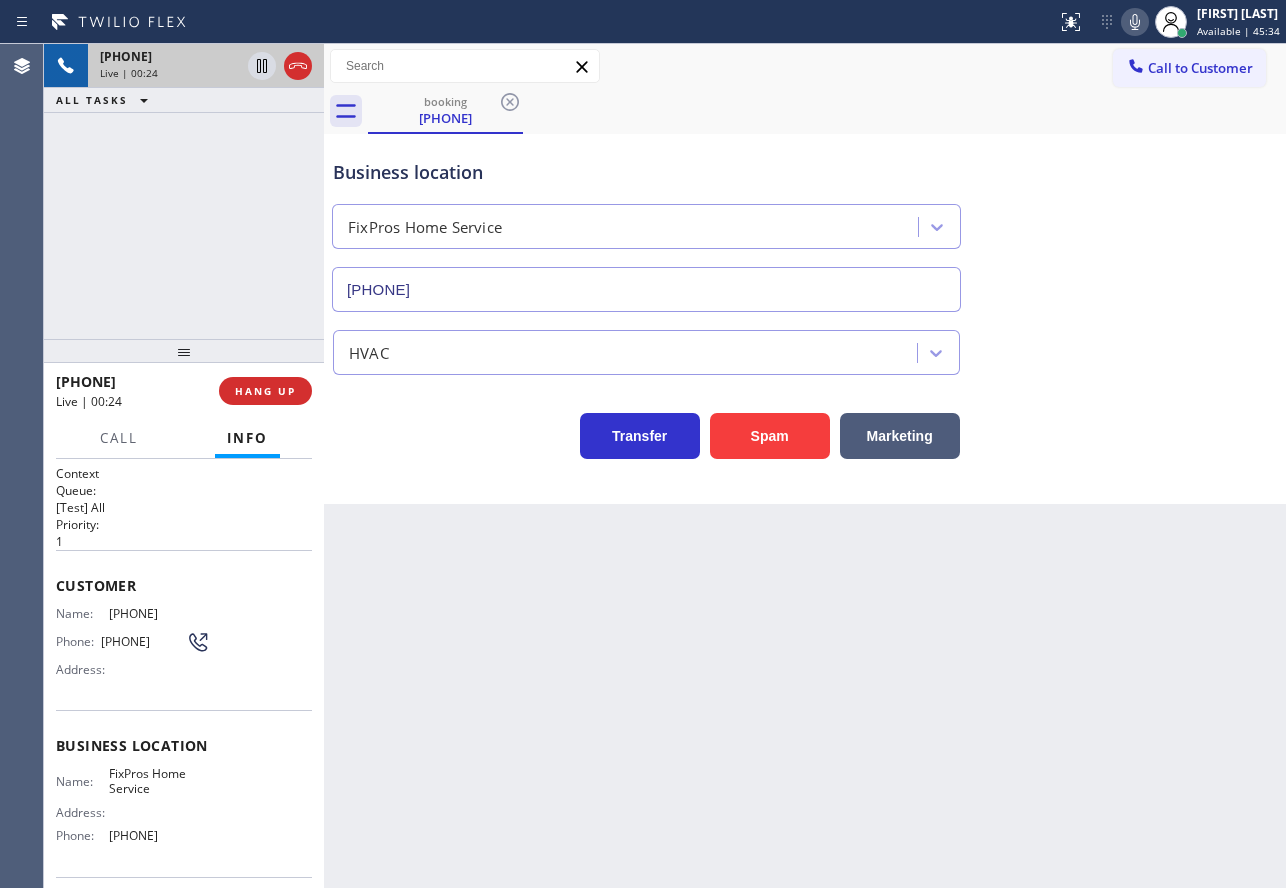 click on "Transfer Spam Marketing" at bounding box center [805, 427] 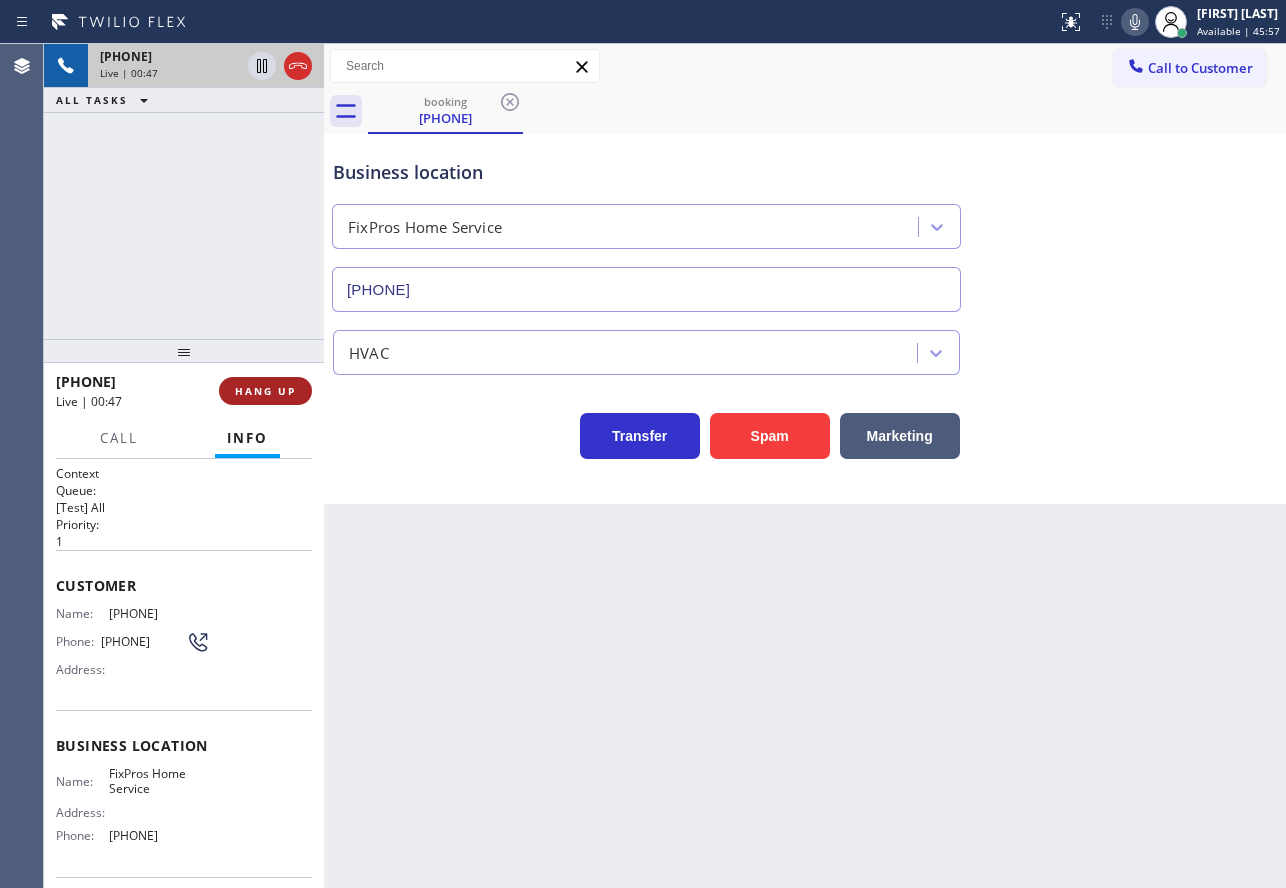 click on "HANG UP" at bounding box center (265, 391) 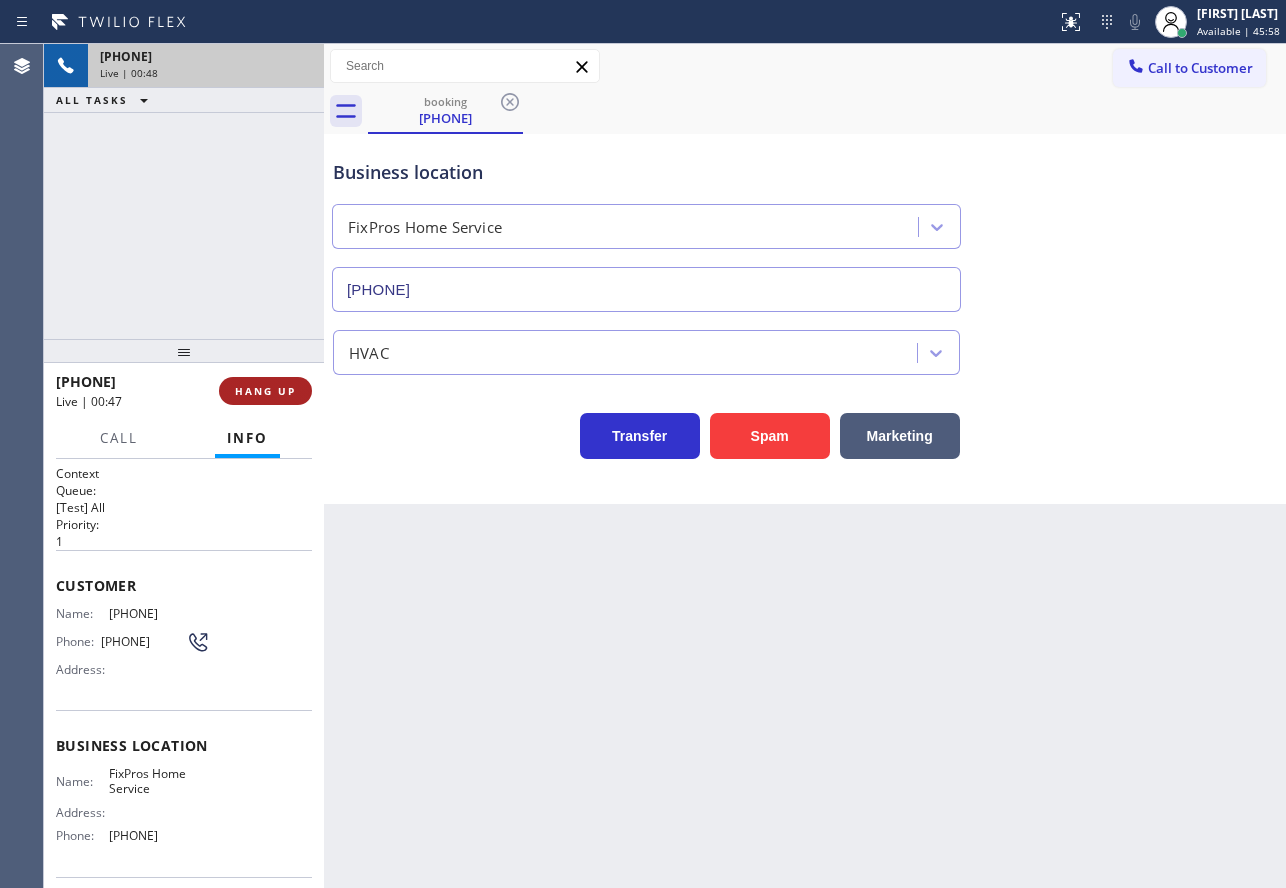 click on "HANG UP" at bounding box center [265, 391] 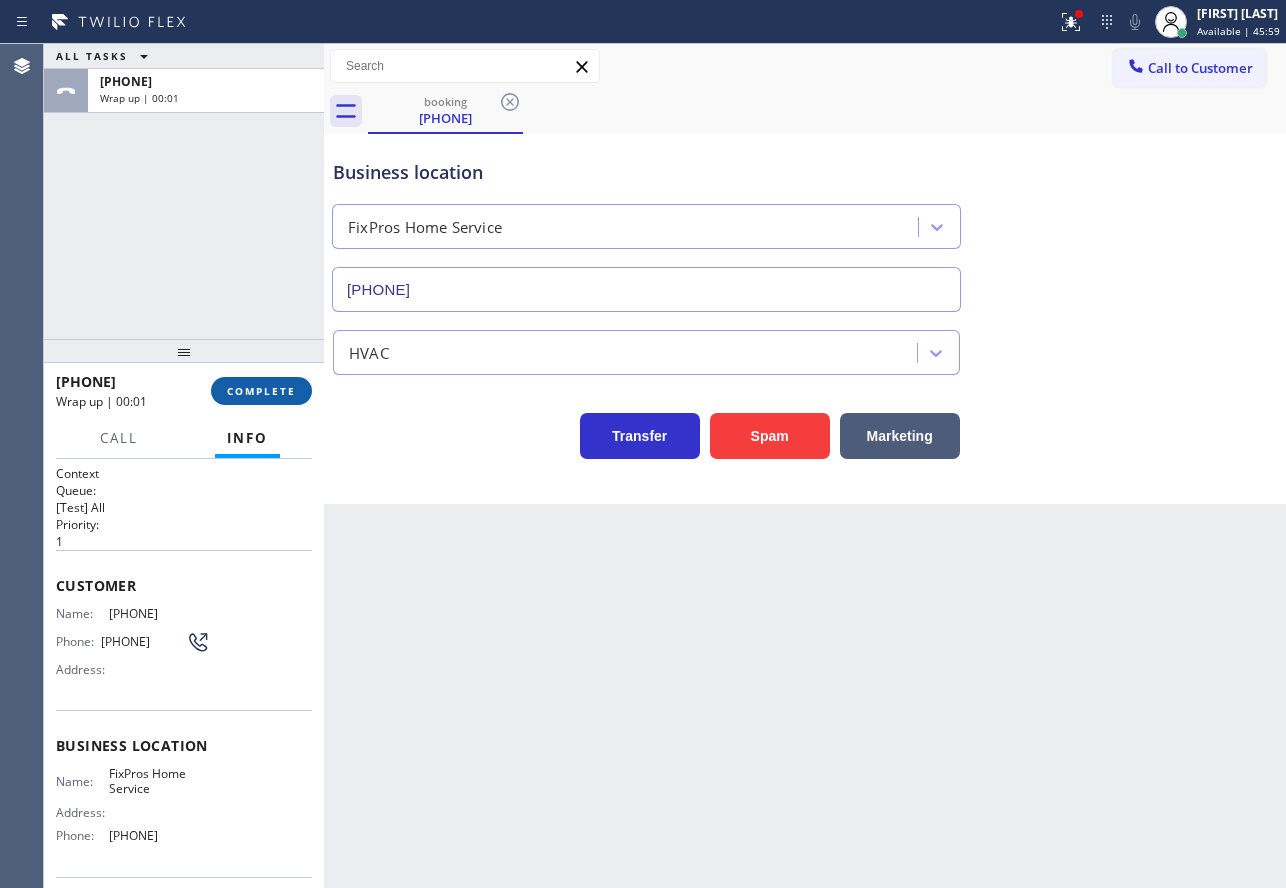 click on "COMPLETE" at bounding box center [261, 391] 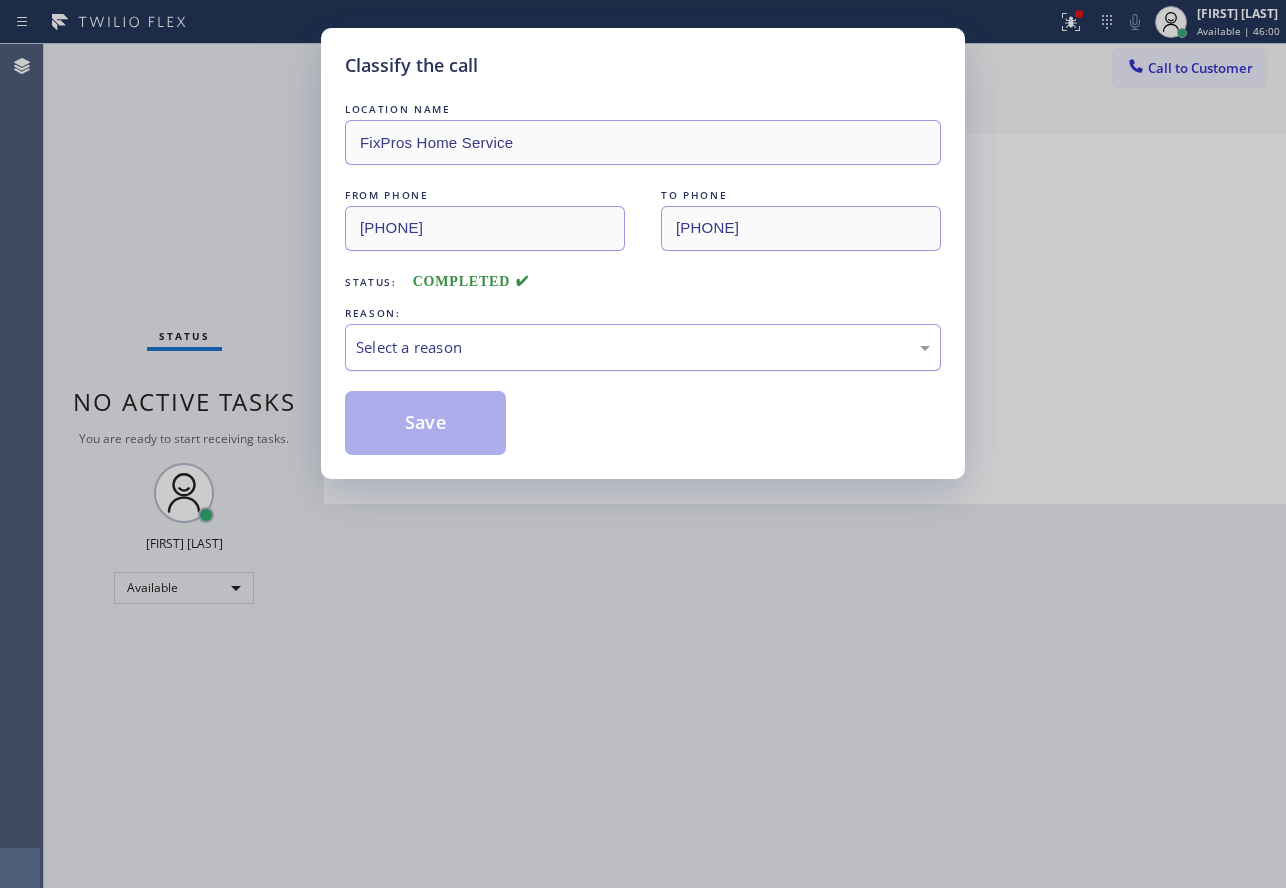 click on "Select a reason" at bounding box center (643, 347) 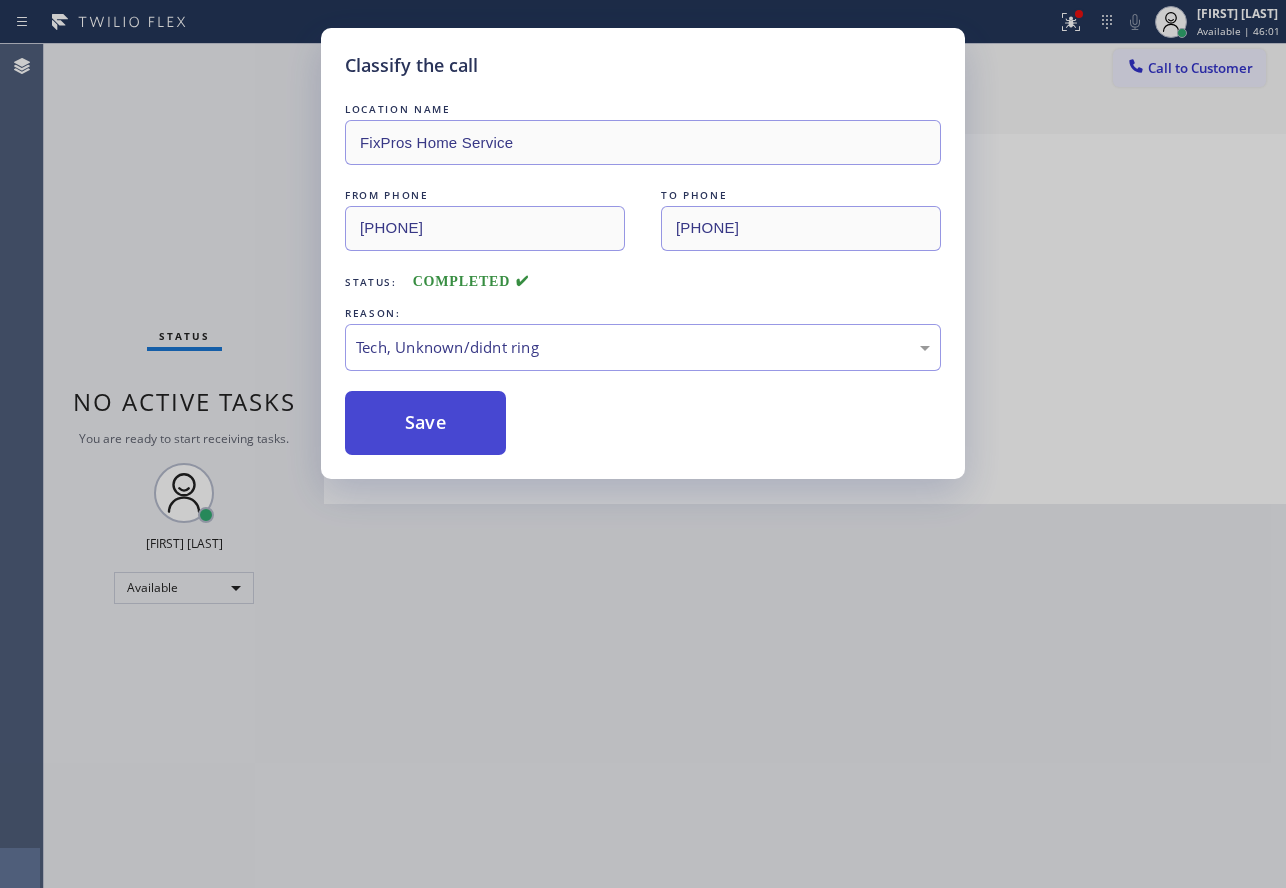 click on "Save" at bounding box center (425, 423) 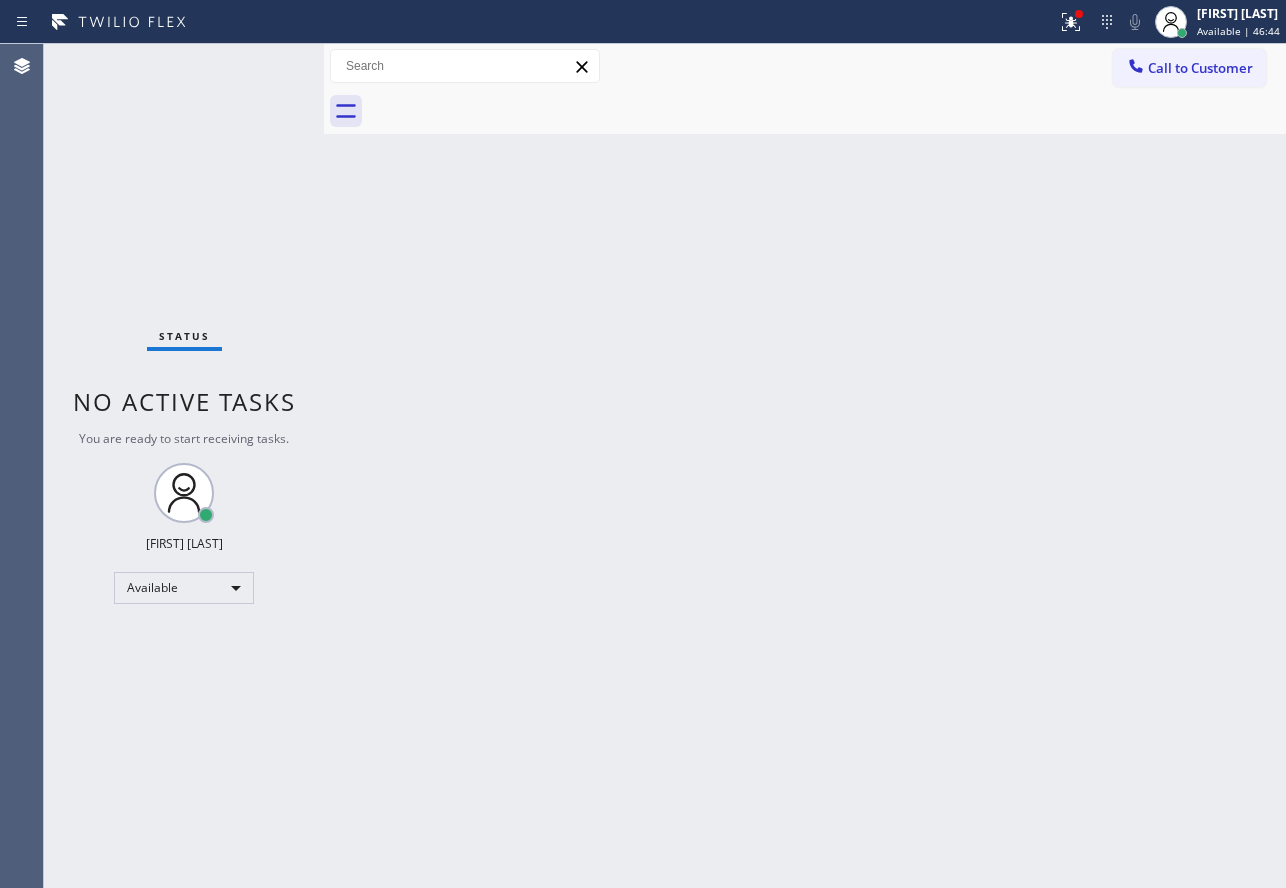 click on "Back to Dashboard Change Sender ID Customers Technicians Select a contact Outbound call Technician Search Technician Your caller id phone number Your caller id phone number Call Technician info Name   Phone none Address none Change Sender ID HVAC +[PHONE] 5 Star Appliance +[PHONE] Appliance Repair +[PHONE] Plumbing +[PHONE] Air Duct Cleaning +[PHONE]  Electricians +[PHONE] Cancel Change Check personal SMS Reset Change No tabs Call to Customer Outbound call Location Appliance Repair San Francisco Your caller id phone number [PHONE] Customer number Call Outbound call Technician Search Technician Your caller id phone number Your caller id phone number Call" at bounding box center [805, 466] 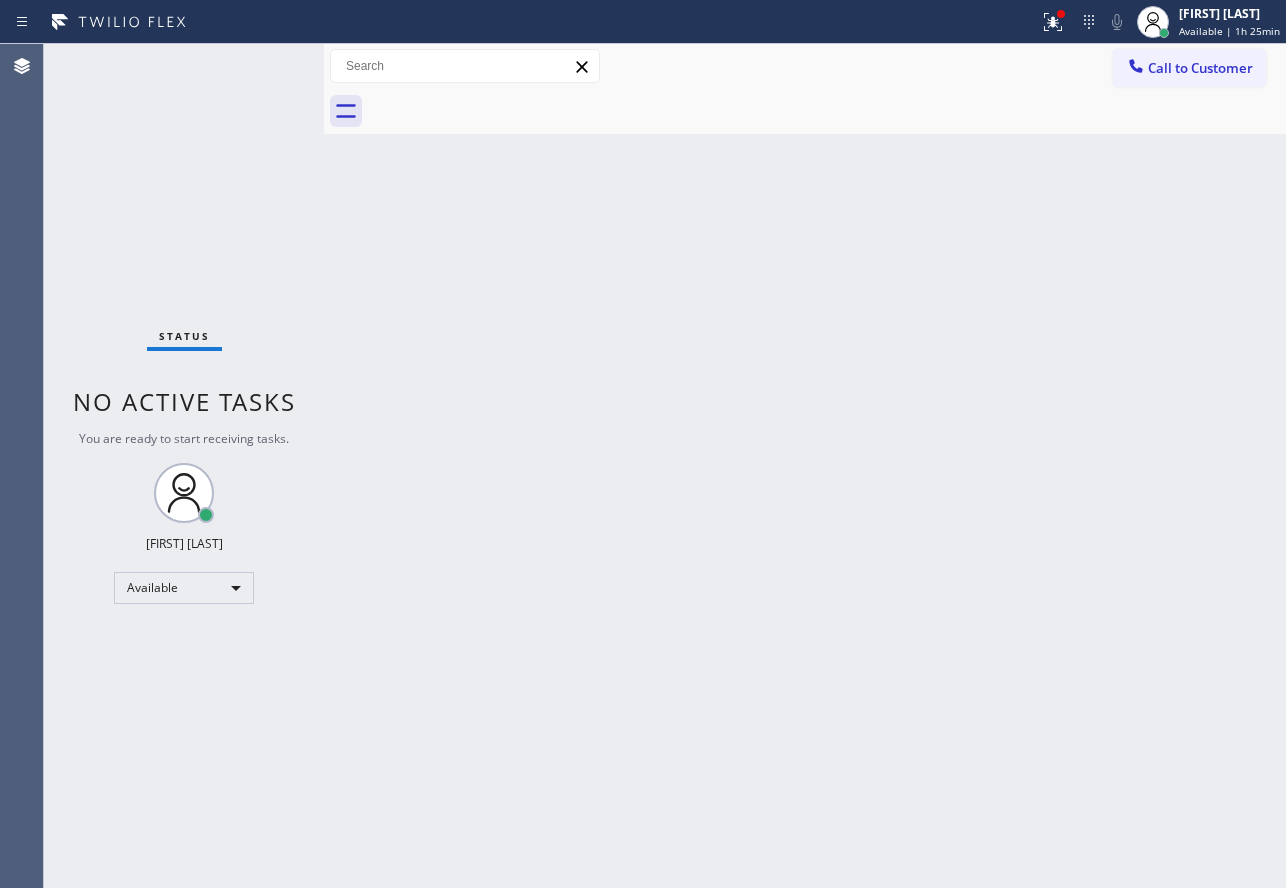 drag, startPoint x: 1070, startPoint y: 7, endPoint x: 1061, endPoint y: 58, distance: 51.78803 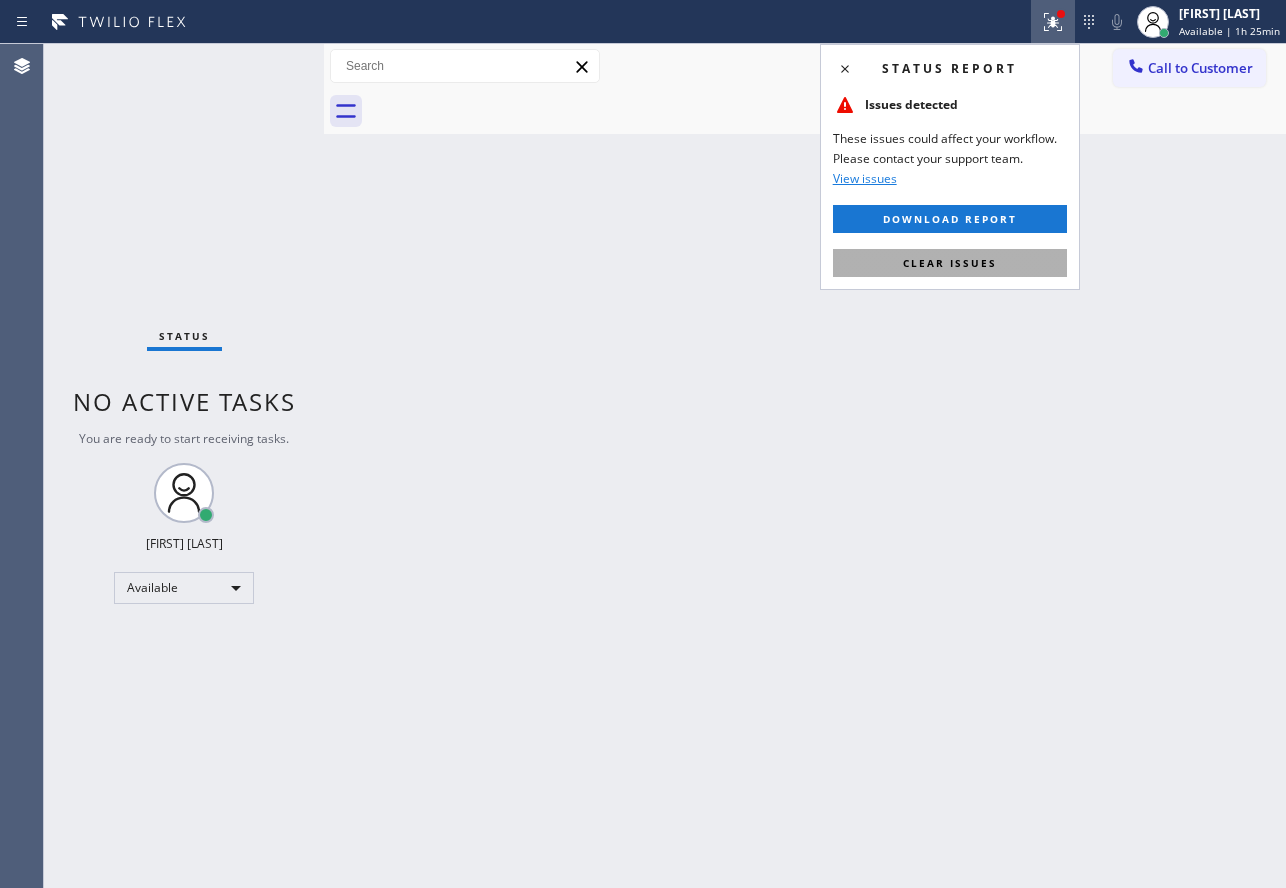 click on "Clear issues" at bounding box center (950, 263) 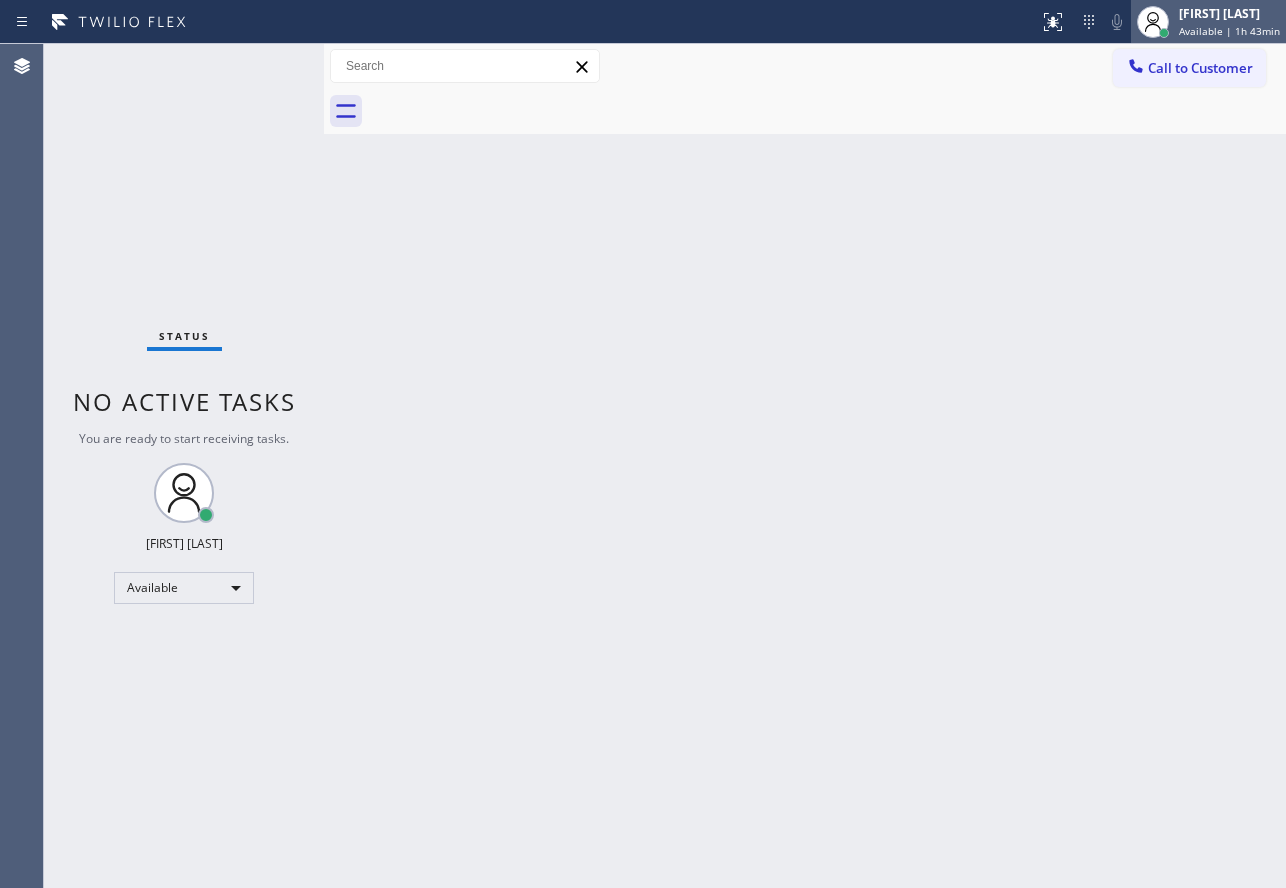 click on "[FIRST] [LAST]" at bounding box center [1229, 13] 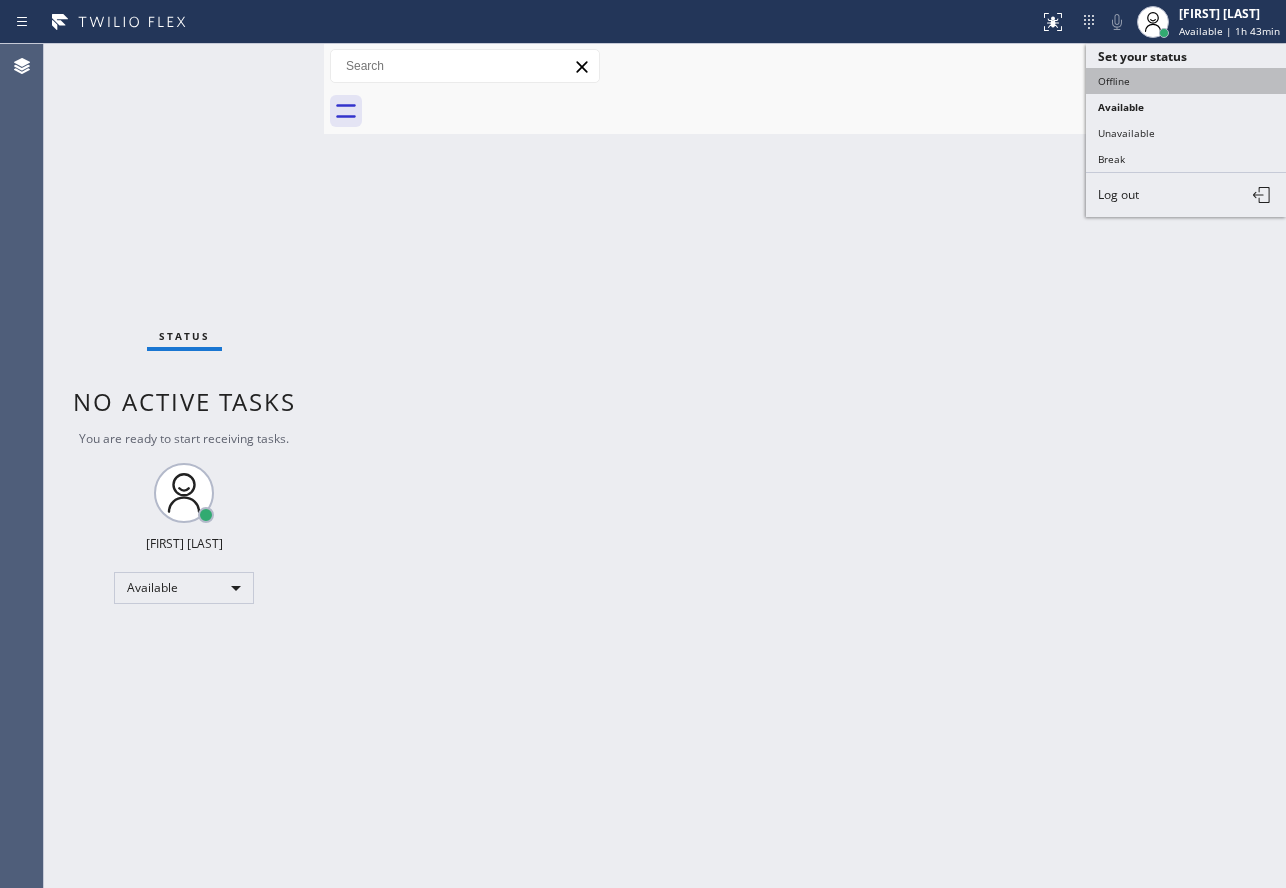 click on "Offline" at bounding box center [1186, 81] 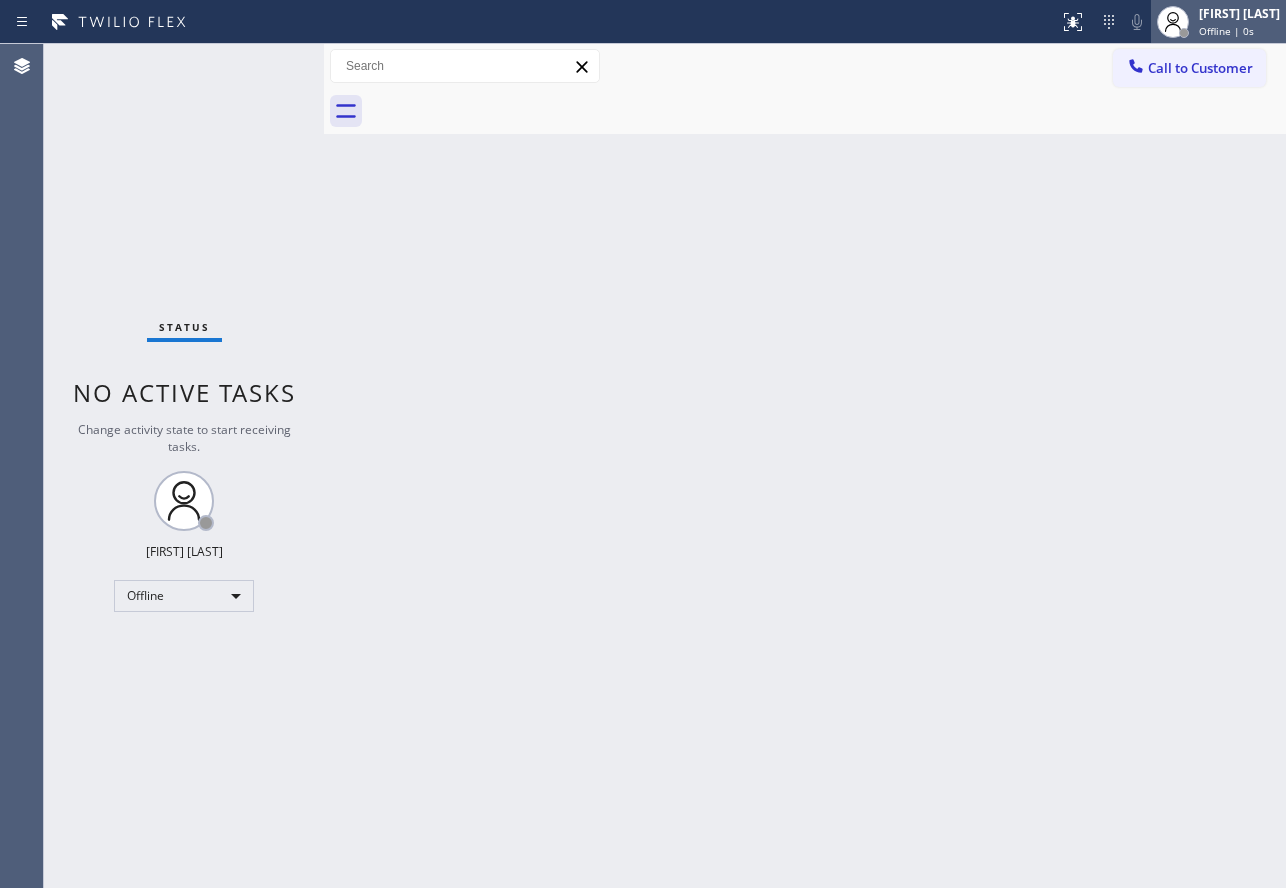 click on "[FIRST] [LAST]" at bounding box center [1239, 13] 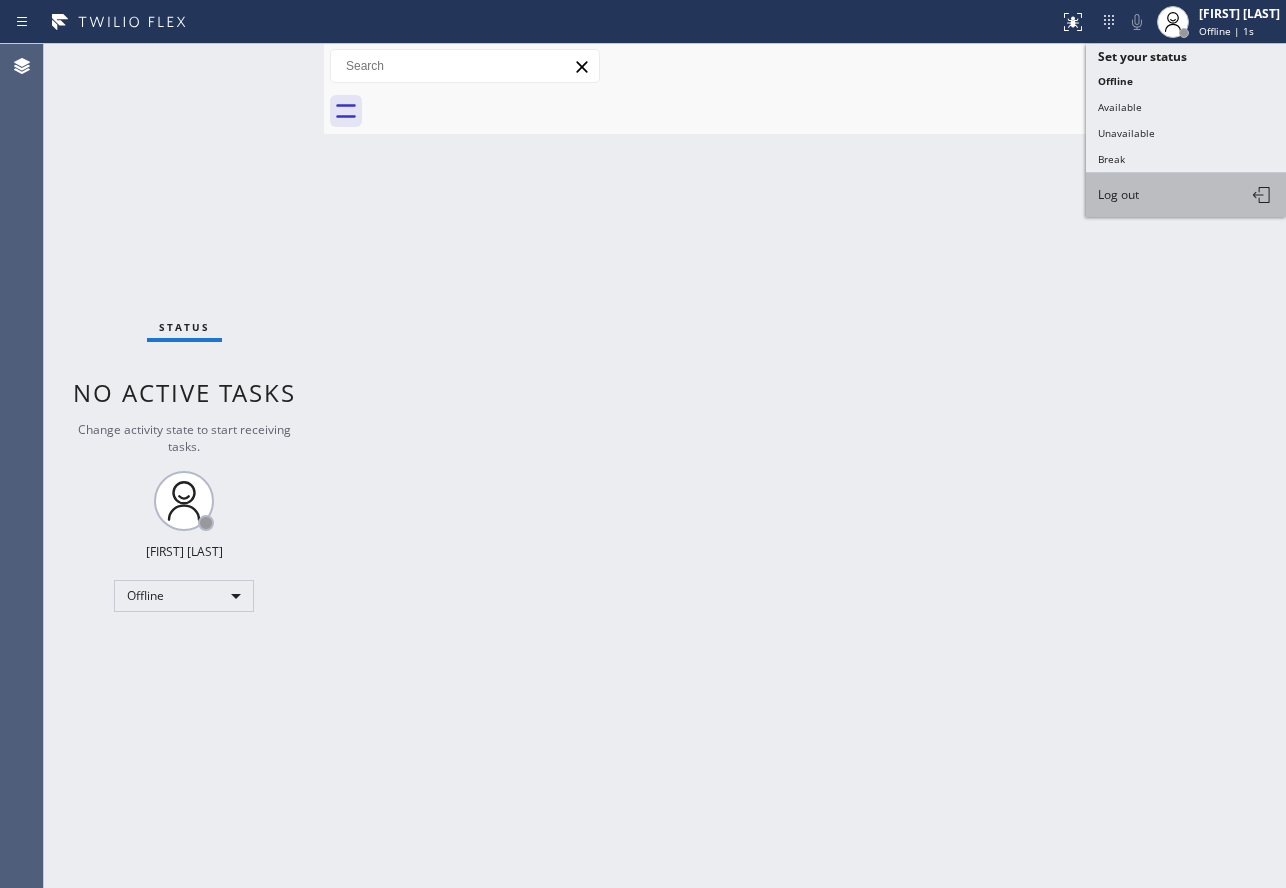click on "Log out" at bounding box center (1186, 195) 